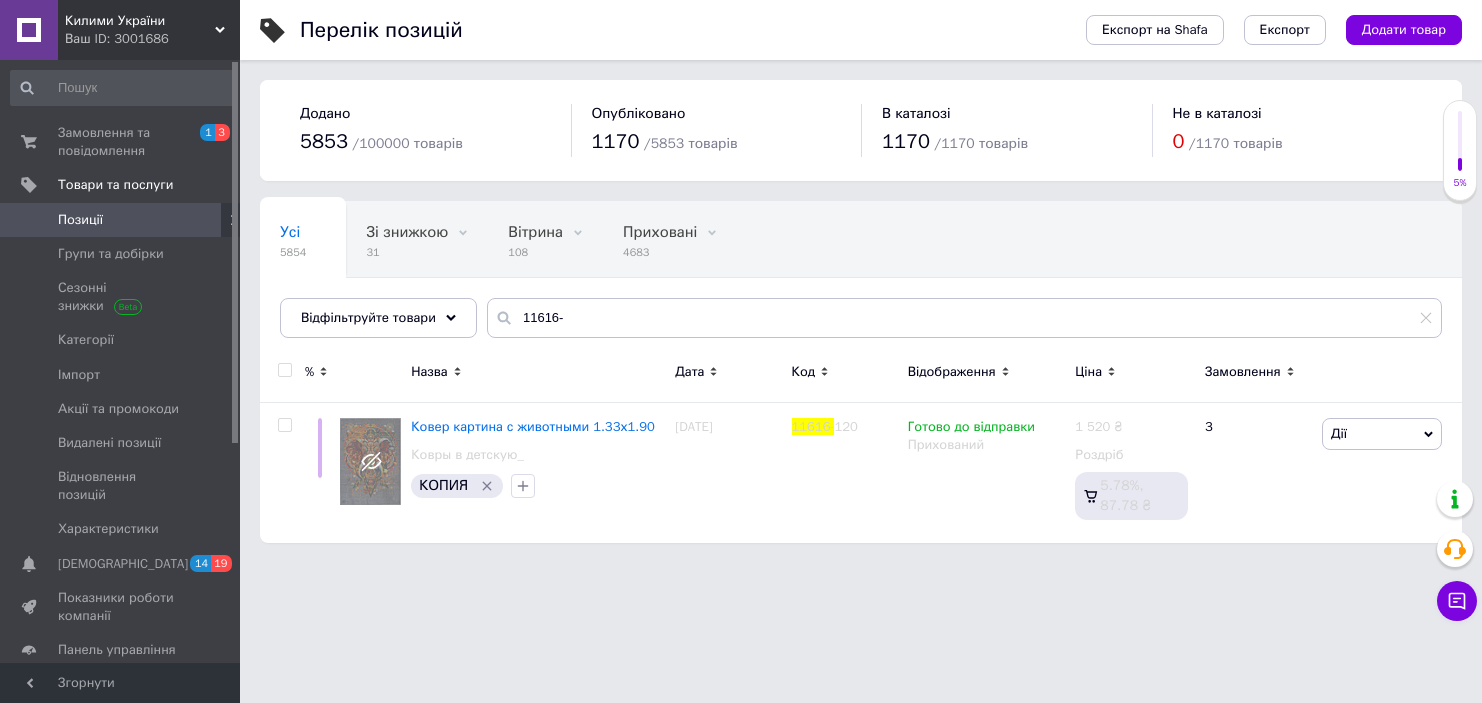 scroll, scrollTop: 0, scrollLeft: 0, axis: both 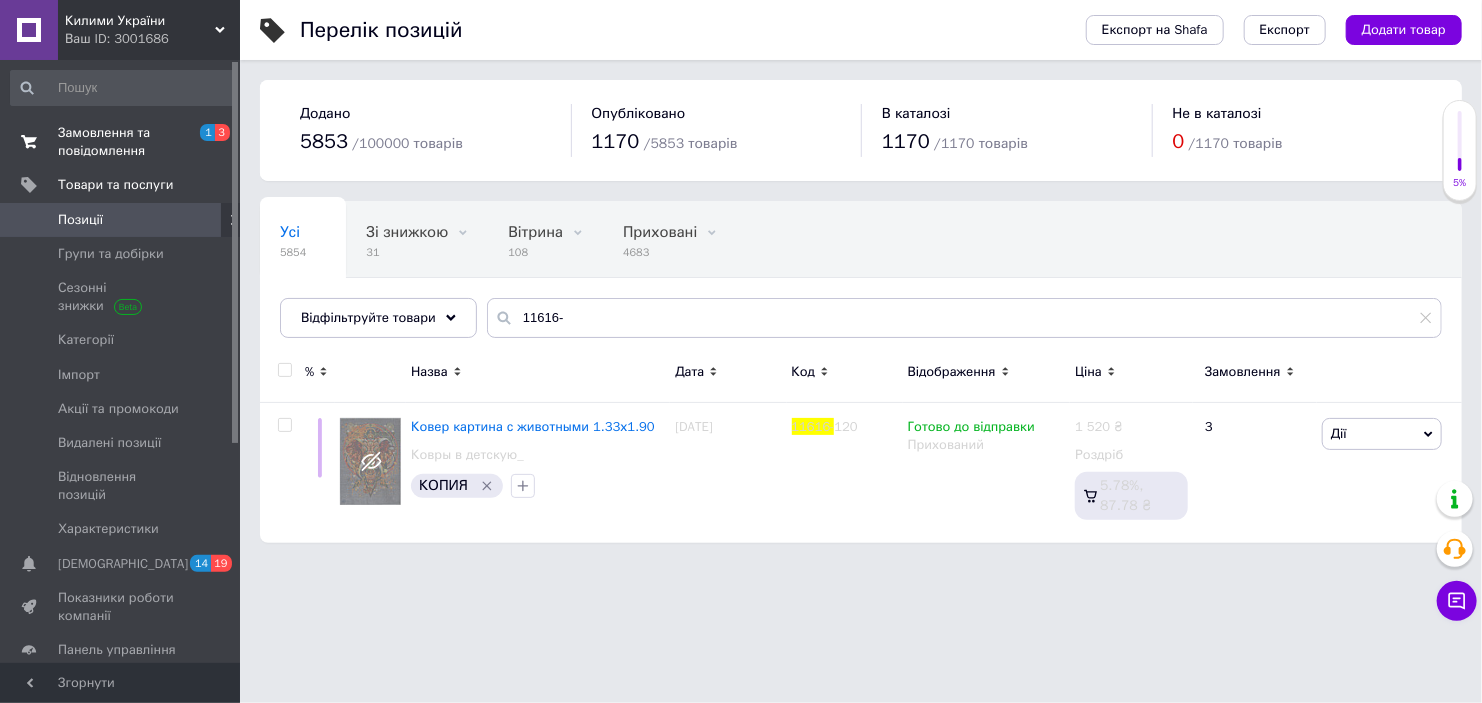 click on "Замовлення та повідомлення" at bounding box center (121, 142) 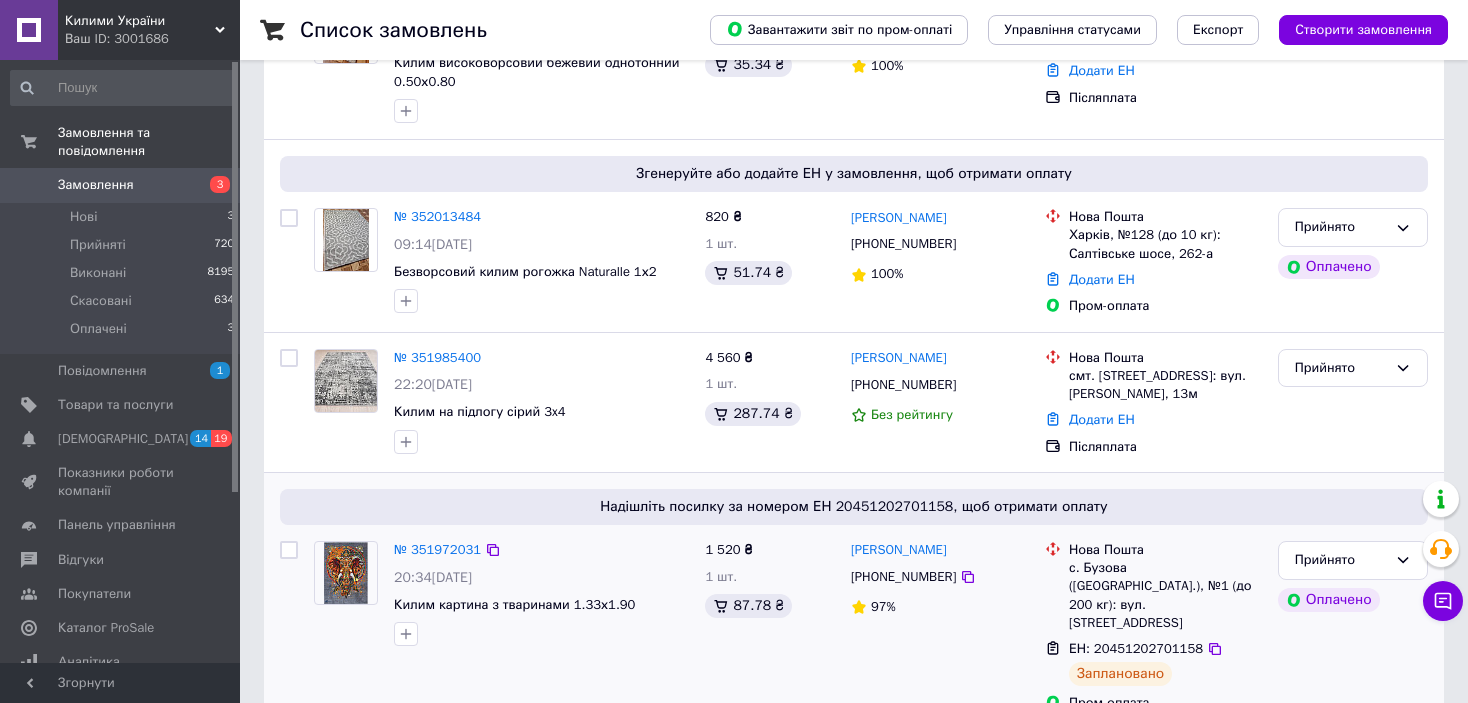 scroll, scrollTop: 300, scrollLeft: 0, axis: vertical 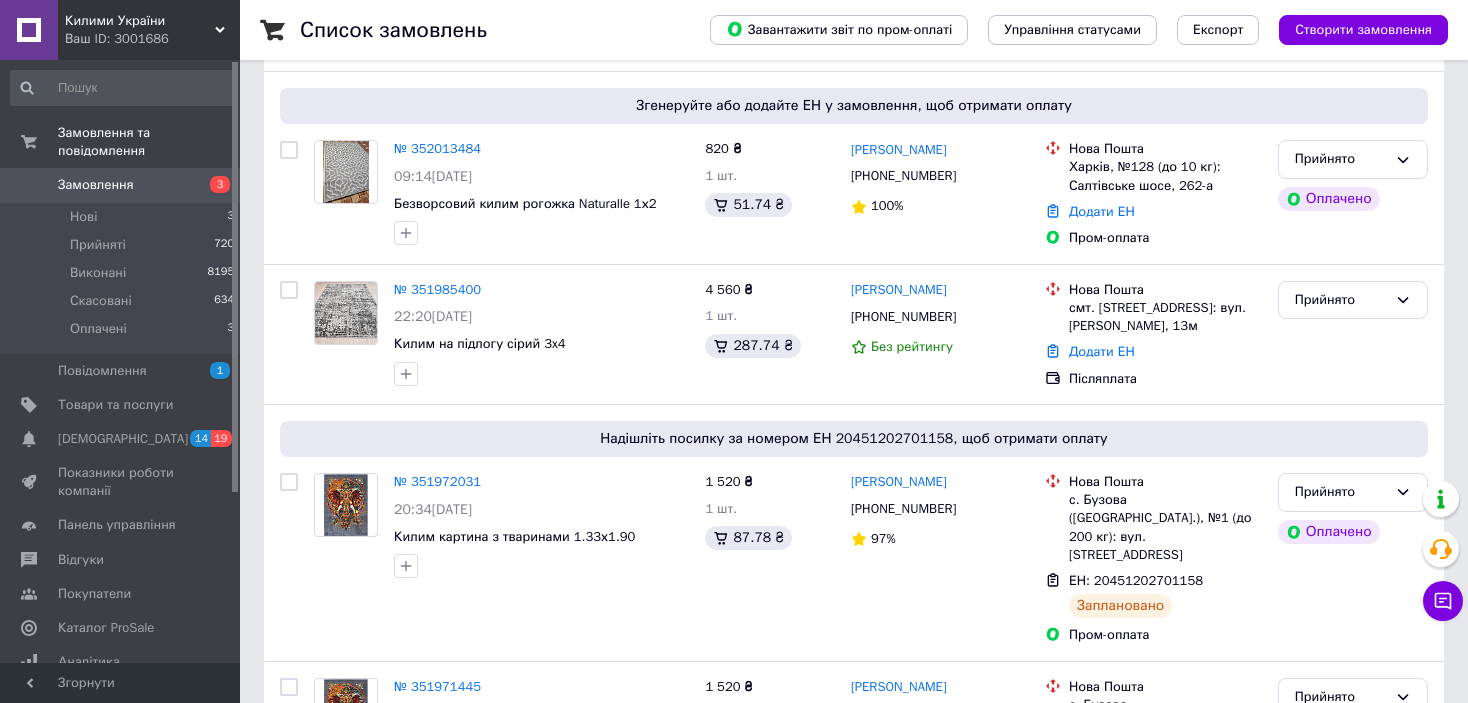 click on "№ 351985400" at bounding box center [437, 289] 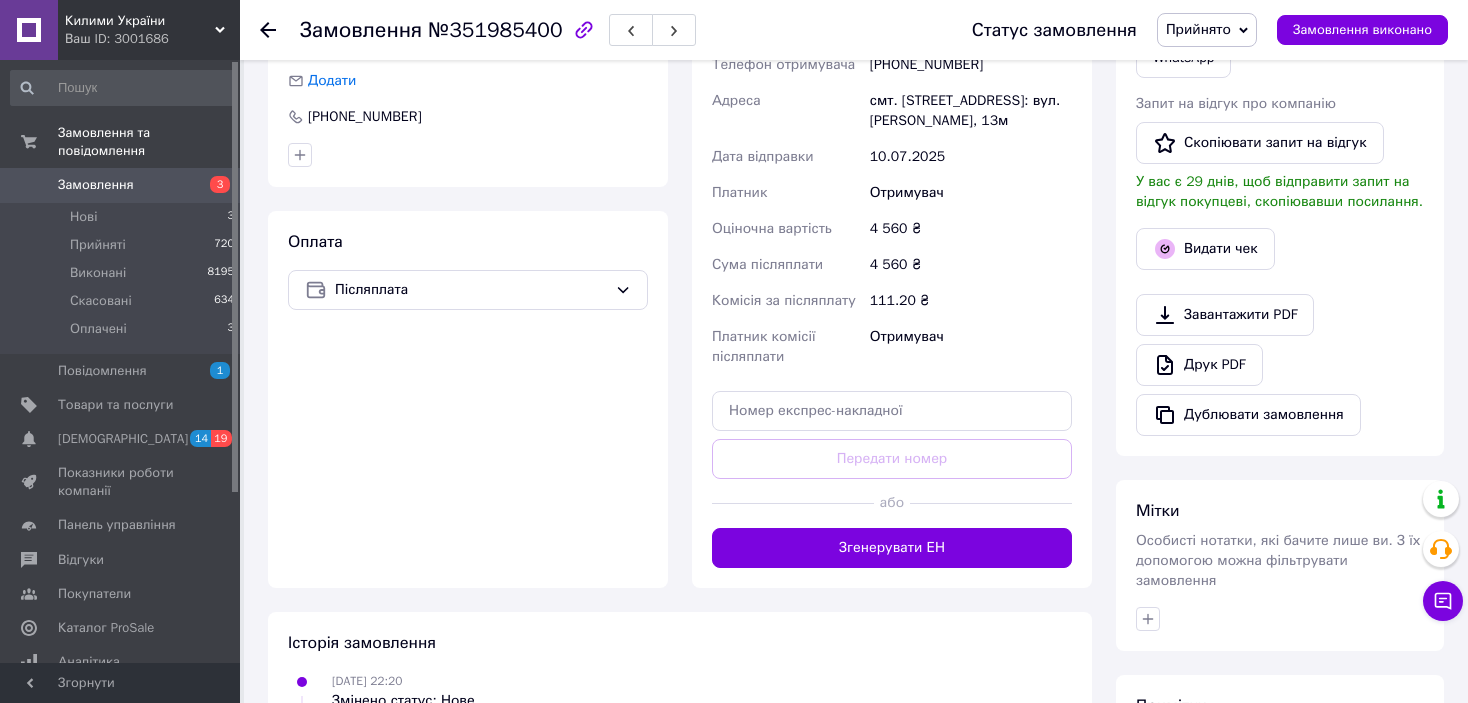 scroll, scrollTop: 500, scrollLeft: 0, axis: vertical 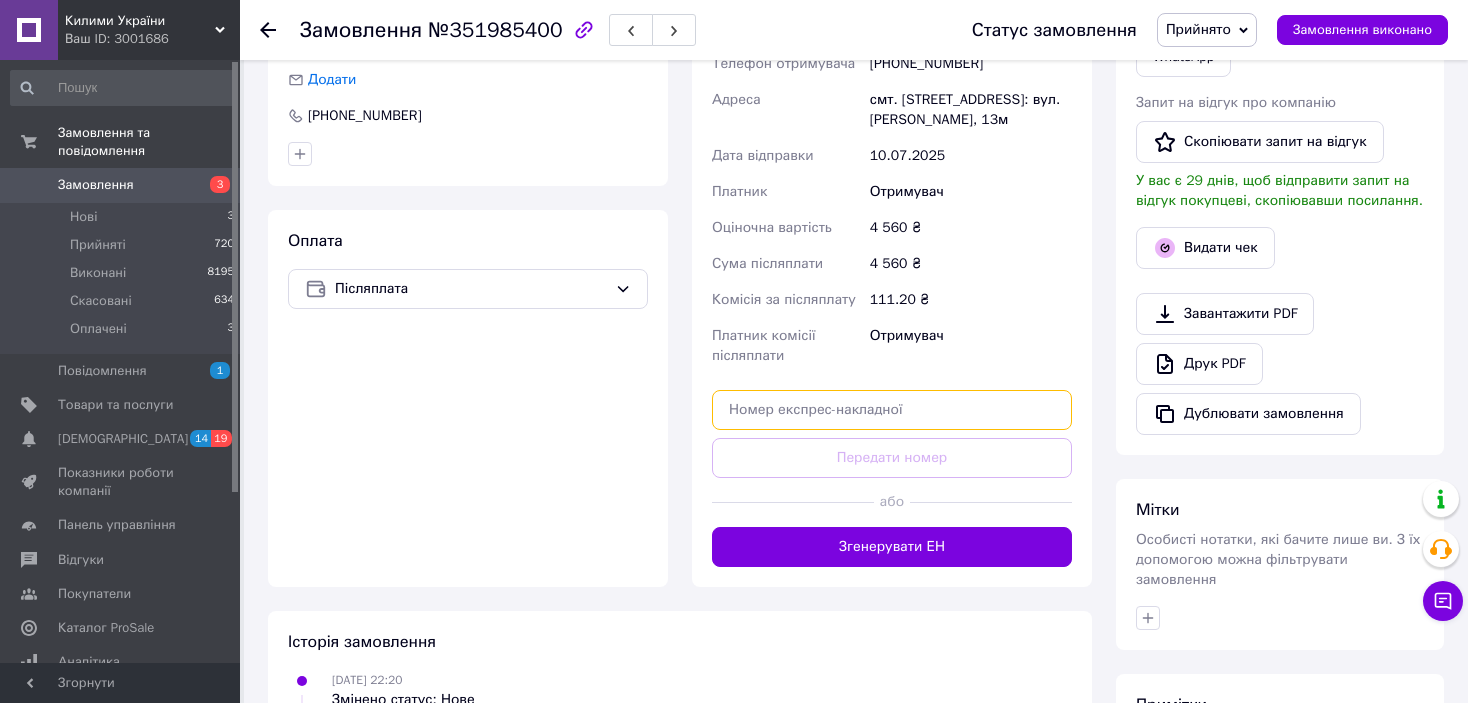 paste on "20451202745071" 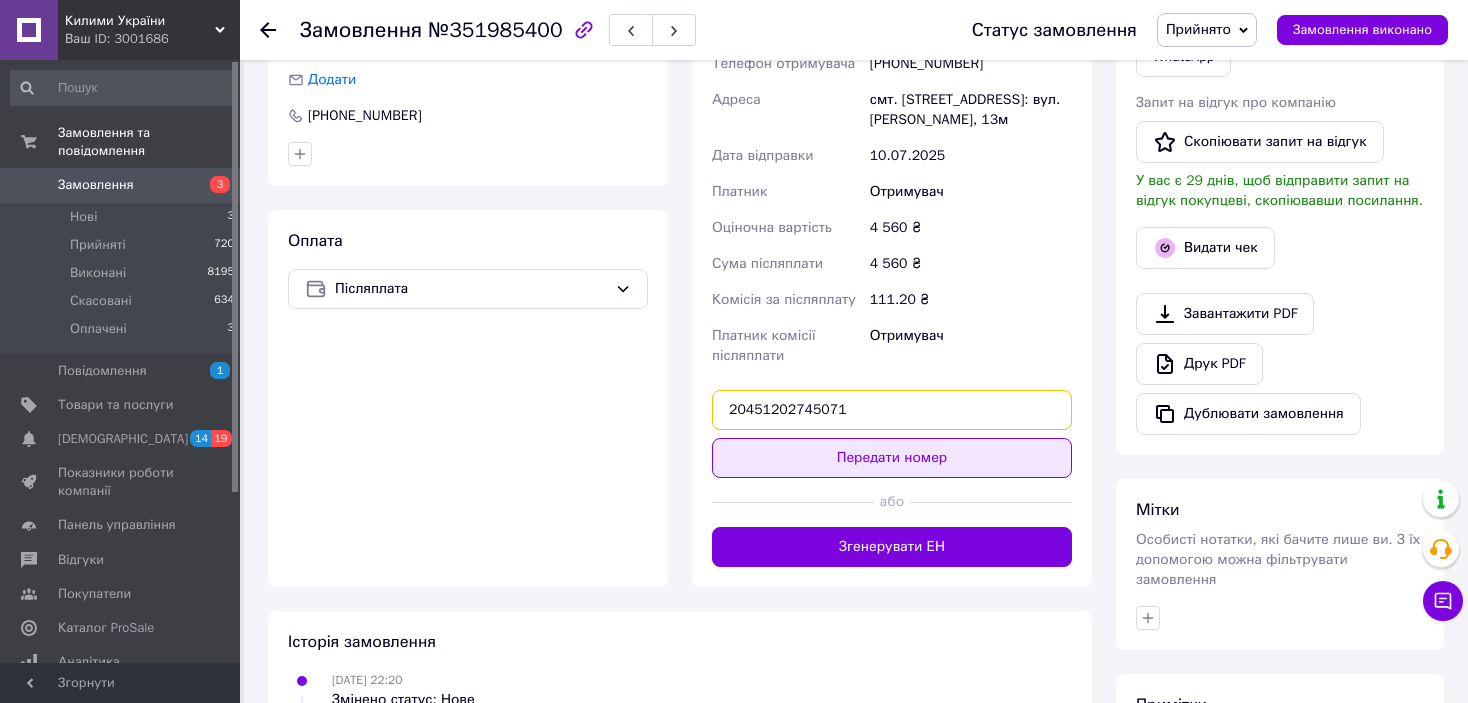 type on "20451202745071" 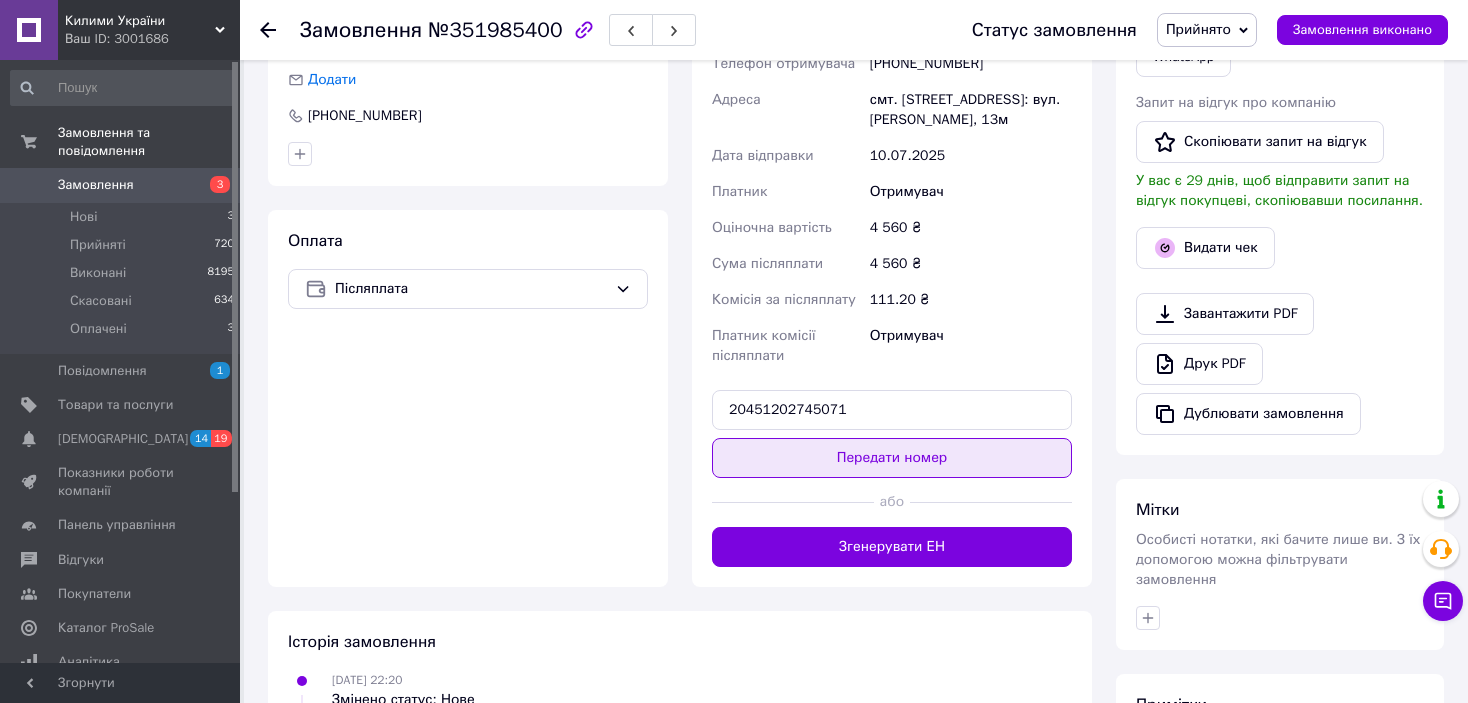 click on "Передати номер" at bounding box center (892, 458) 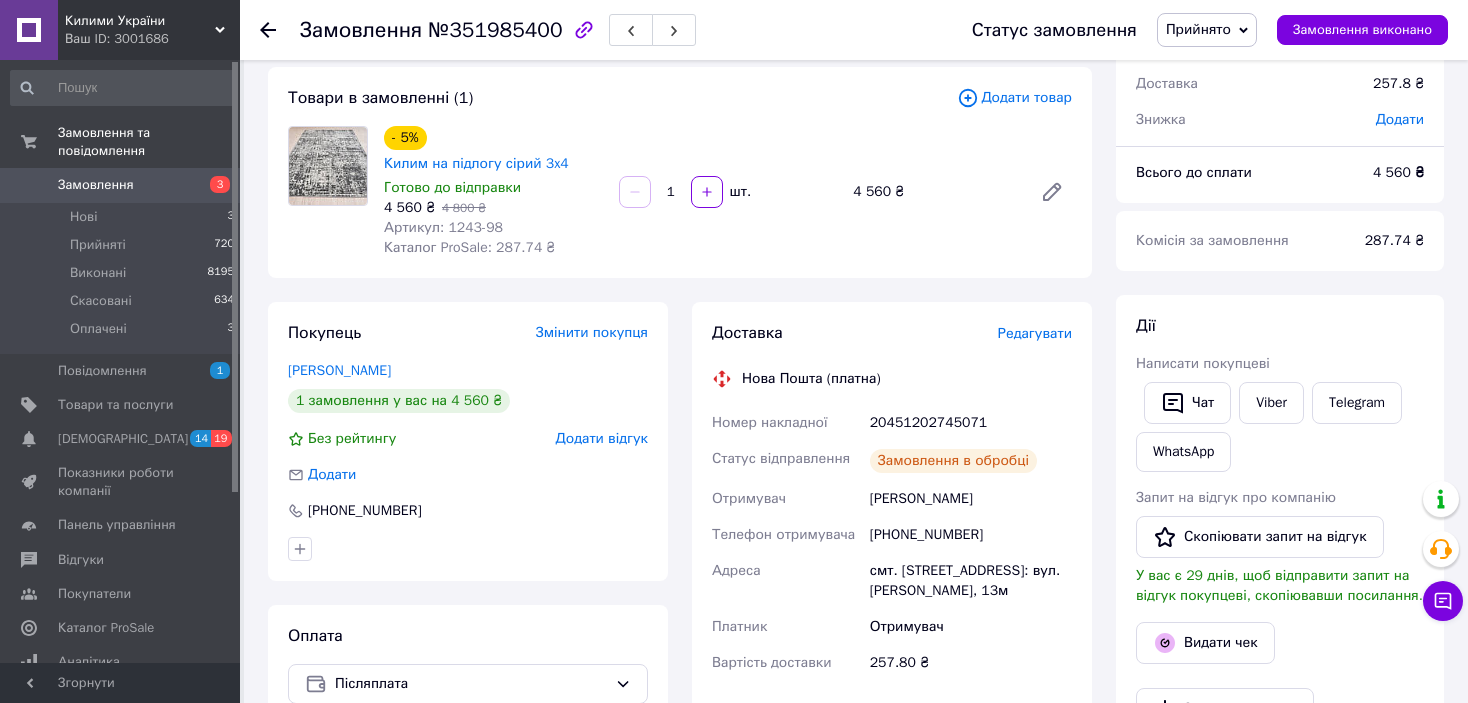 scroll, scrollTop: 100, scrollLeft: 0, axis: vertical 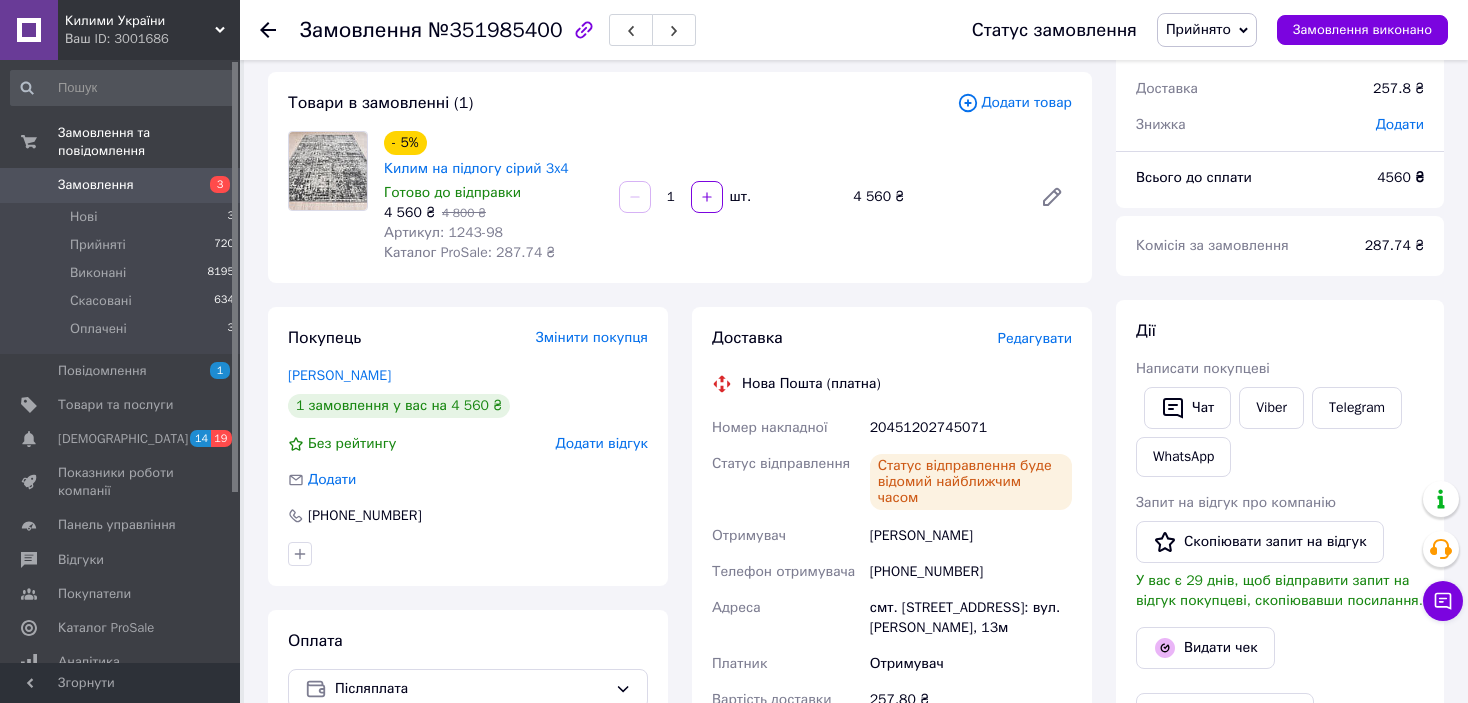 click 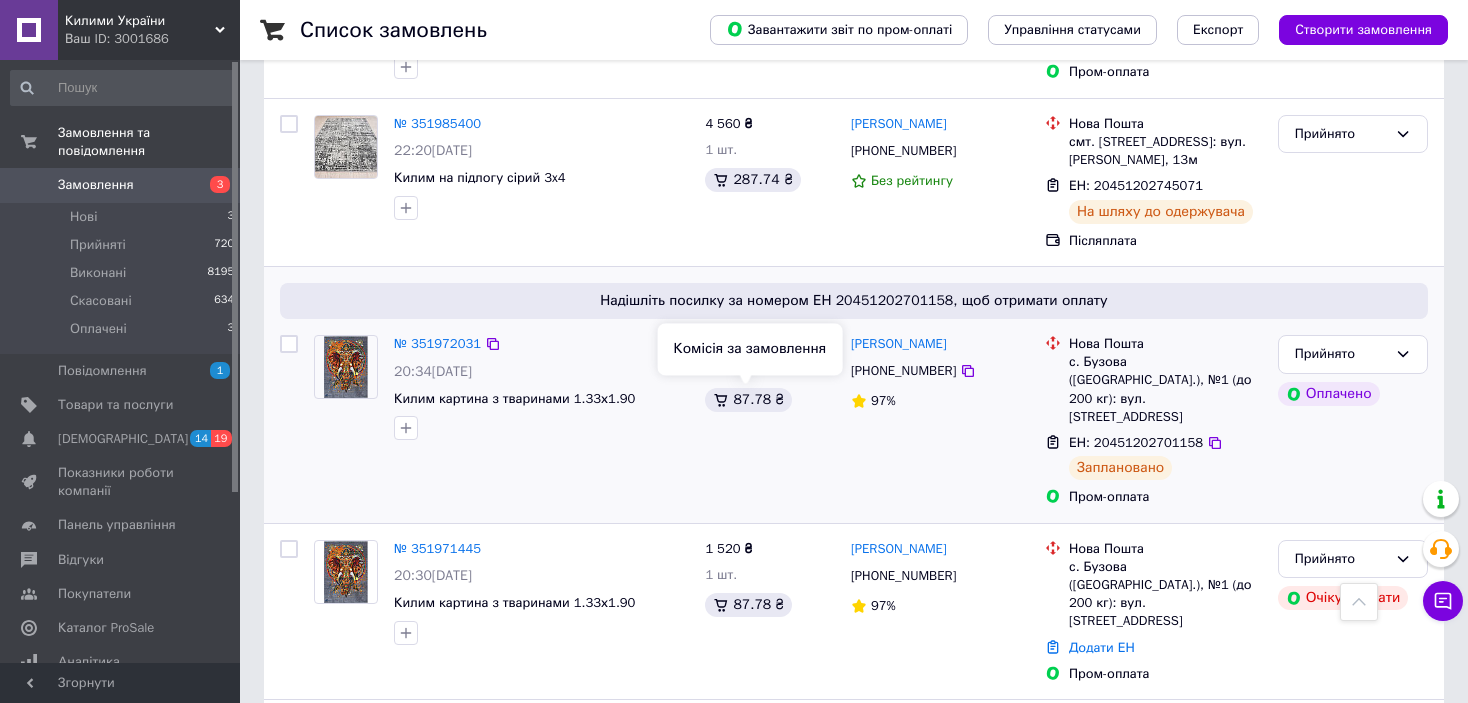 scroll, scrollTop: 500, scrollLeft: 0, axis: vertical 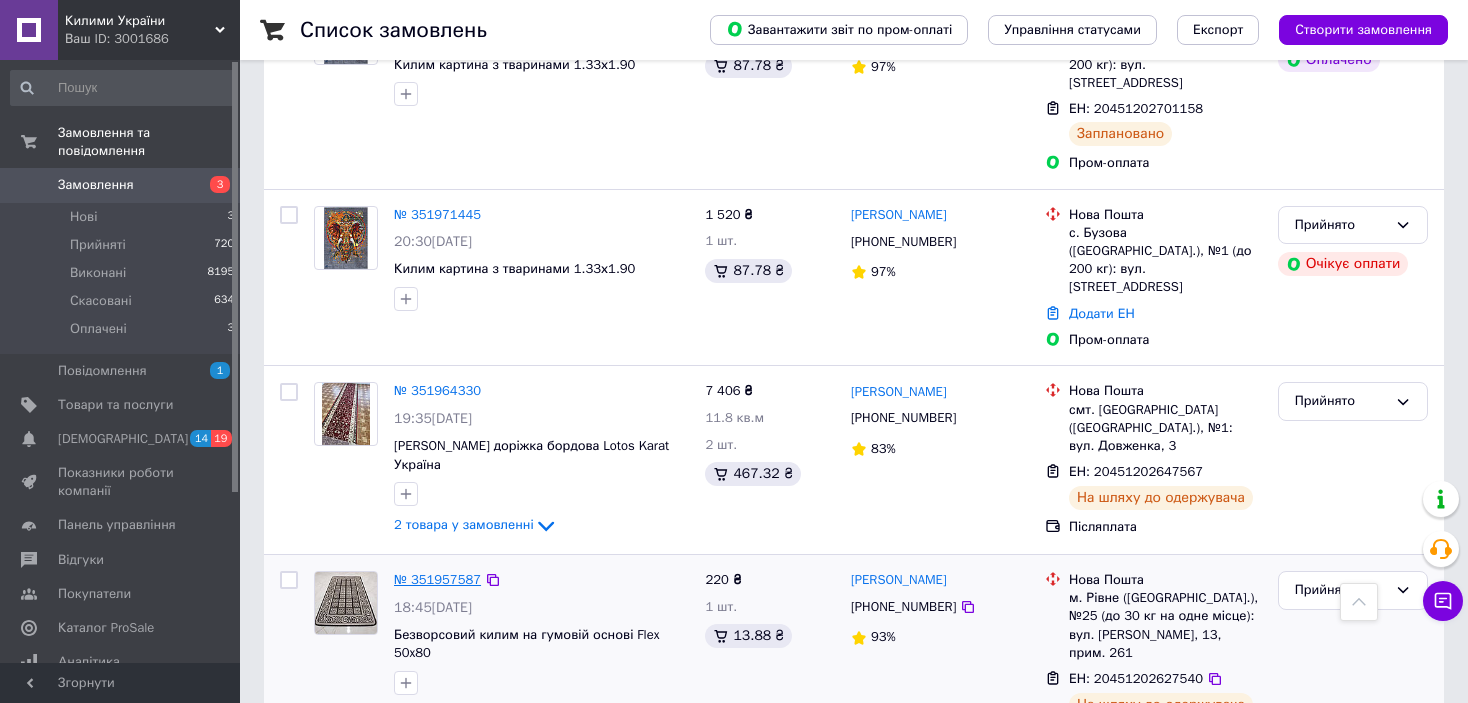 click on "№ 351957587" at bounding box center (437, 579) 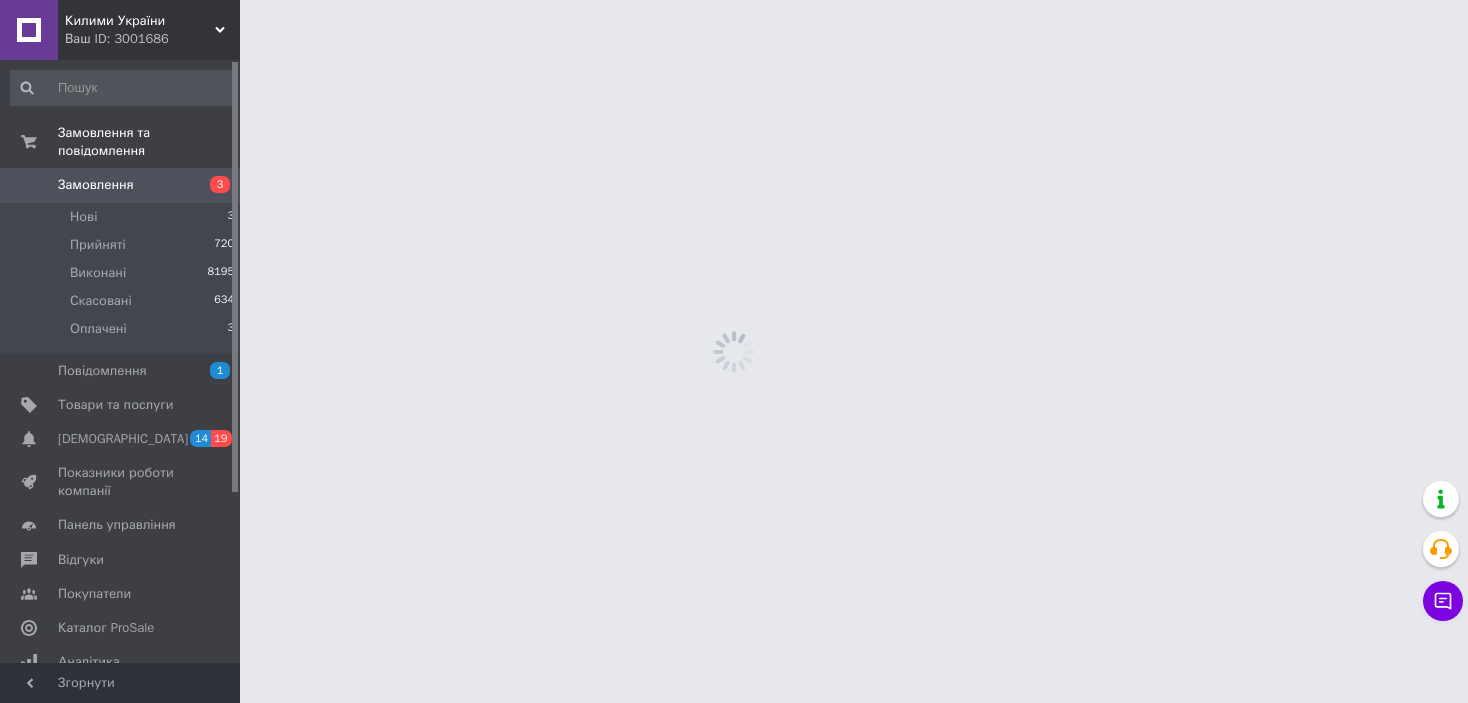 scroll, scrollTop: 0, scrollLeft: 0, axis: both 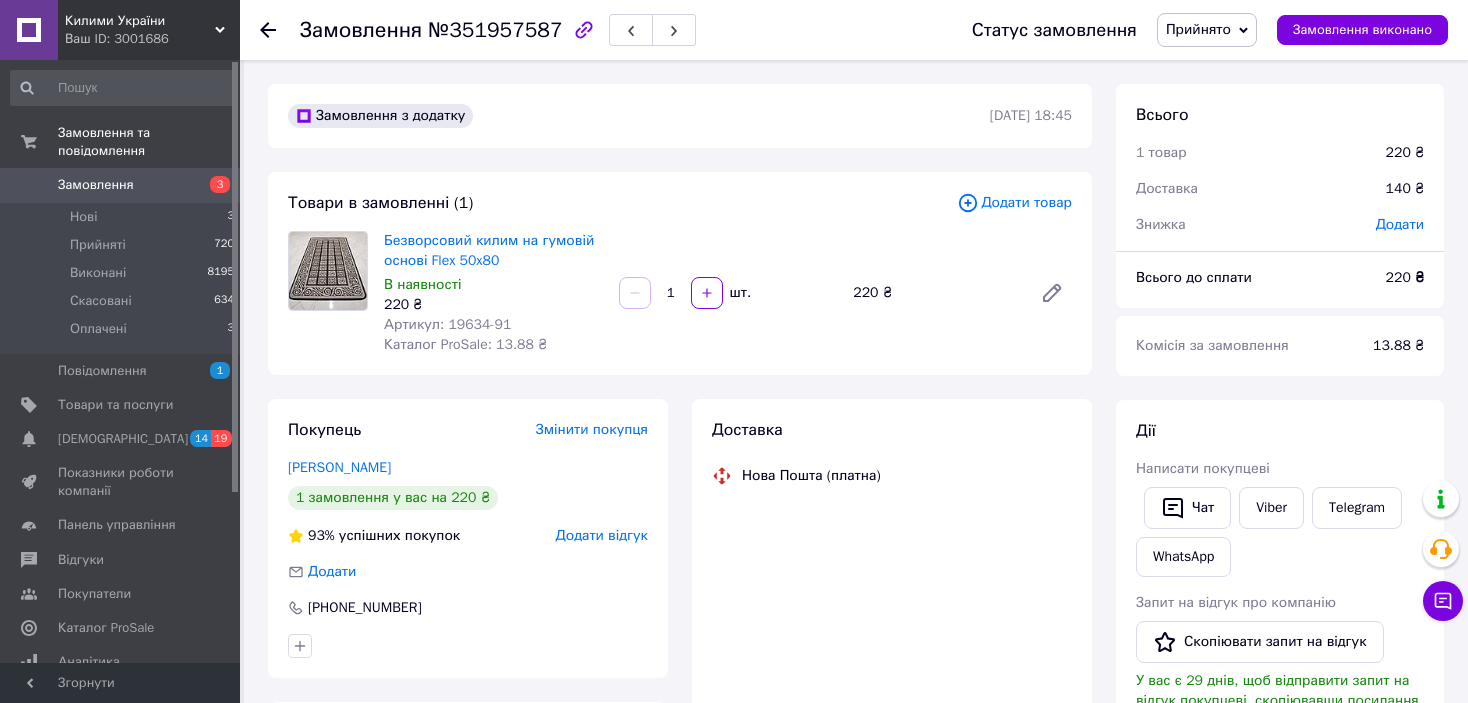 click on "Прийнято" at bounding box center [1207, 30] 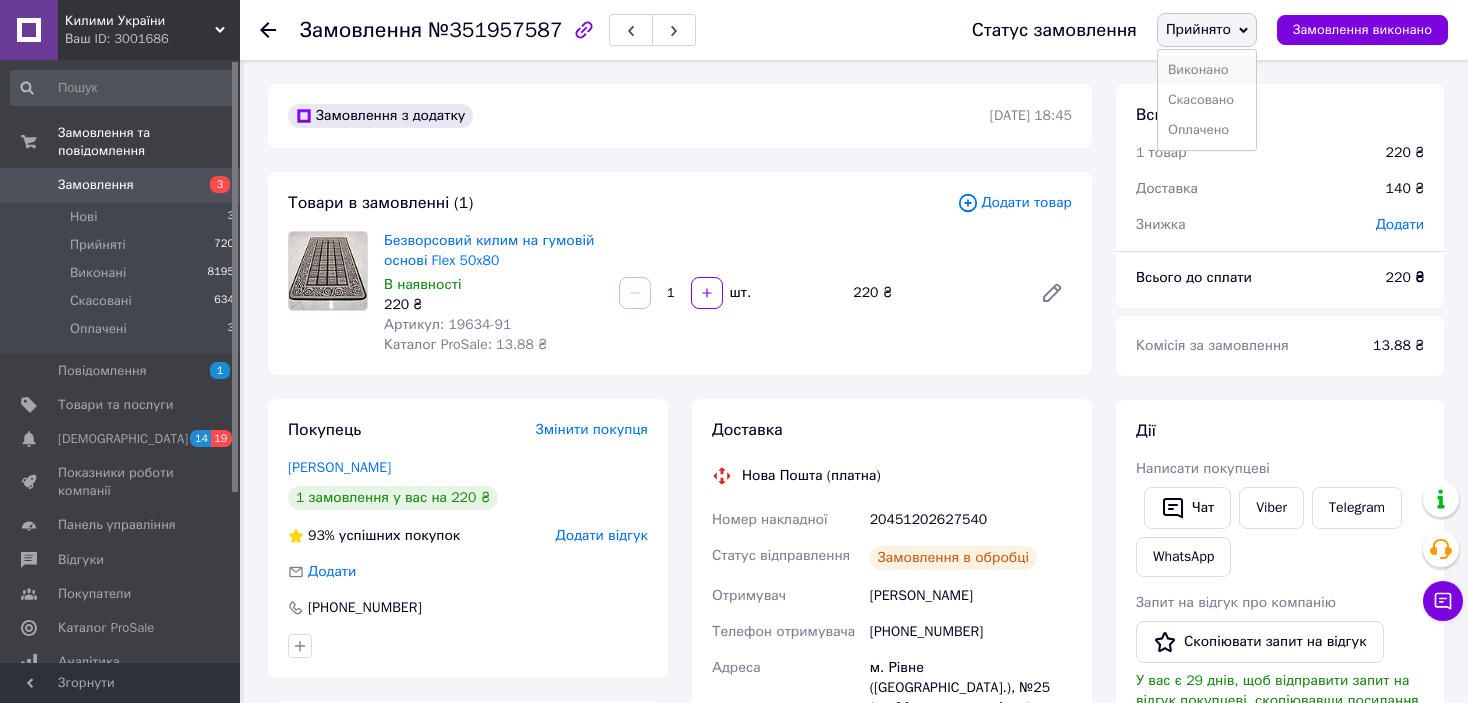click on "Виконано" at bounding box center (1207, 70) 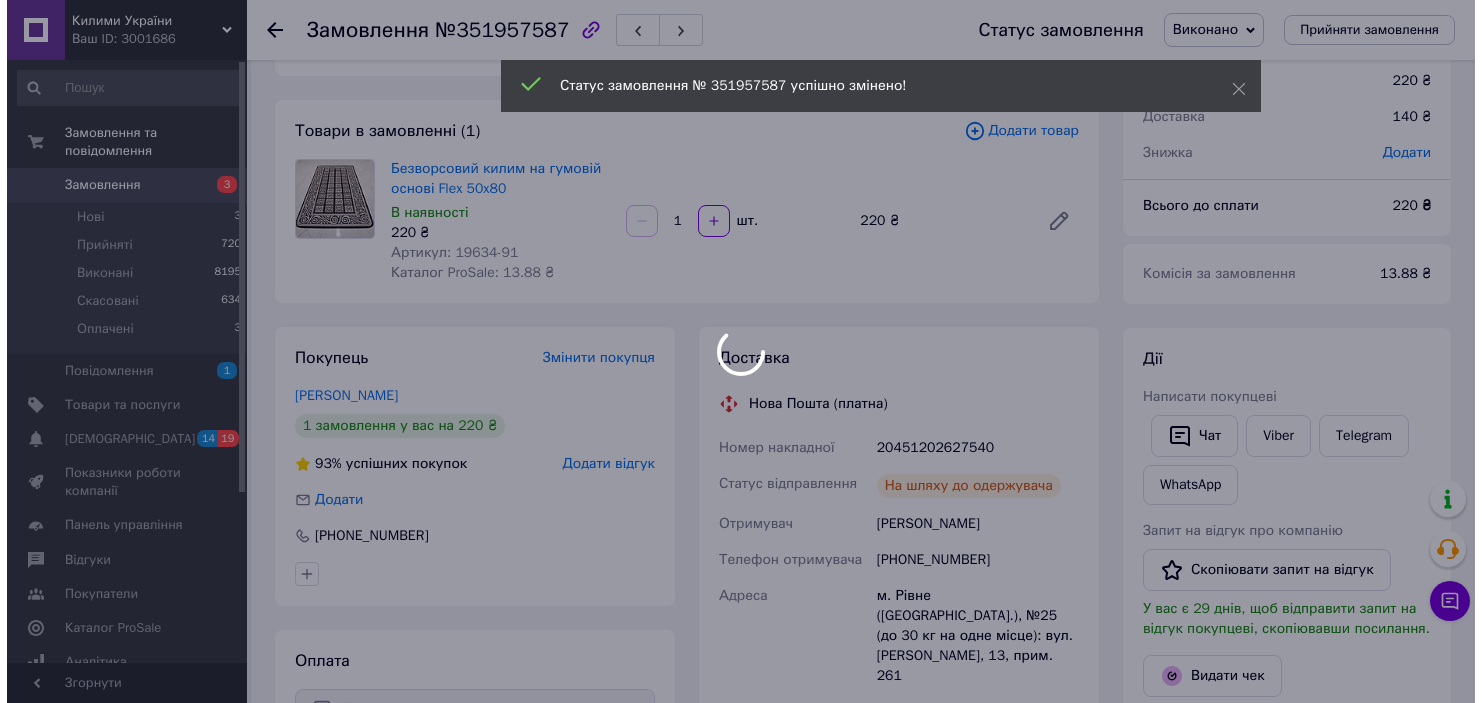 scroll, scrollTop: 200, scrollLeft: 0, axis: vertical 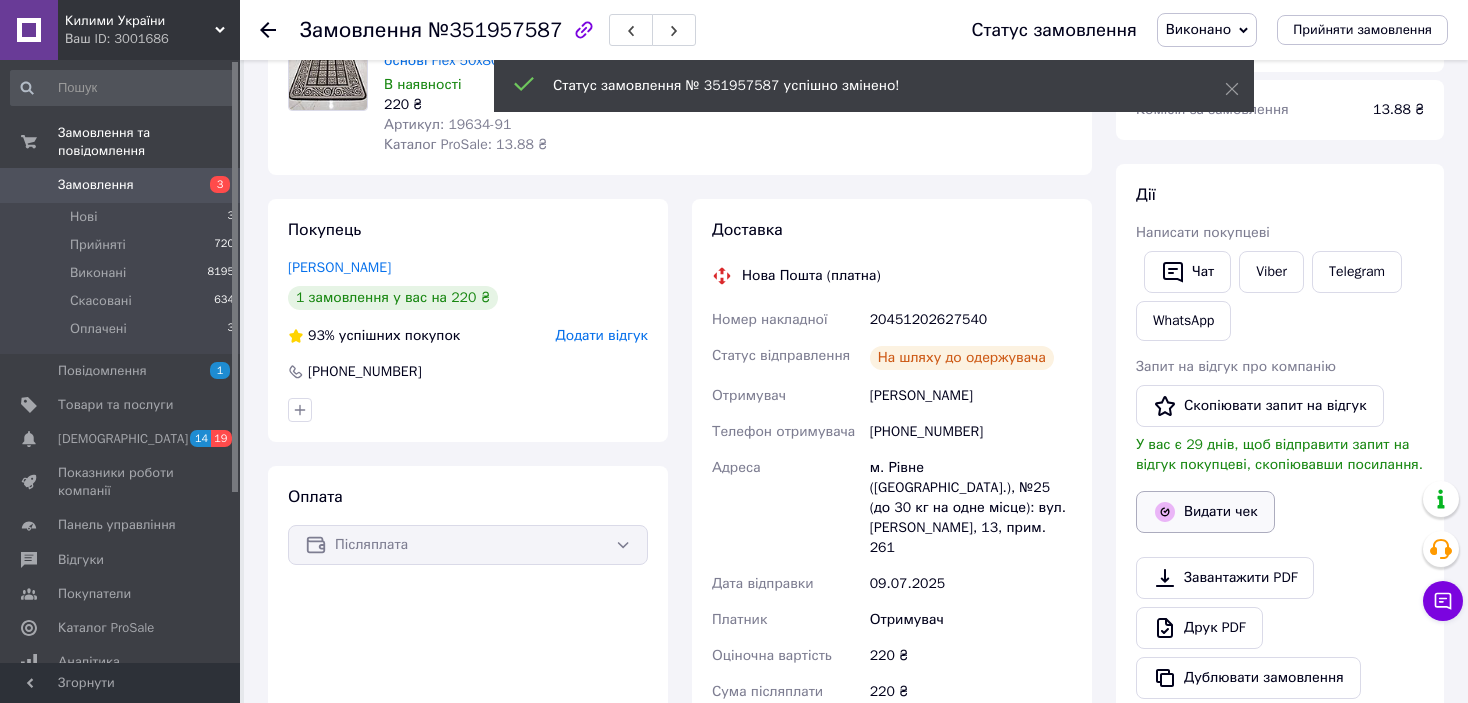 click on "Видати чек" at bounding box center (1205, 512) 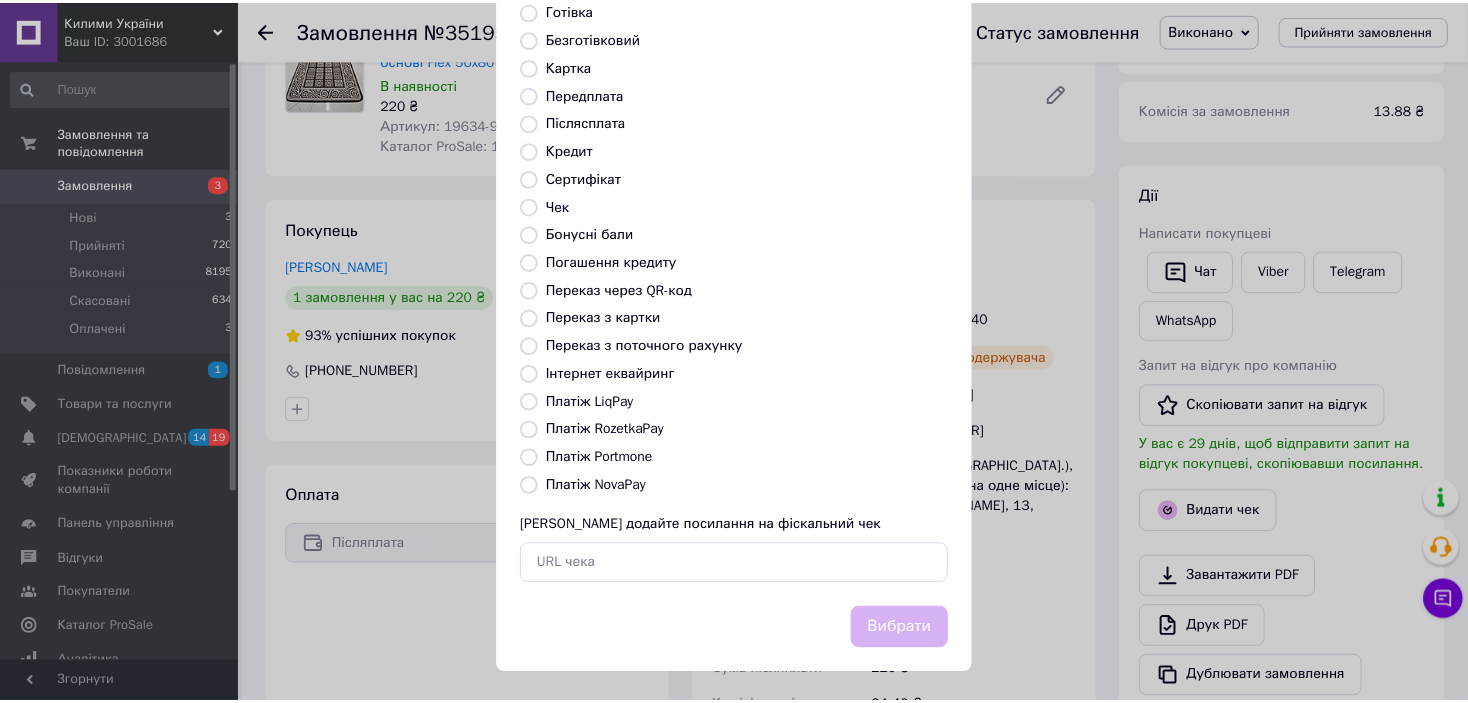 scroll, scrollTop: 155, scrollLeft: 0, axis: vertical 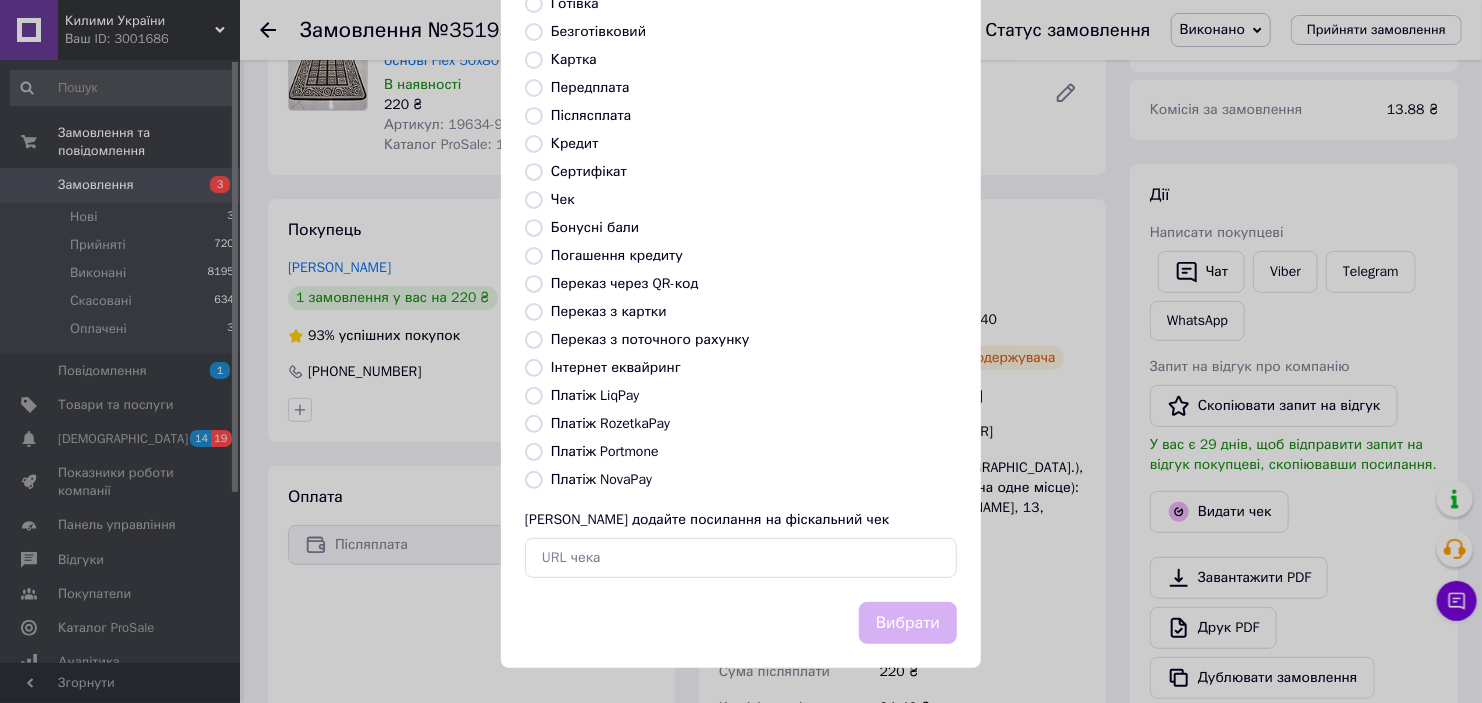 click on "Платіж RozetkaPay" at bounding box center [534, 424] 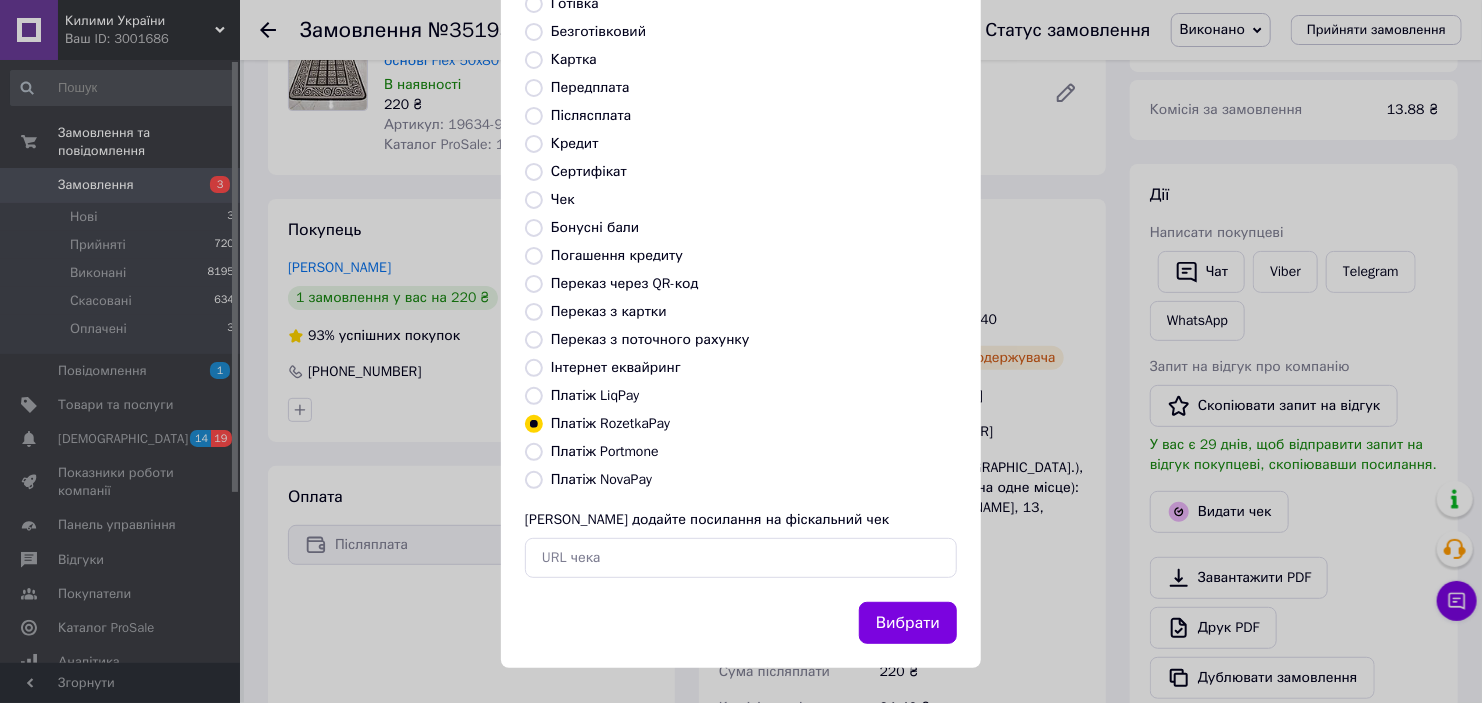 click on "Вибрати" at bounding box center (908, 623) 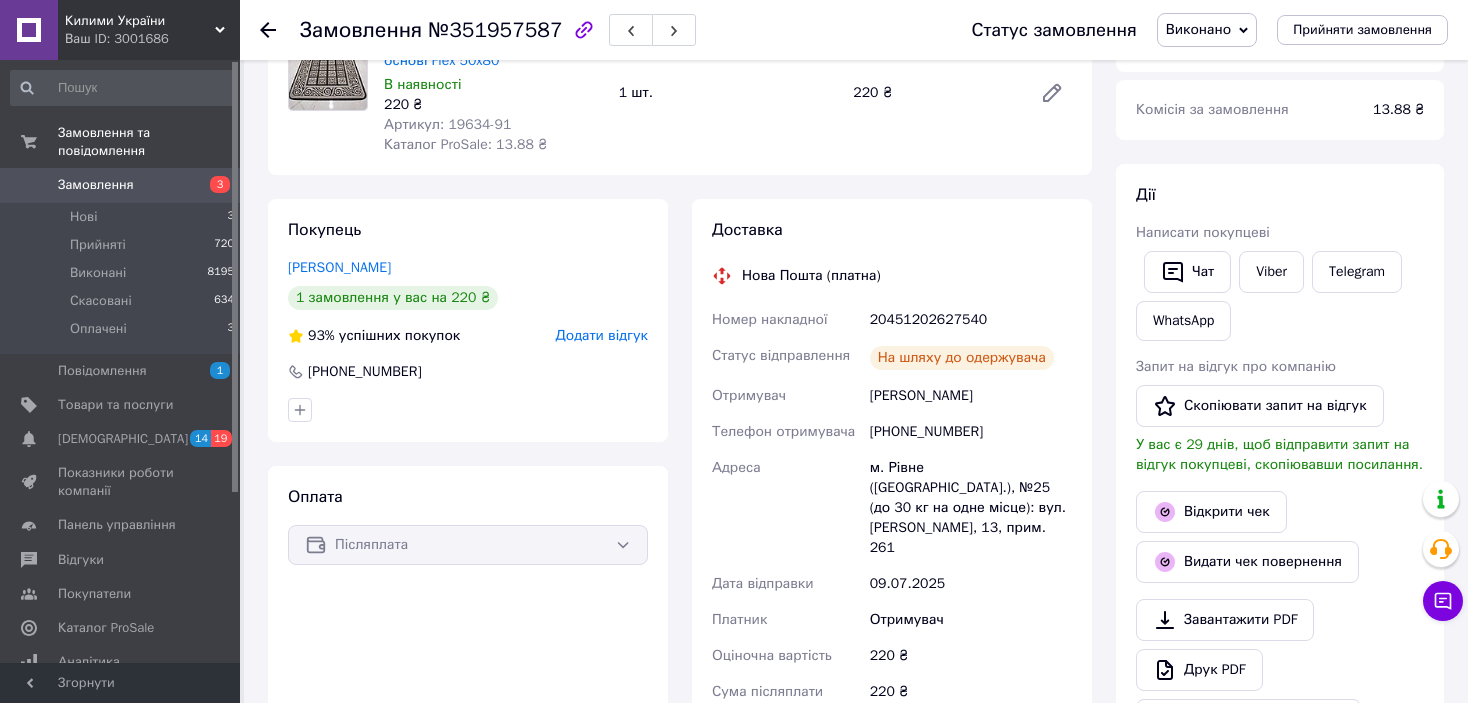 click 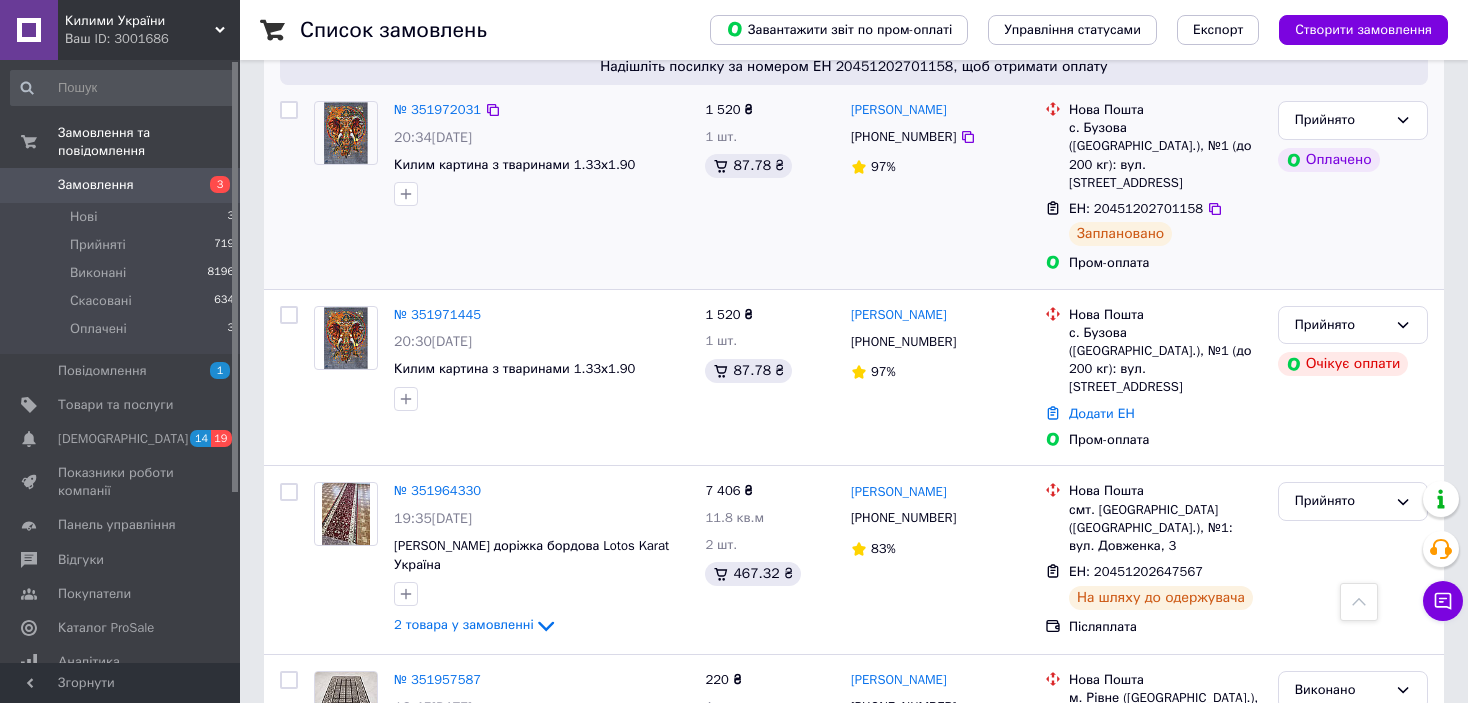 scroll, scrollTop: 800, scrollLeft: 0, axis: vertical 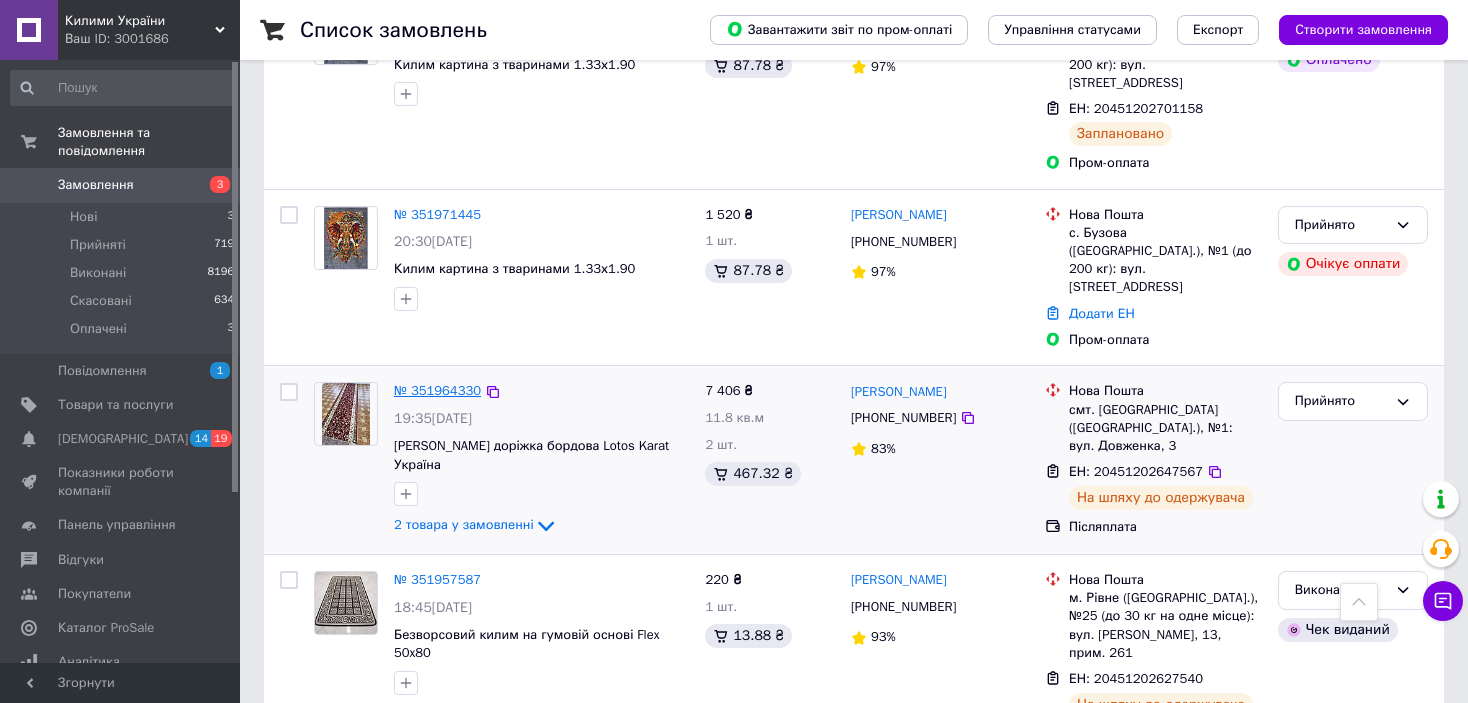 click on "№ 351964330" at bounding box center [437, 390] 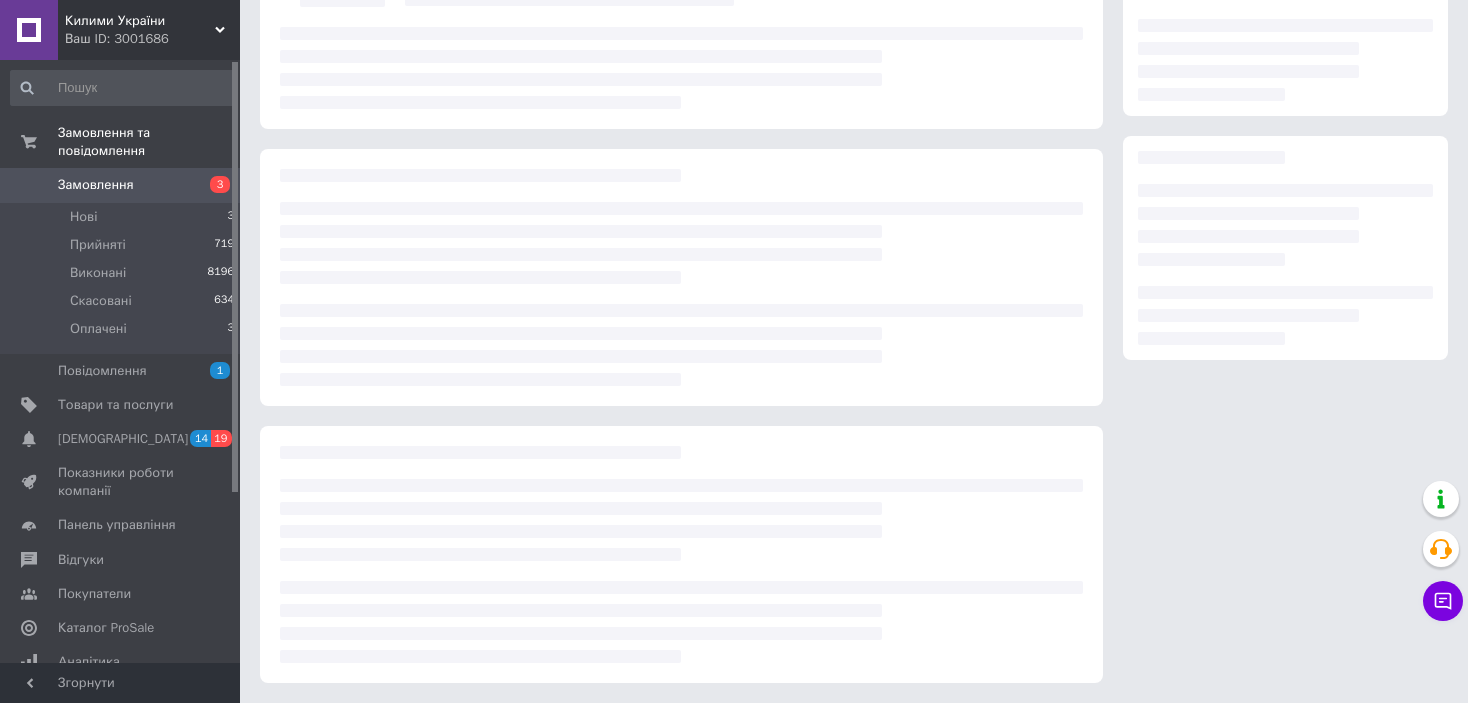 scroll, scrollTop: 211, scrollLeft: 0, axis: vertical 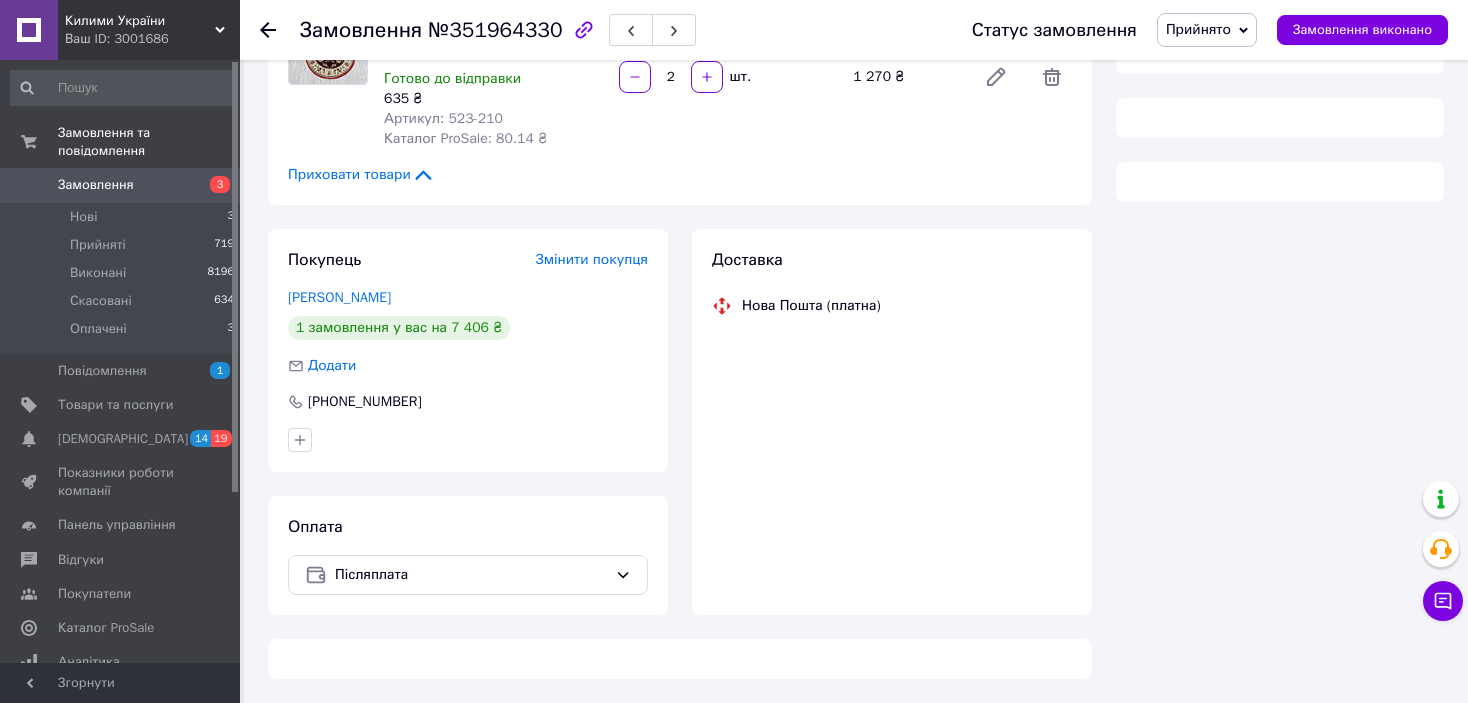 click on "Прийнято" at bounding box center [1198, 29] 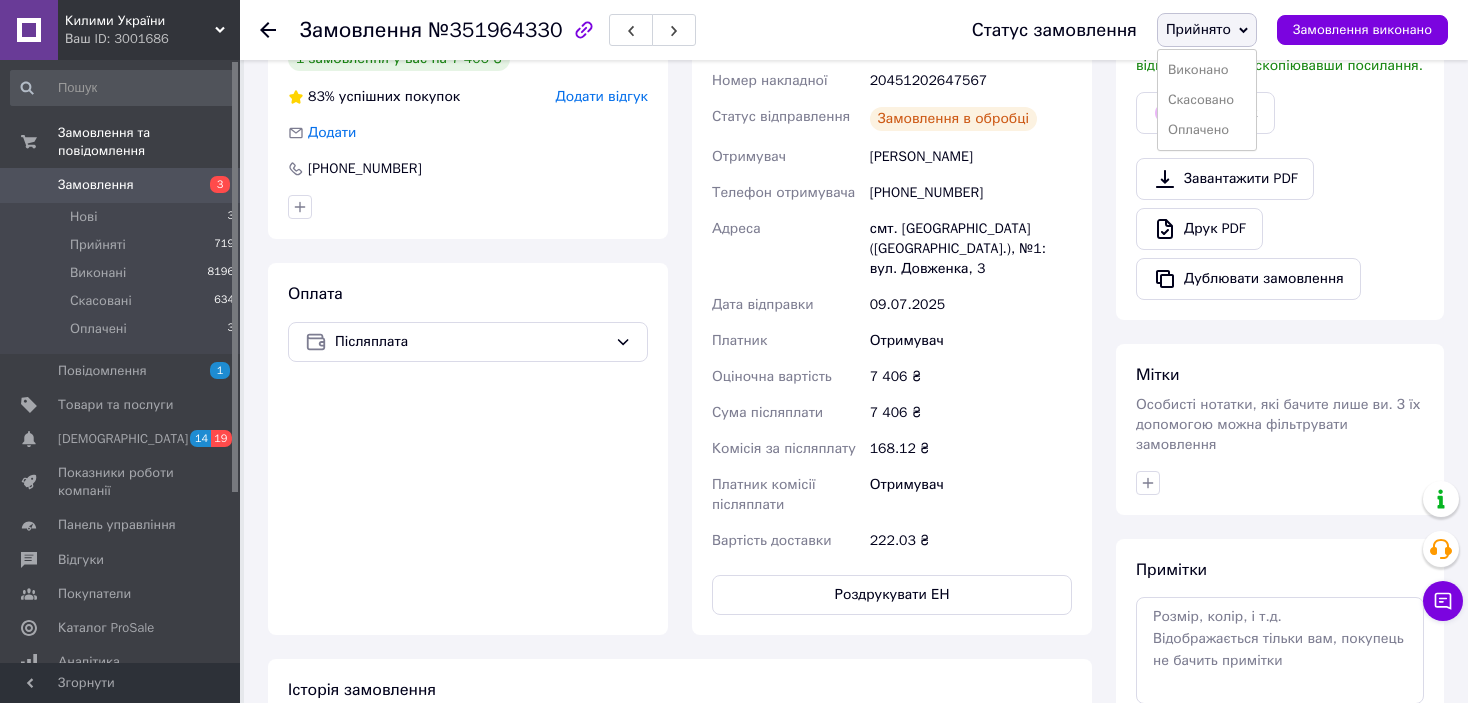 scroll, scrollTop: 800, scrollLeft: 0, axis: vertical 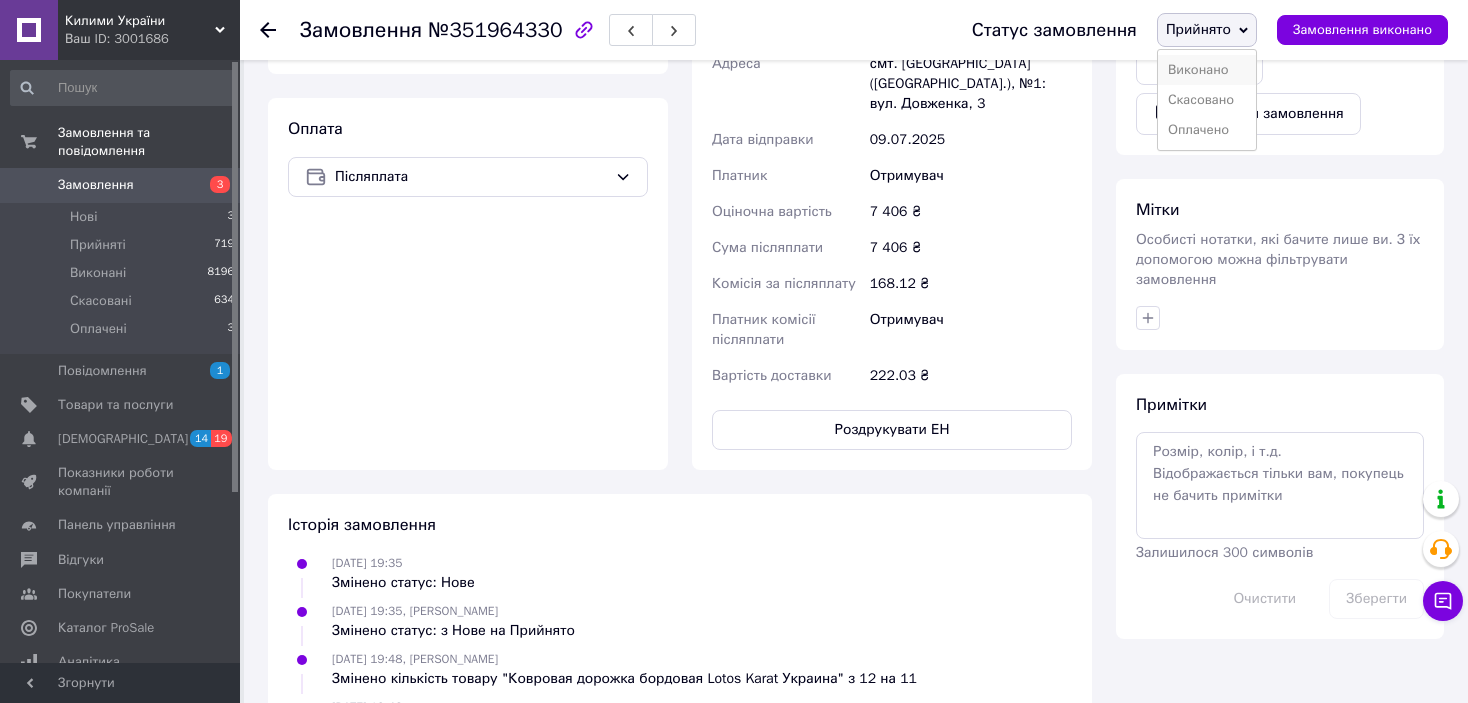 click on "Виконано" at bounding box center [1207, 70] 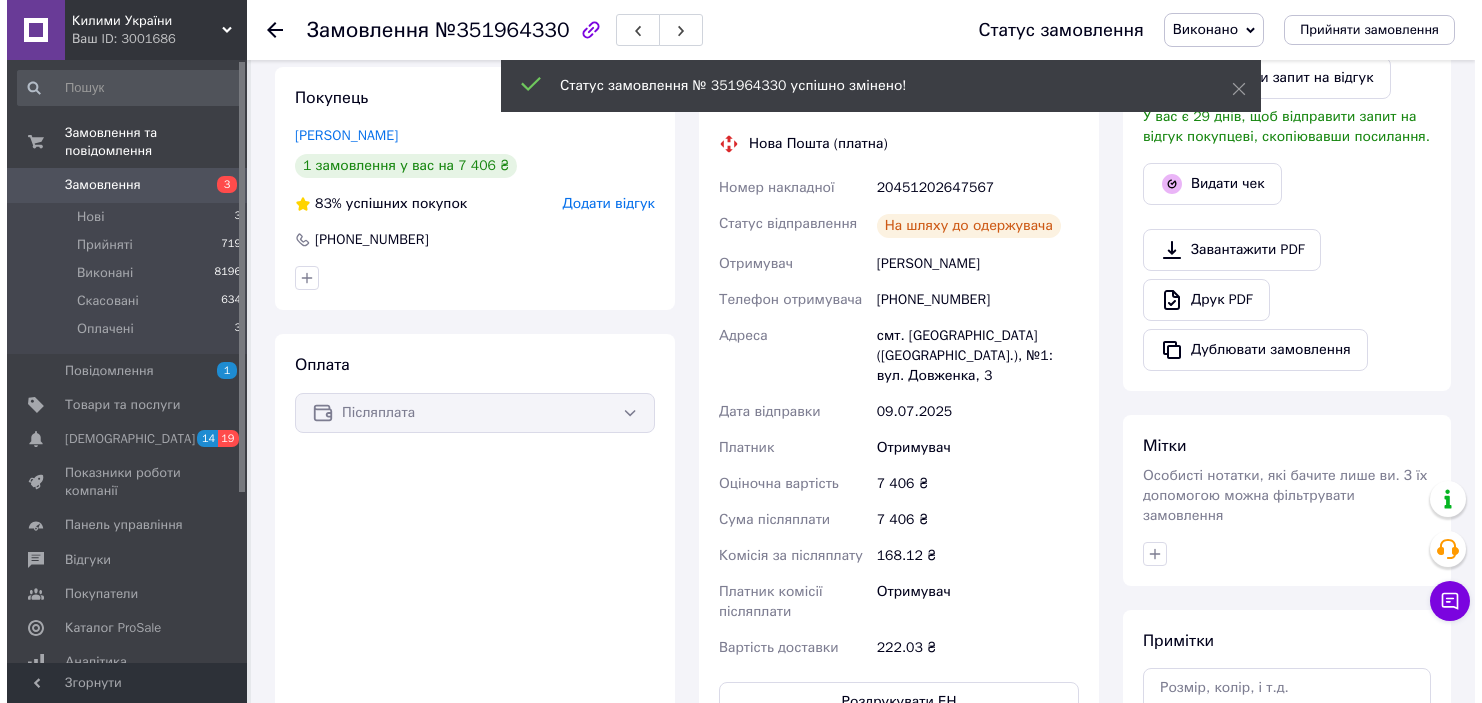 scroll, scrollTop: 400, scrollLeft: 0, axis: vertical 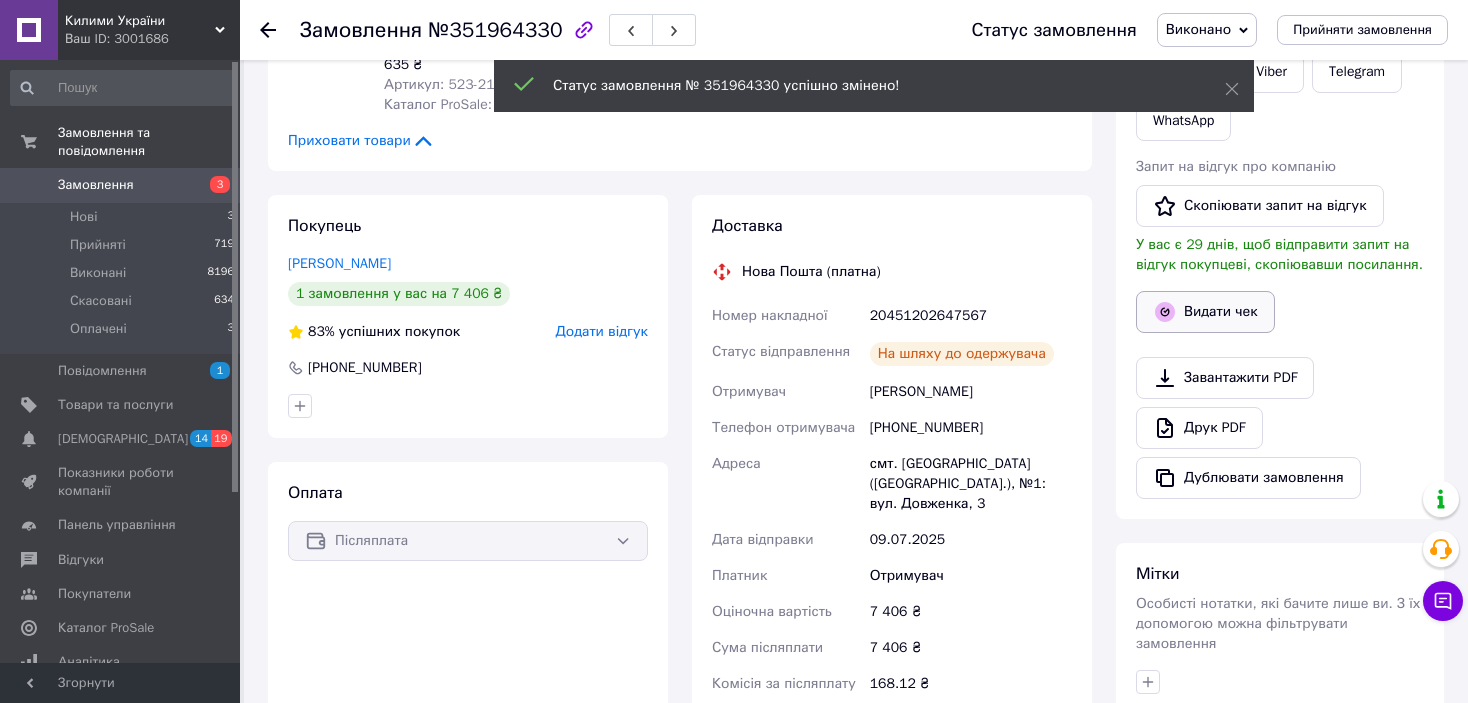click on "Видати чек" at bounding box center (1205, 312) 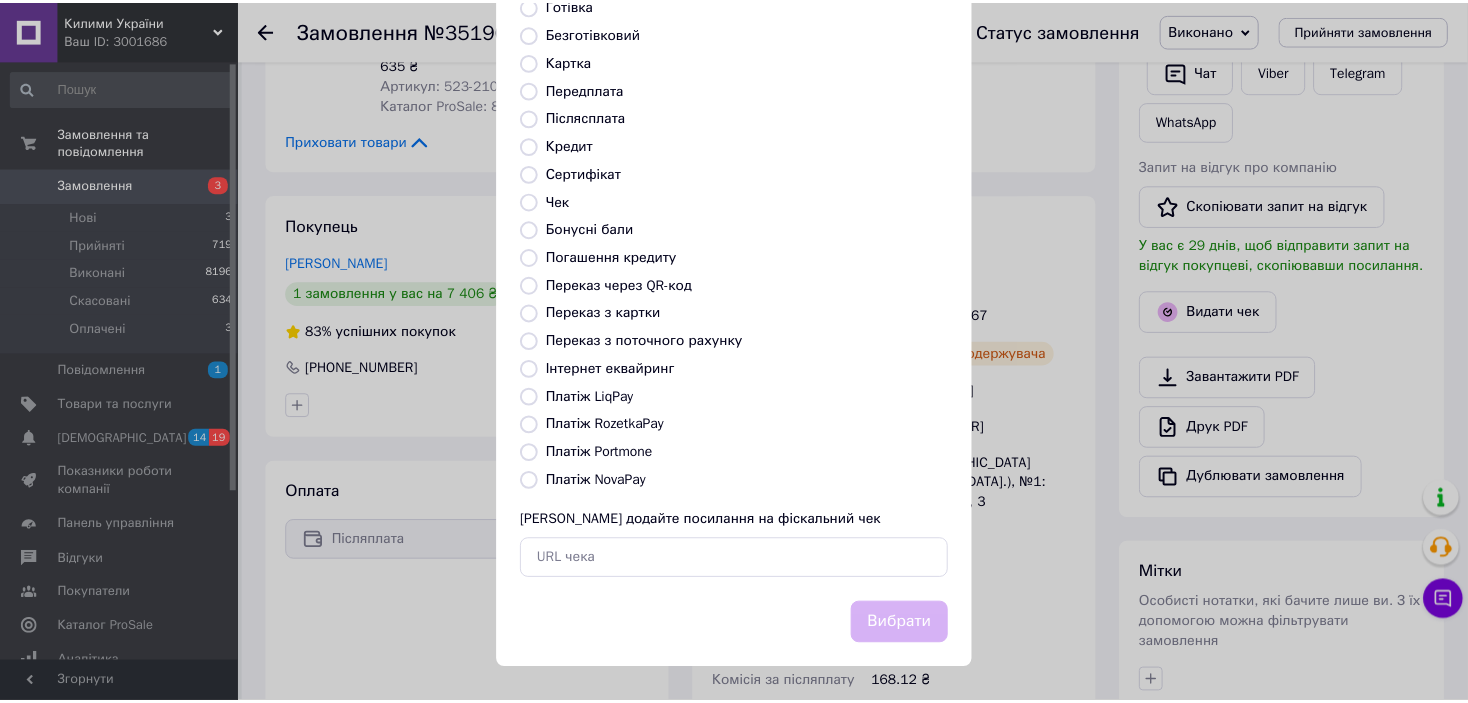 scroll, scrollTop: 155, scrollLeft: 0, axis: vertical 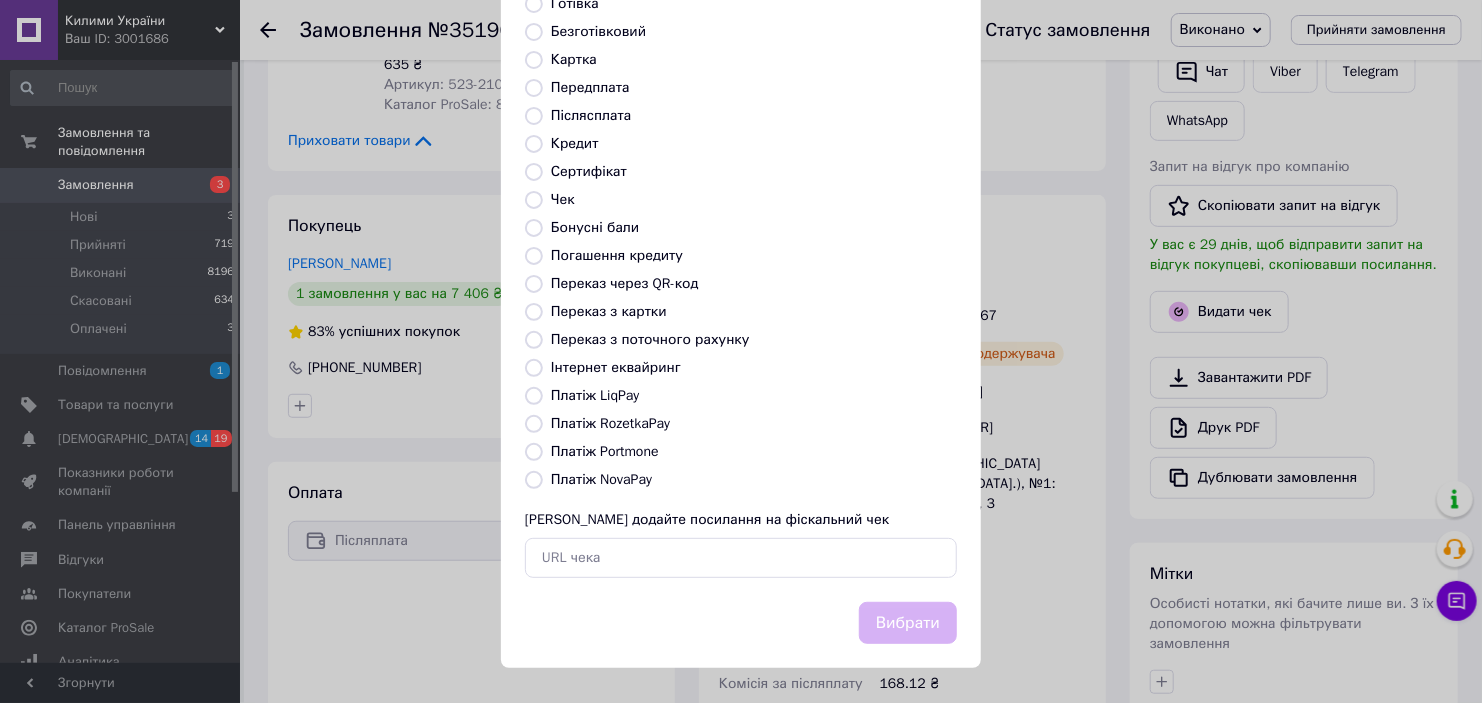 click on "Платіж NovaPay" at bounding box center [534, 480] 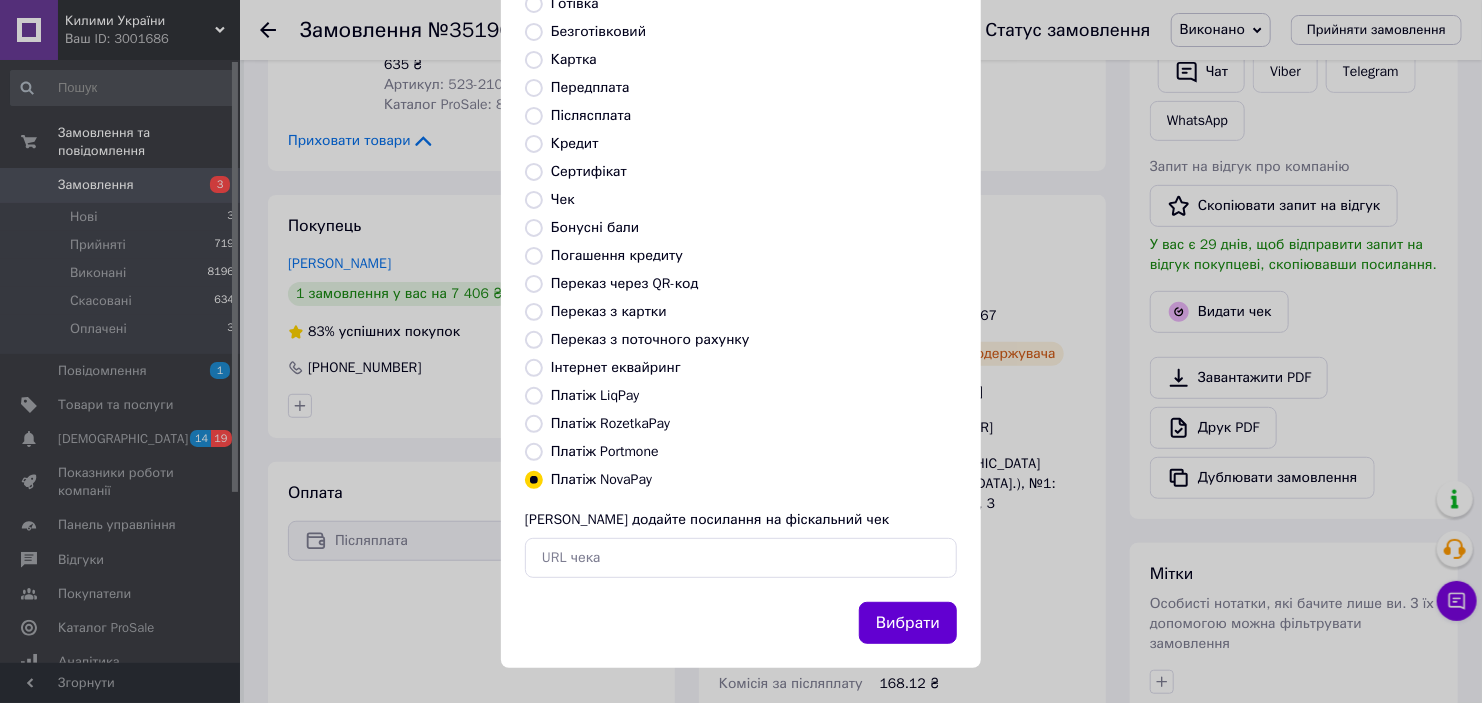 click on "Вибрати" at bounding box center [908, 623] 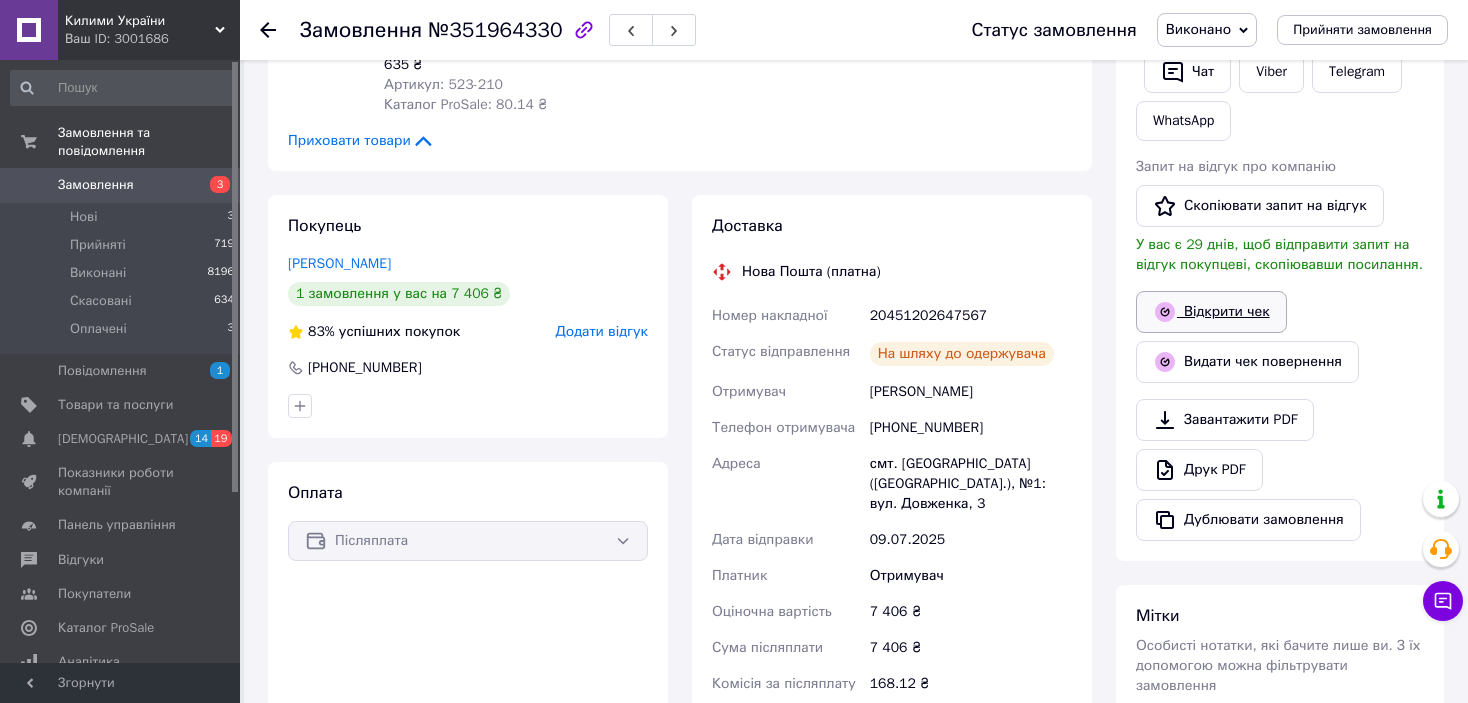 click on "Відкрити чек" at bounding box center (1211, 312) 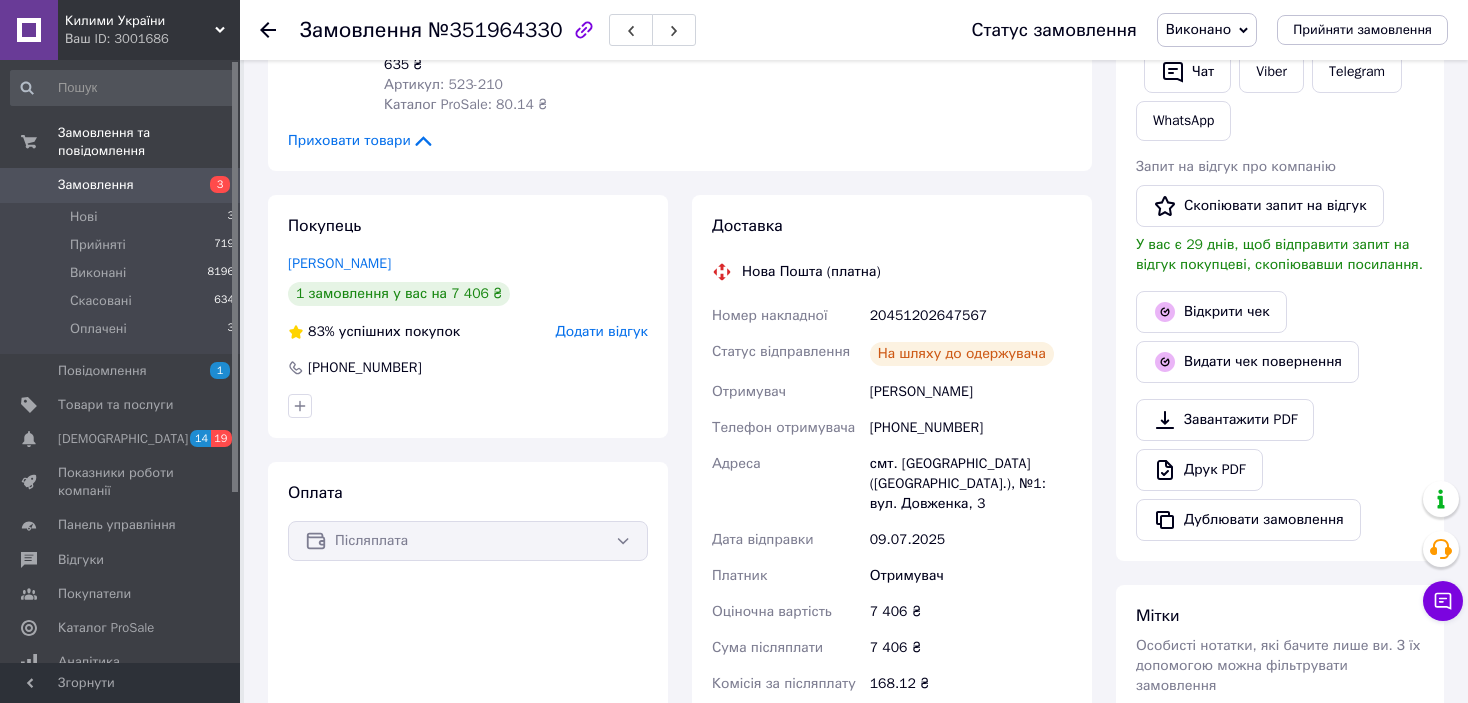 click 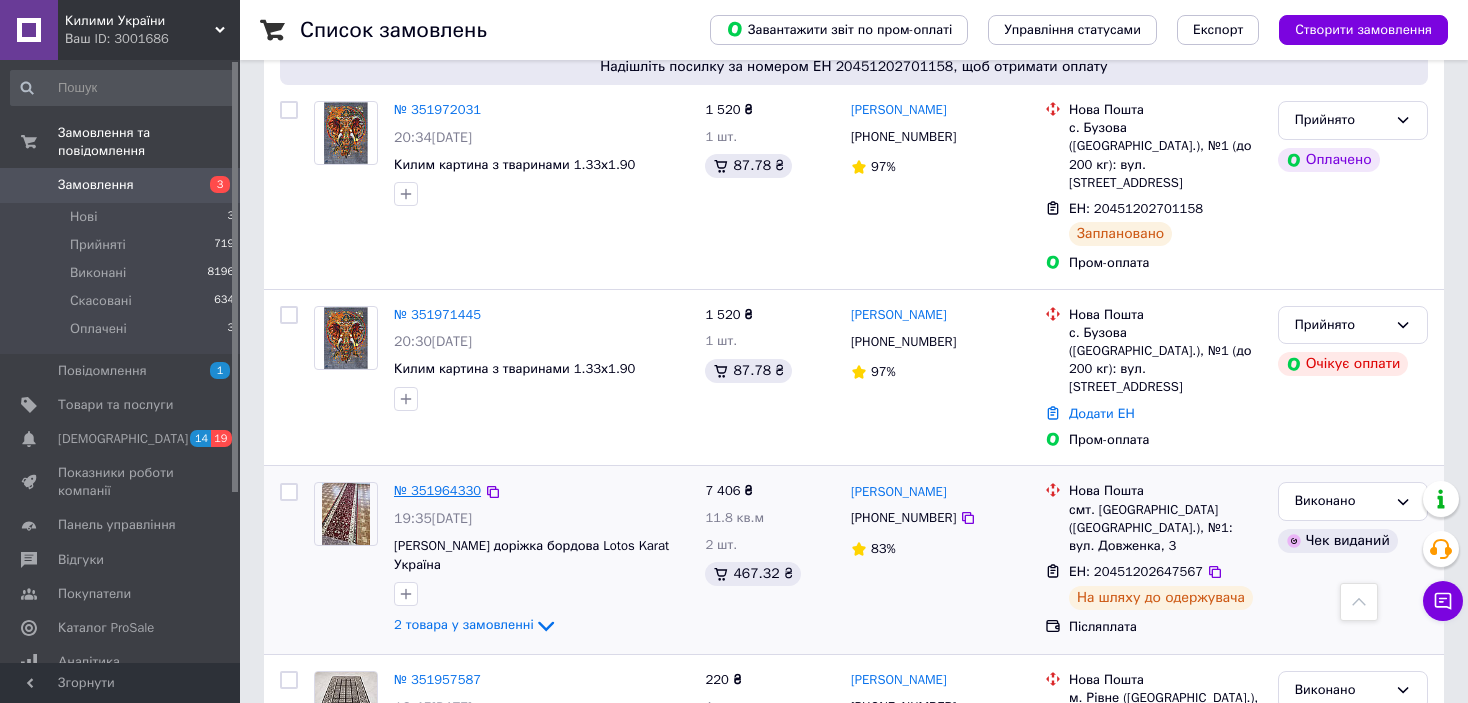 click on "№ 351964330" at bounding box center [437, 490] 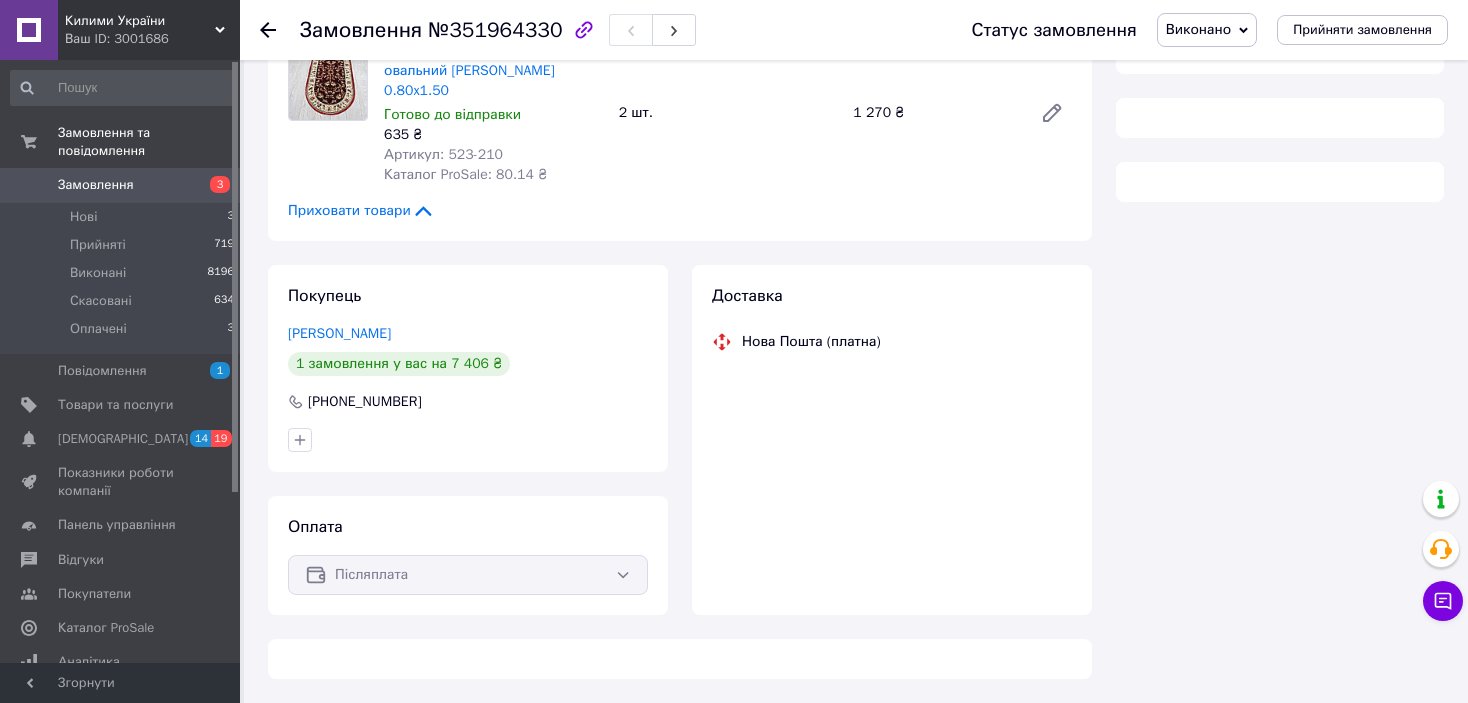 scroll, scrollTop: 700, scrollLeft: 0, axis: vertical 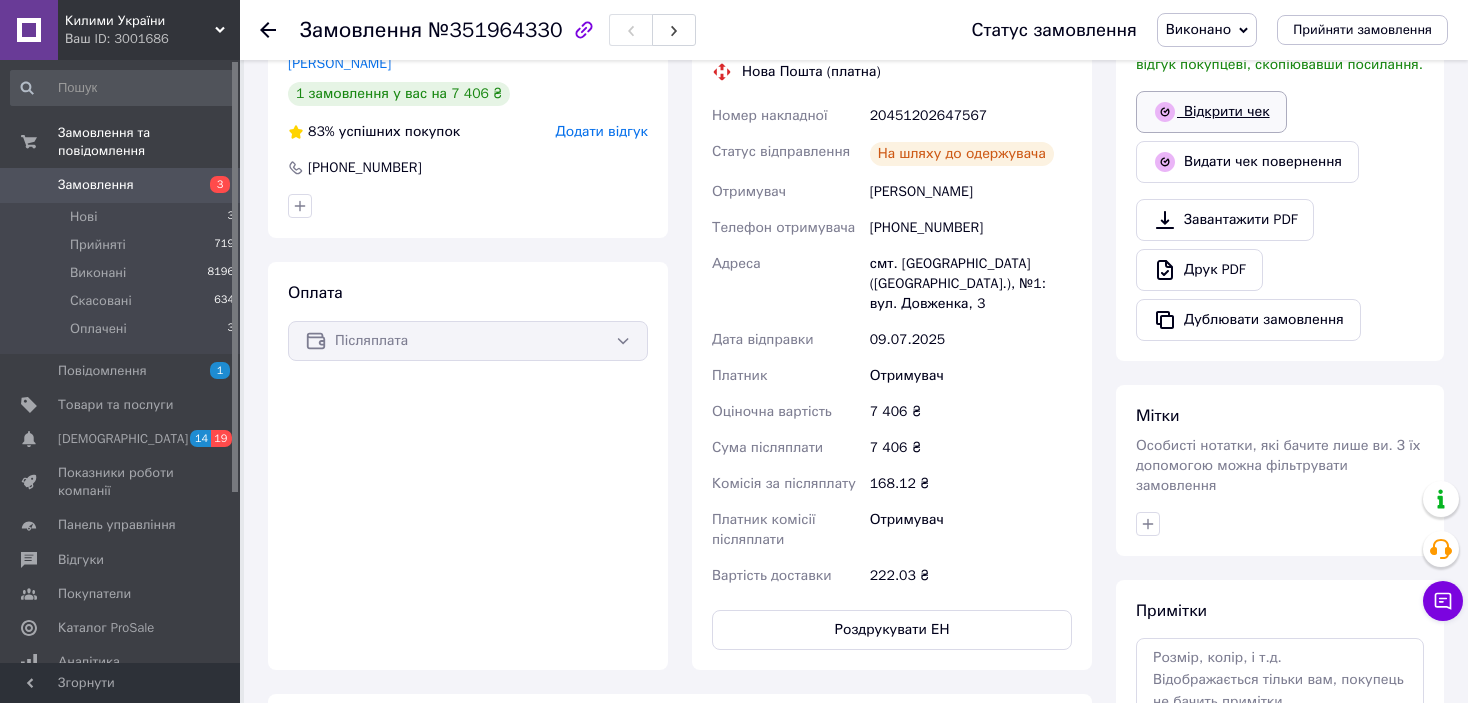 click on "Відкрити чек" at bounding box center [1211, 112] 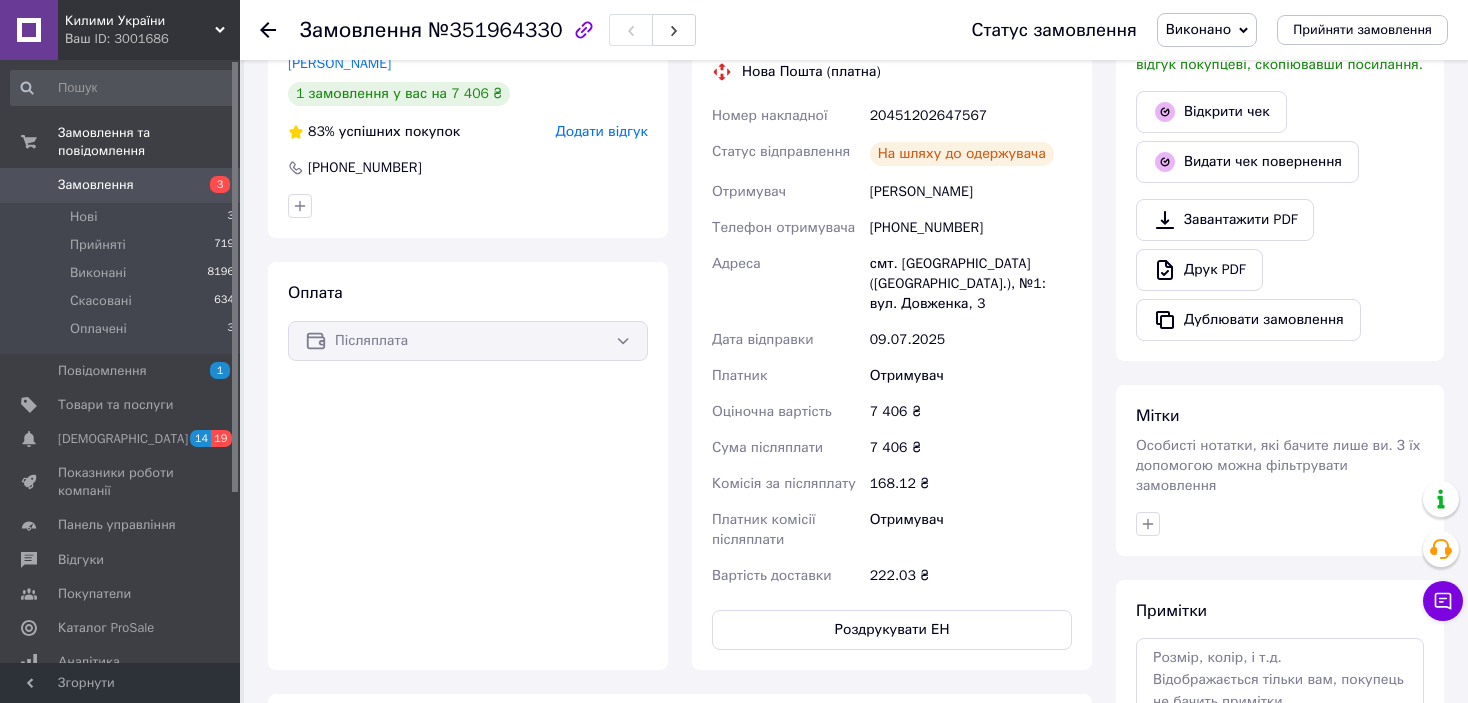 click 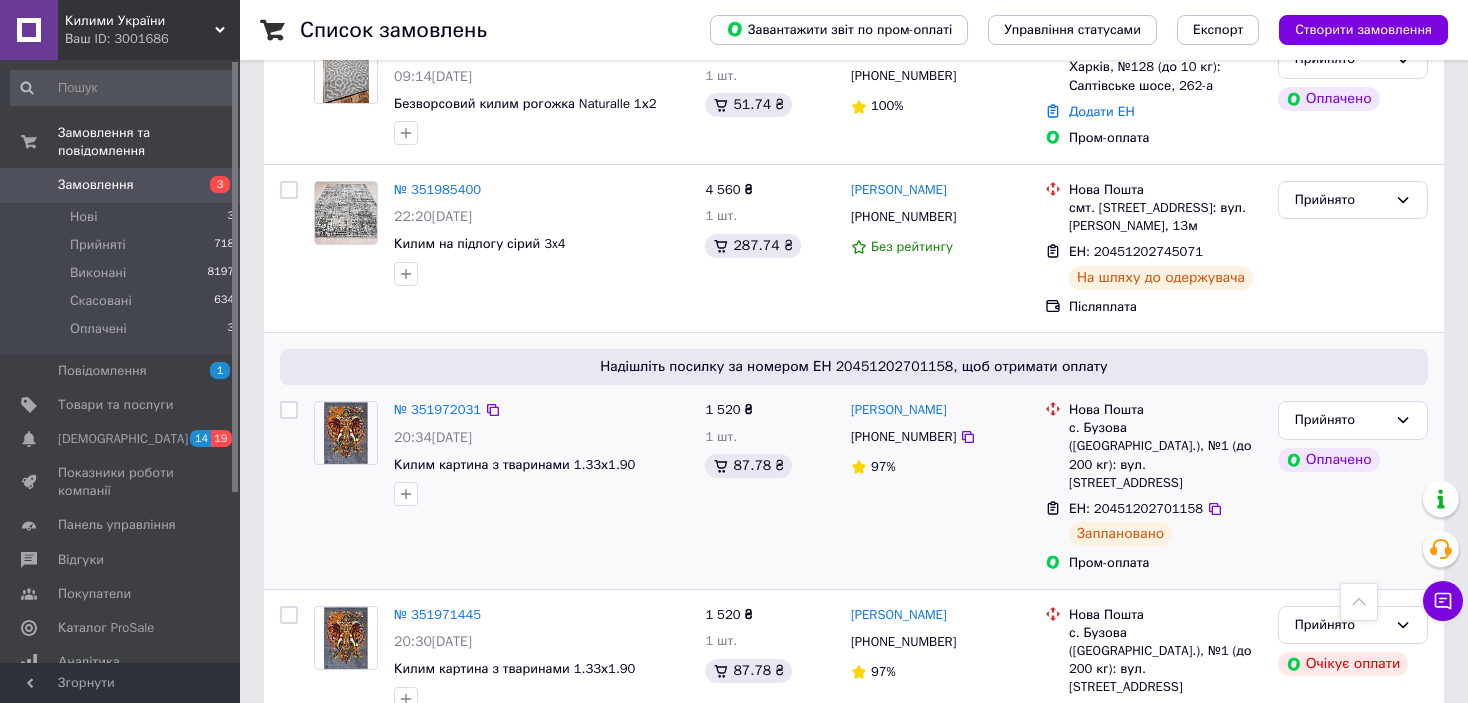 scroll, scrollTop: 500, scrollLeft: 0, axis: vertical 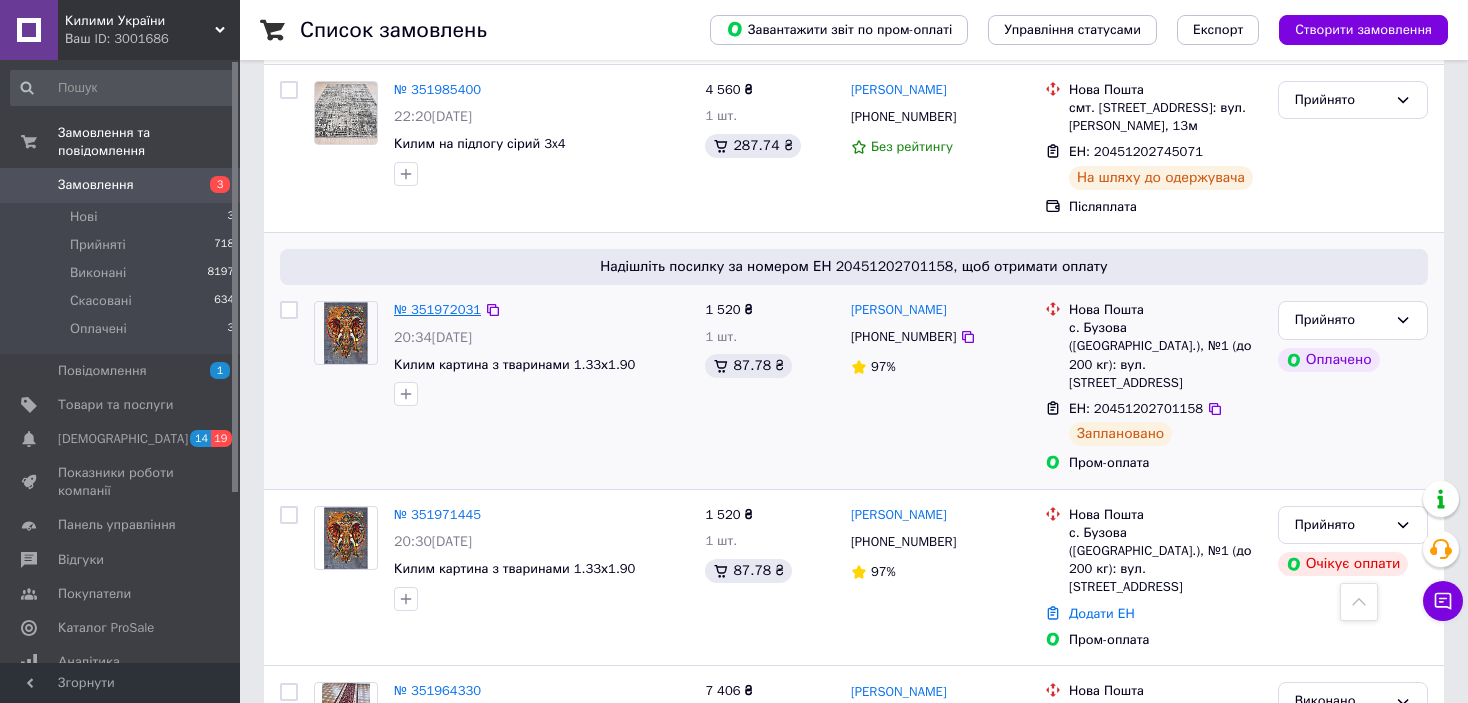 click on "№ 351972031" at bounding box center [437, 309] 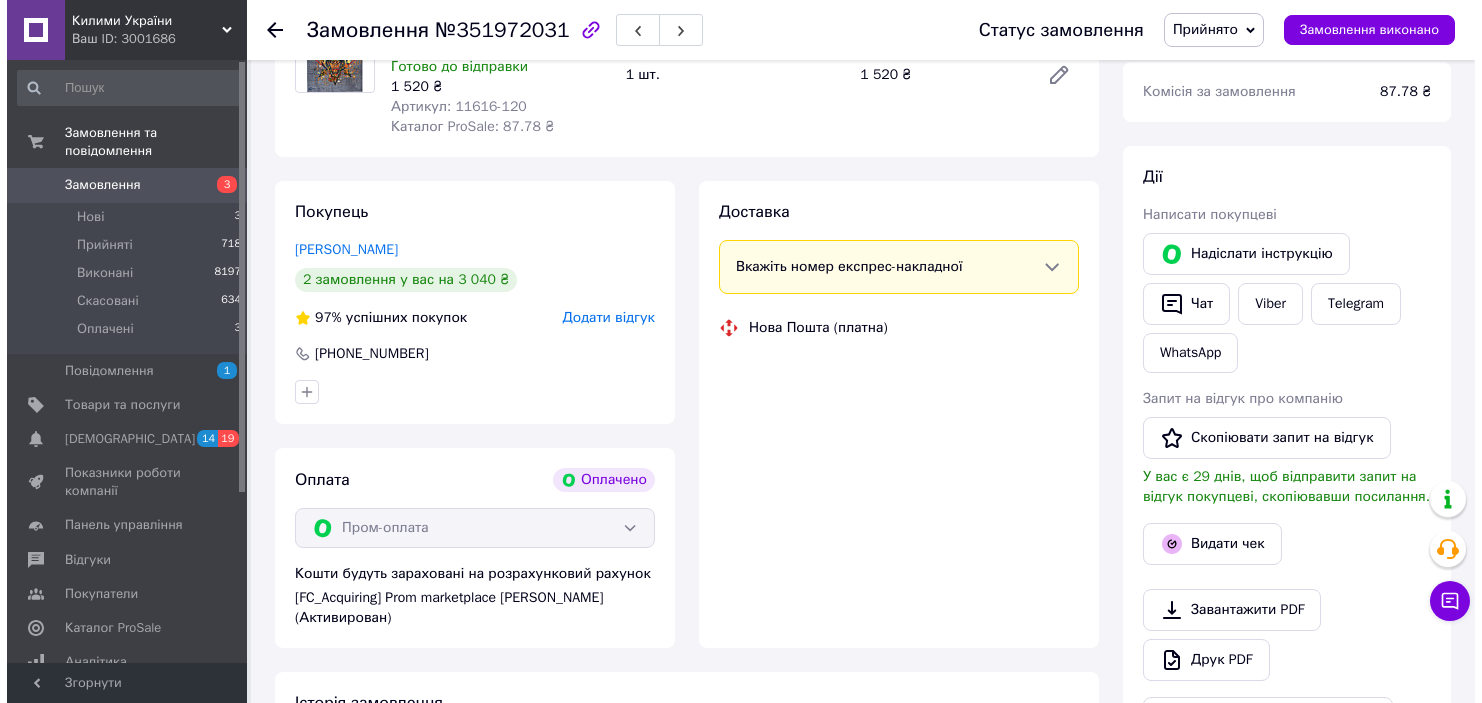 scroll, scrollTop: 500, scrollLeft: 0, axis: vertical 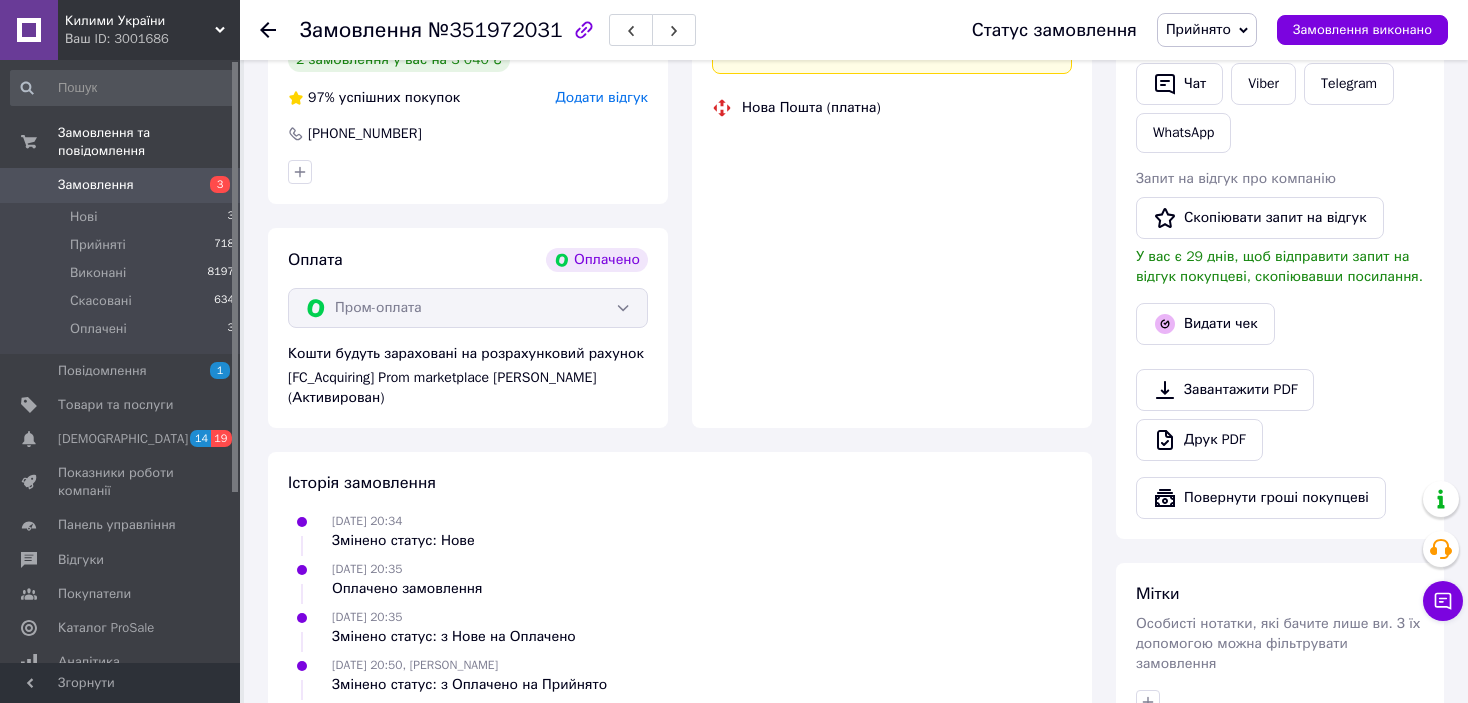 click on "Прийнято" at bounding box center [1198, 29] 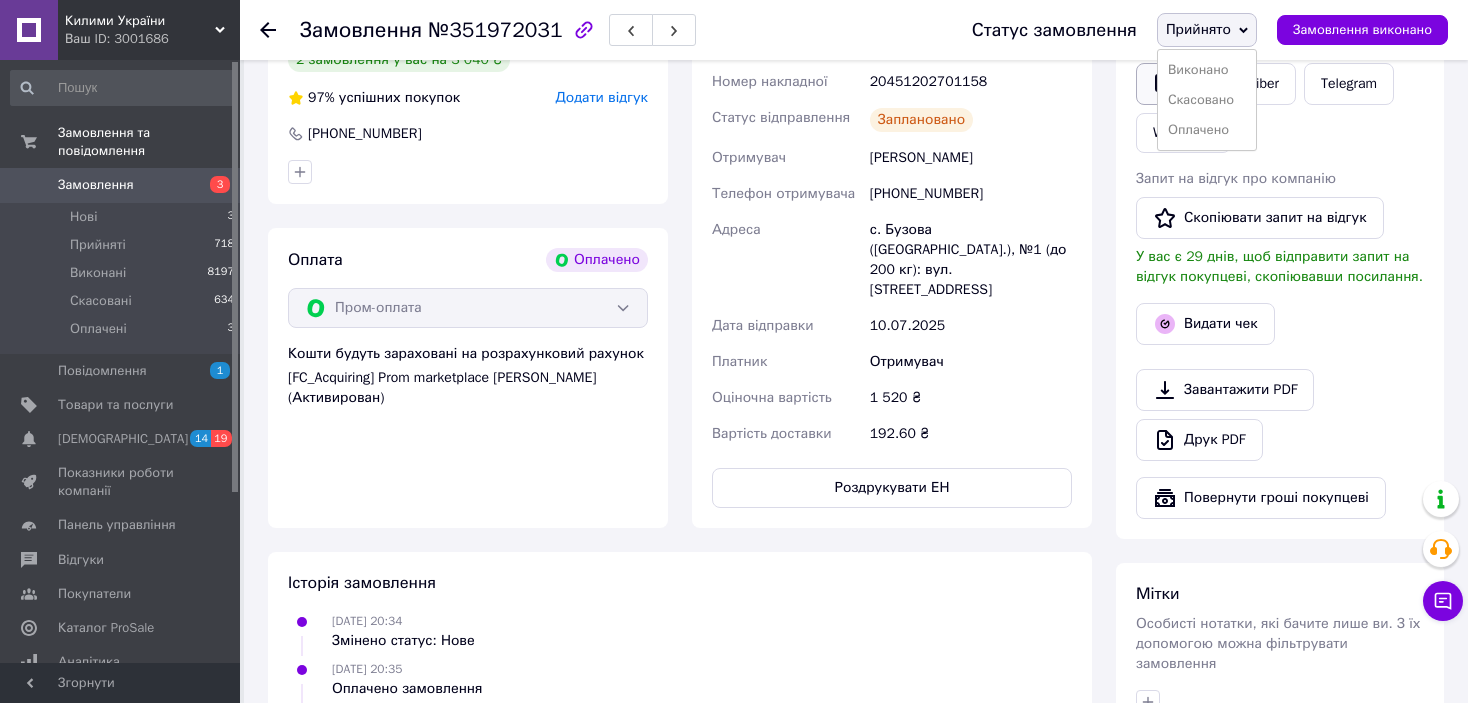 drag, startPoint x: 1203, startPoint y: 69, endPoint x: 1203, endPoint y: 94, distance: 25 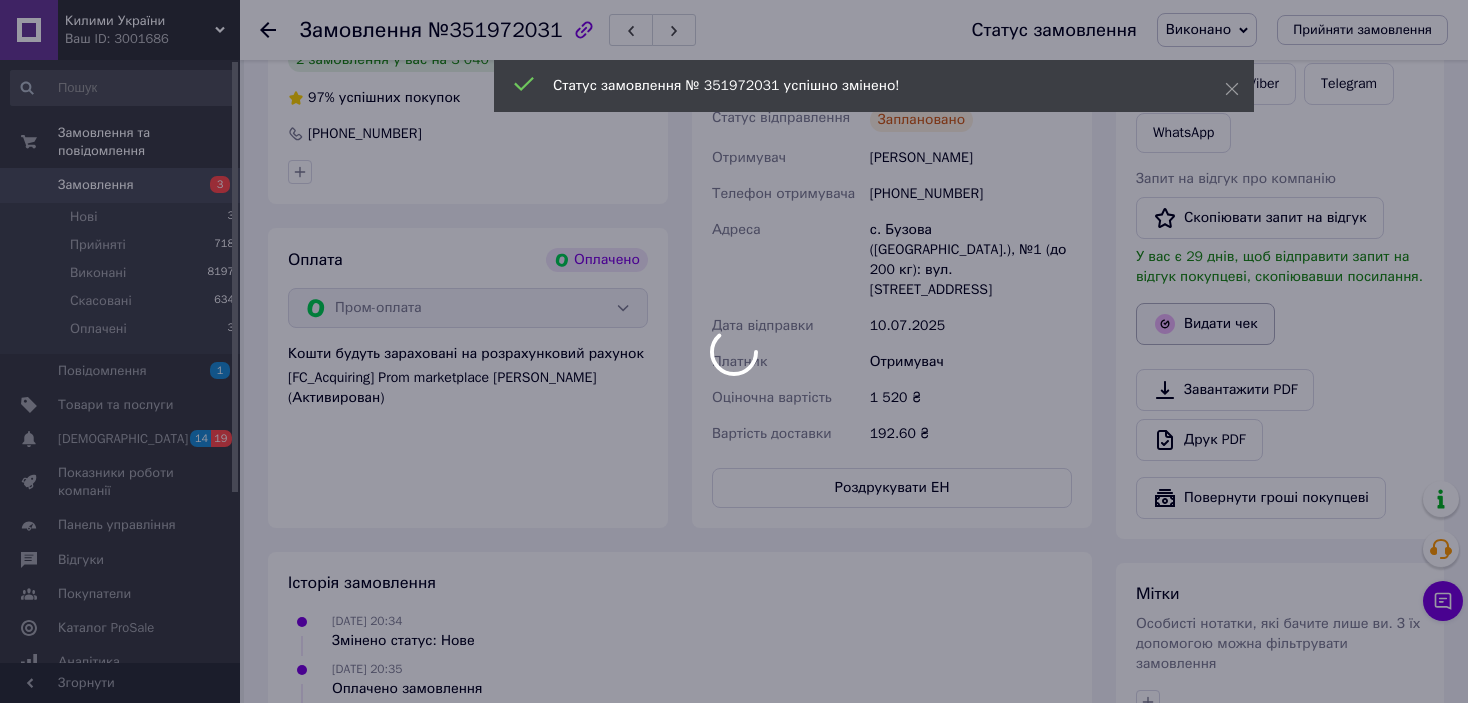 click at bounding box center (734, 351) 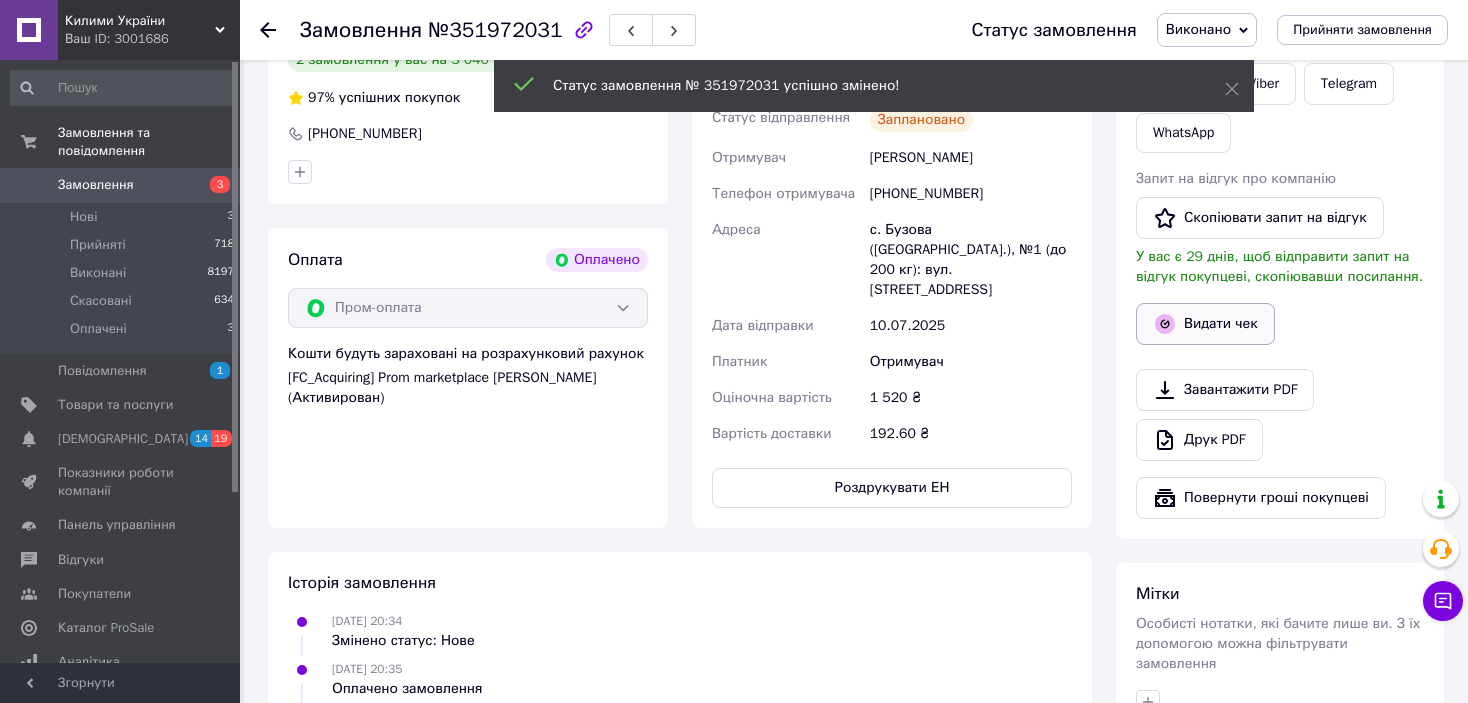click on "Видати чек" at bounding box center (1205, 324) 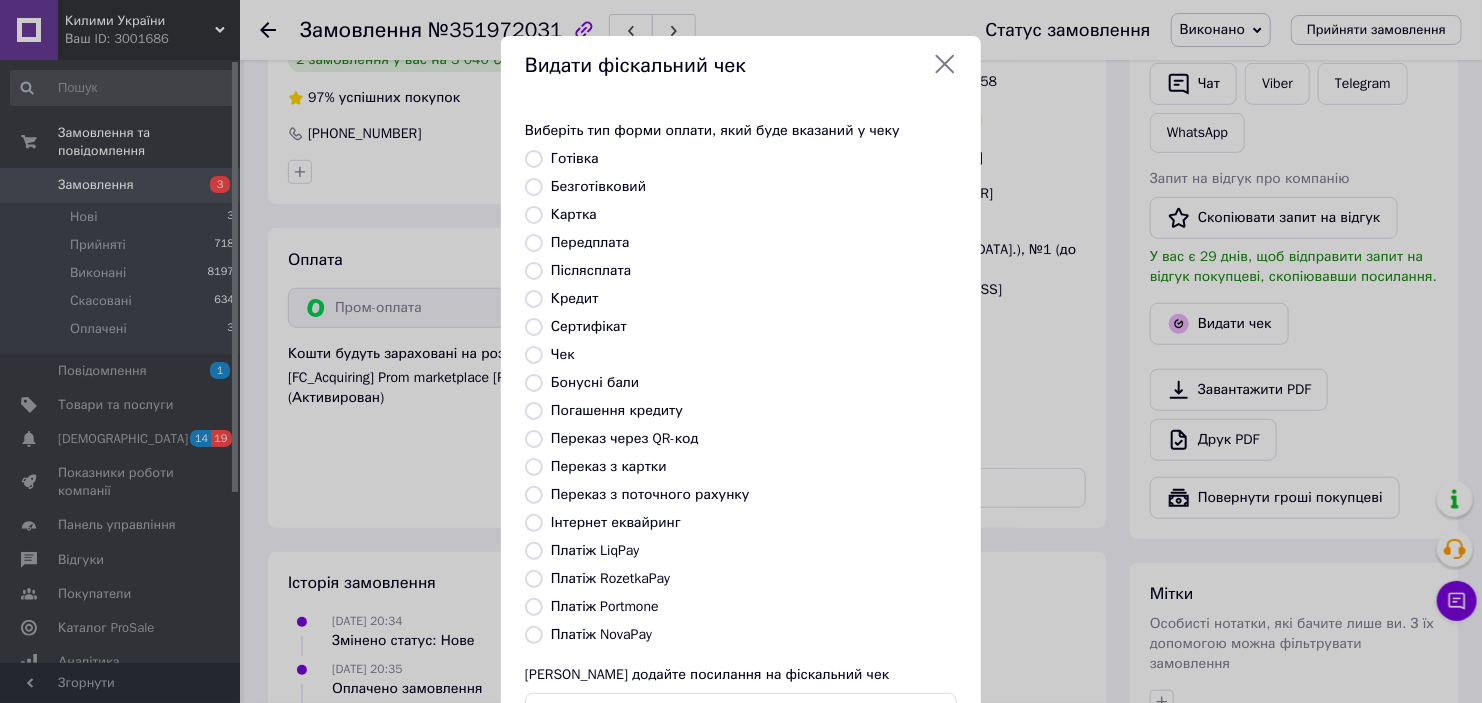 click on "Платіж RozetkaPay" at bounding box center (534, 579) 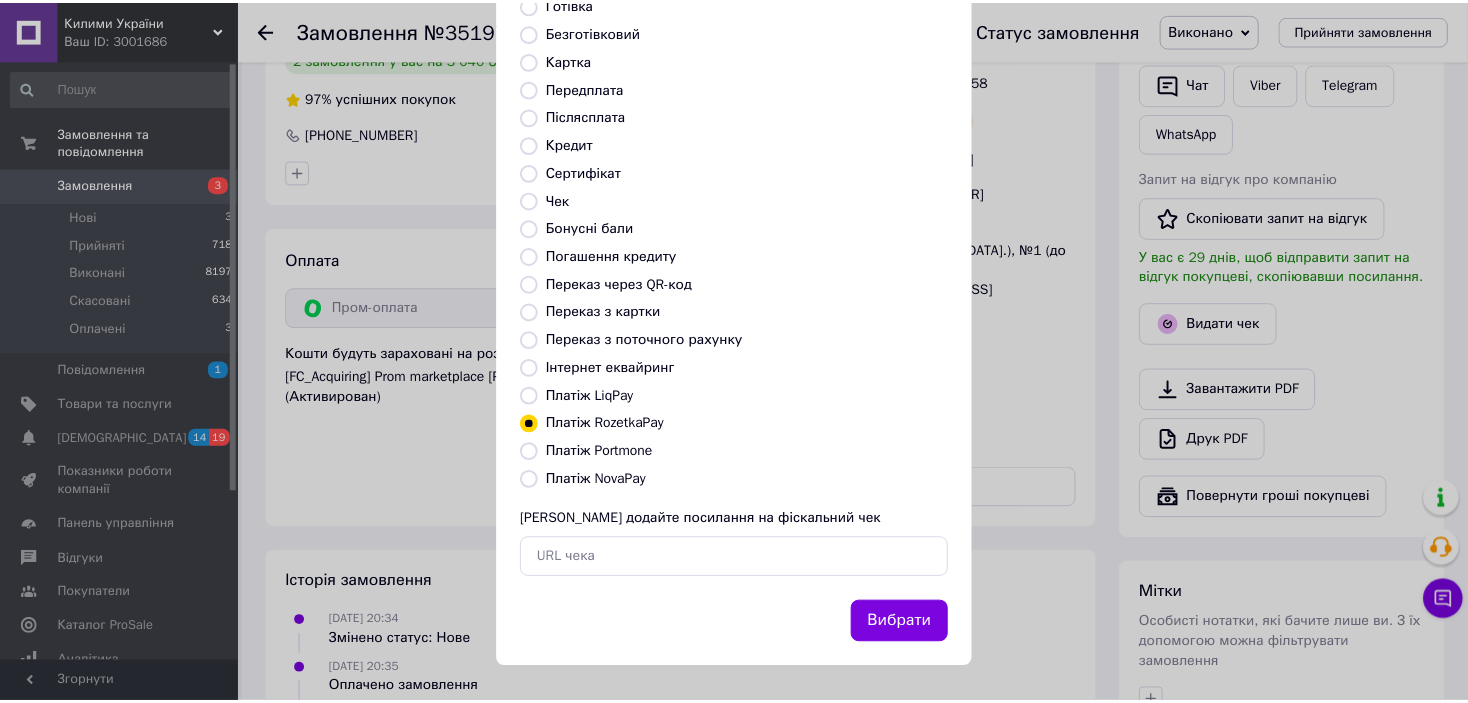 scroll, scrollTop: 155, scrollLeft: 0, axis: vertical 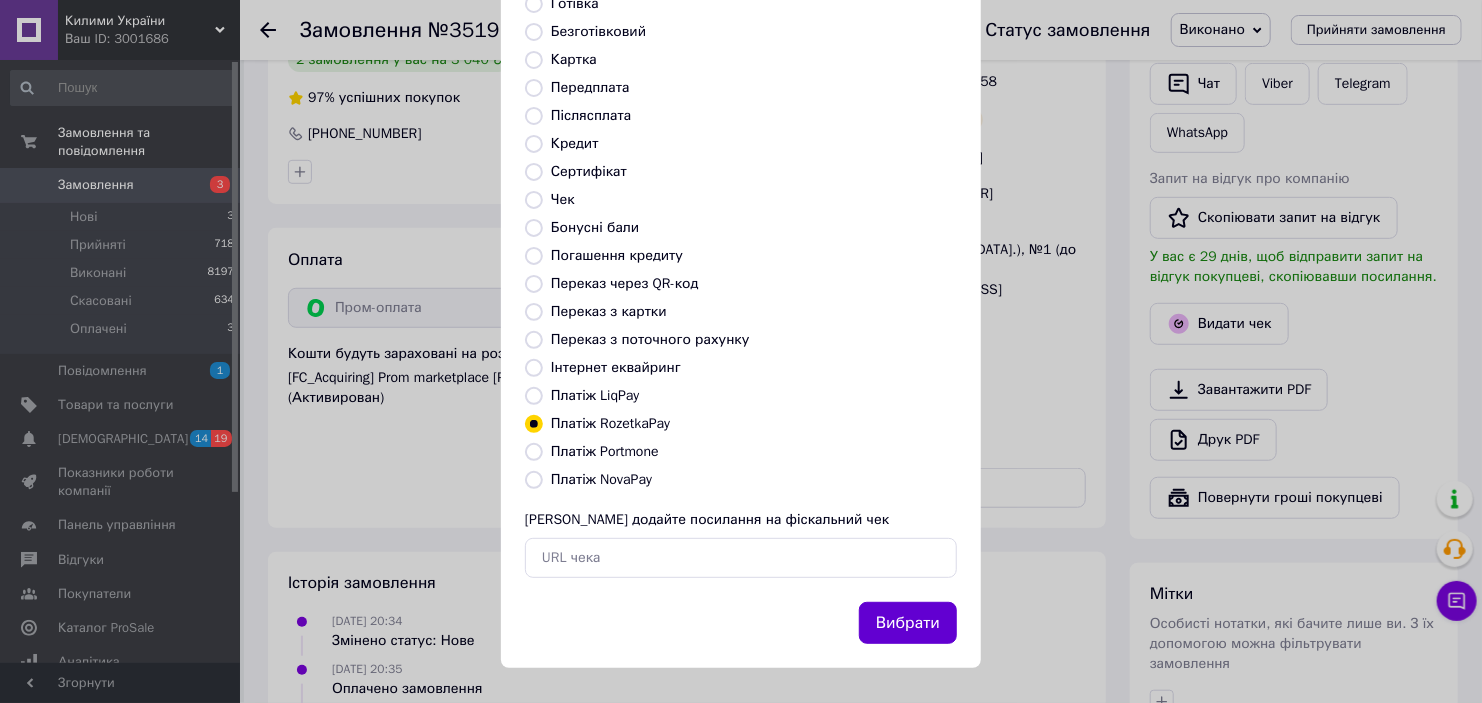 click on "Вибрати" at bounding box center (908, 623) 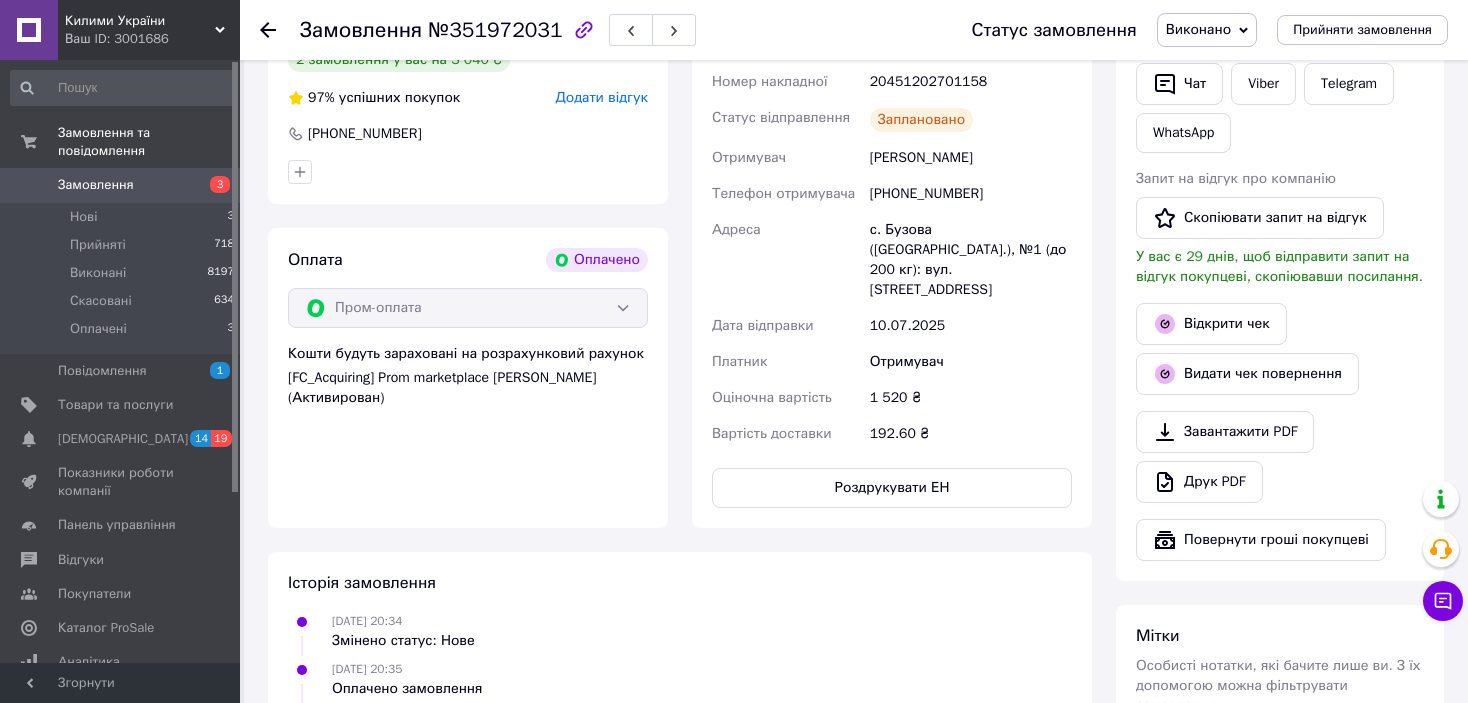 click 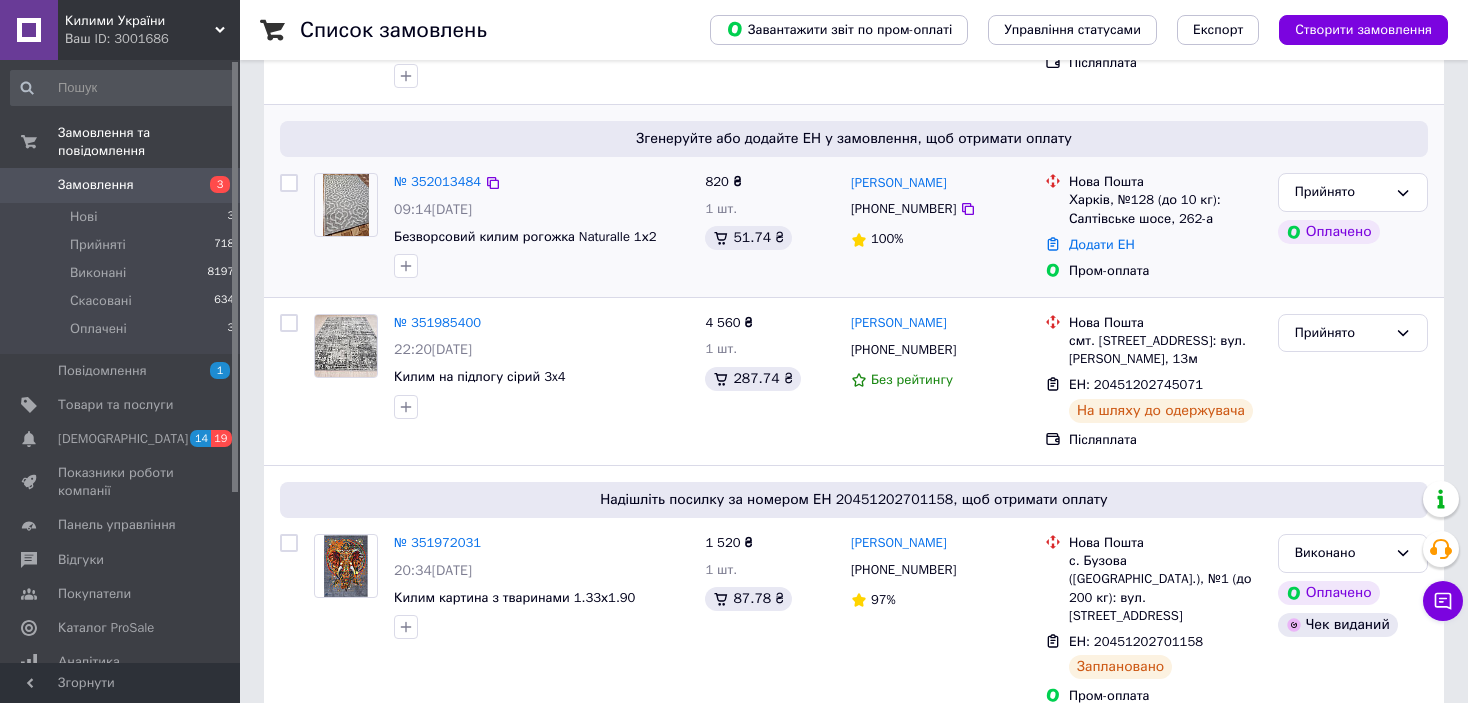 scroll, scrollTop: 300, scrollLeft: 0, axis: vertical 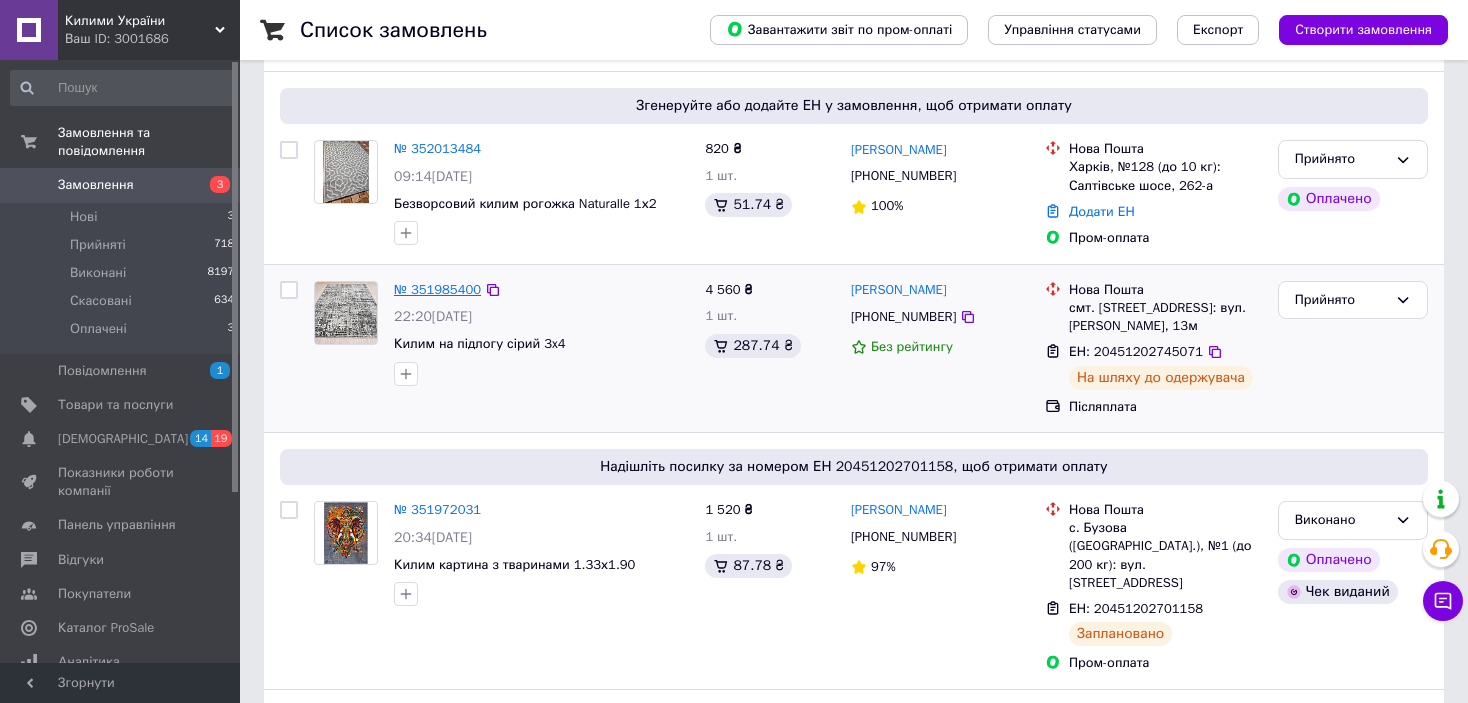 click on "№ 351985400" at bounding box center (437, 289) 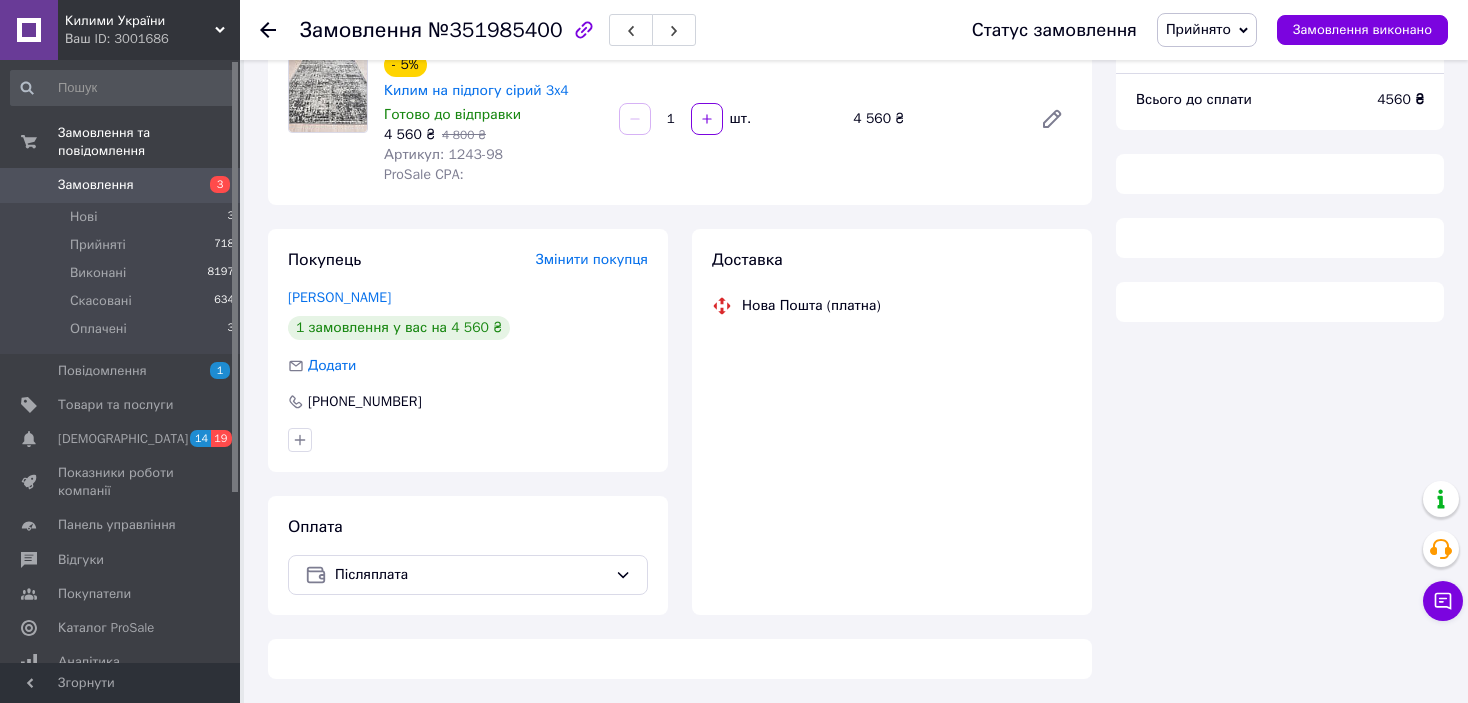 scroll, scrollTop: 179, scrollLeft: 0, axis: vertical 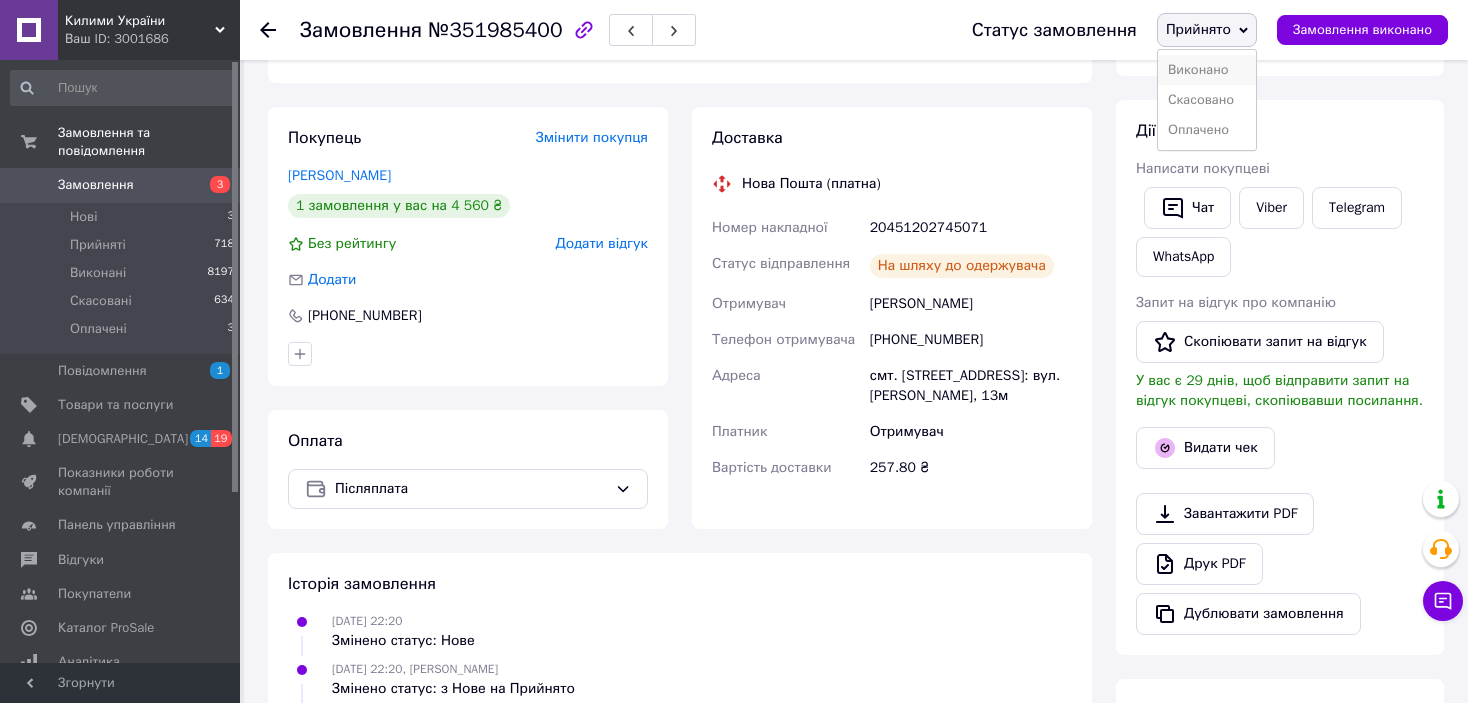 click on "Виконано" at bounding box center (1207, 70) 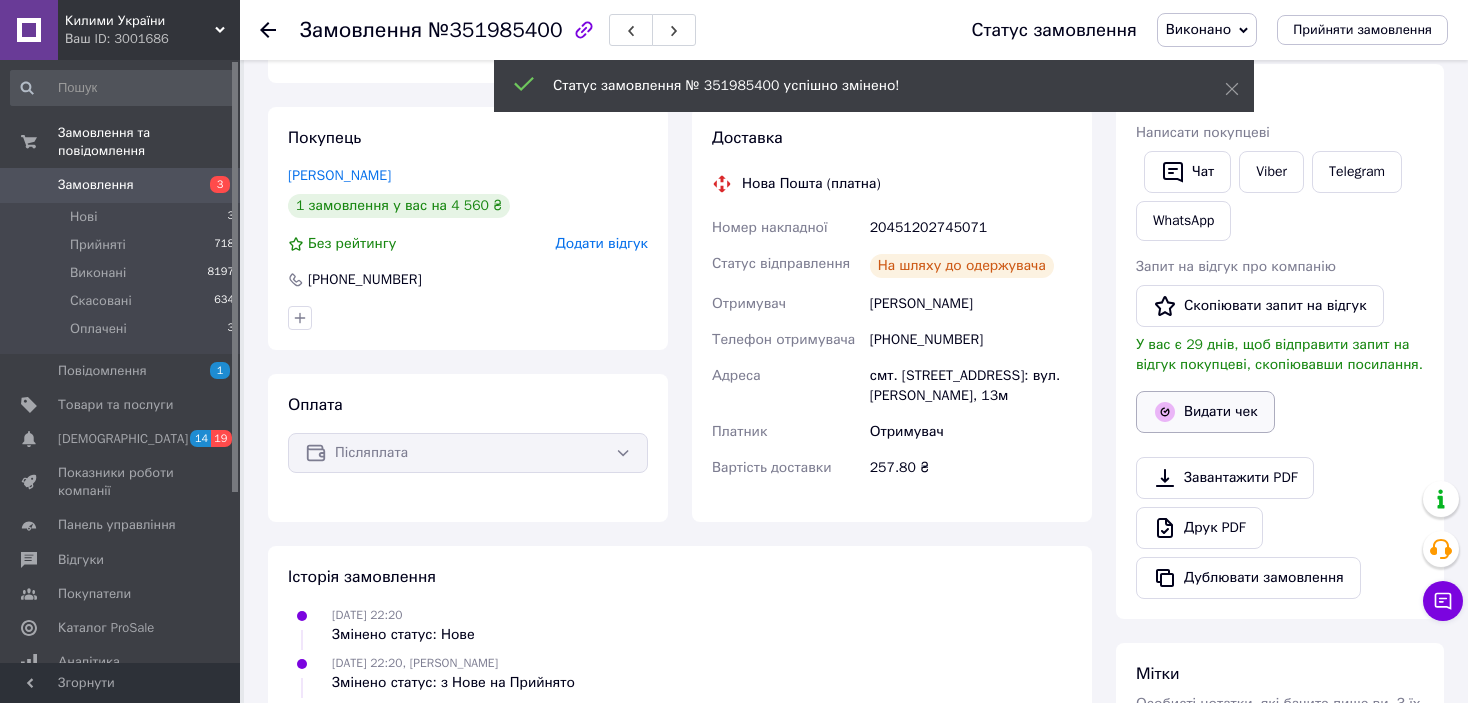 click on "Видати чек" at bounding box center (1205, 412) 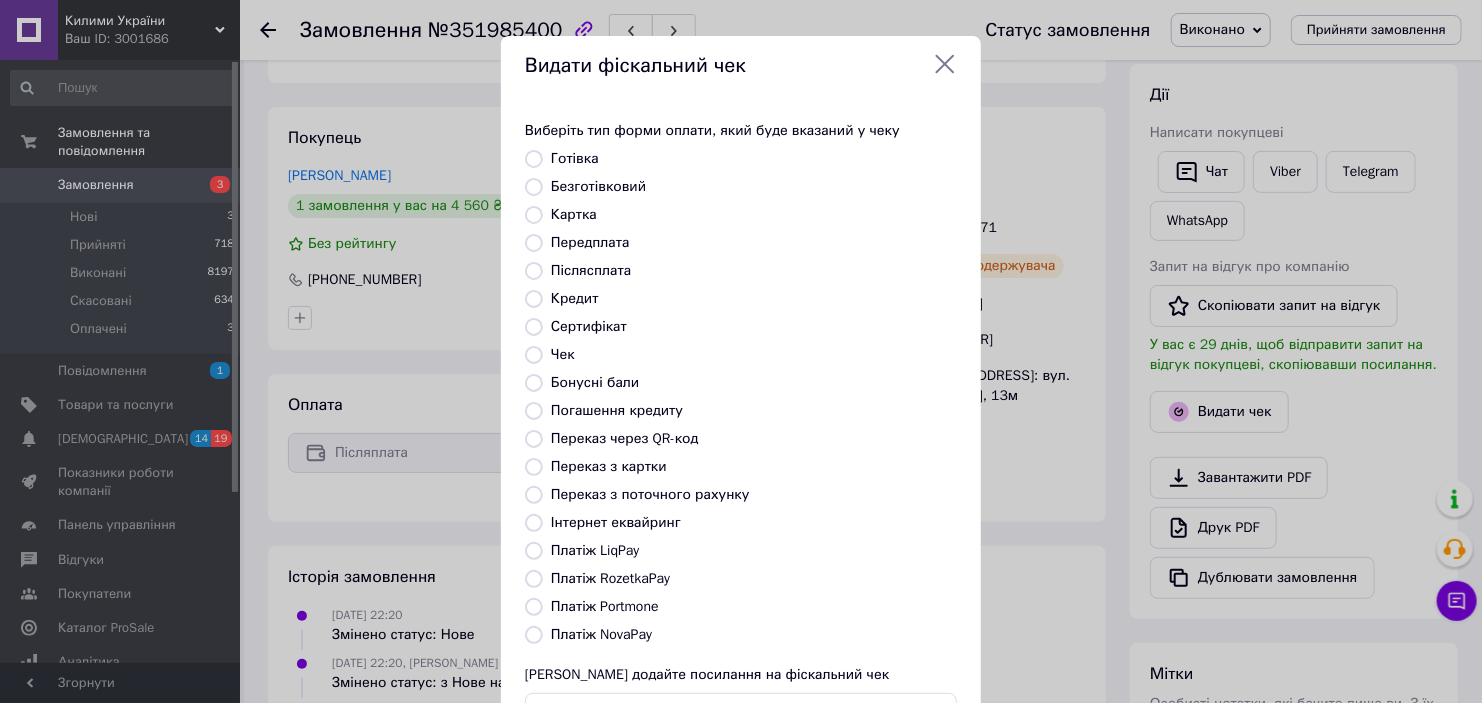 click on "Платіж NovaPay" at bounding box center [534, 635] 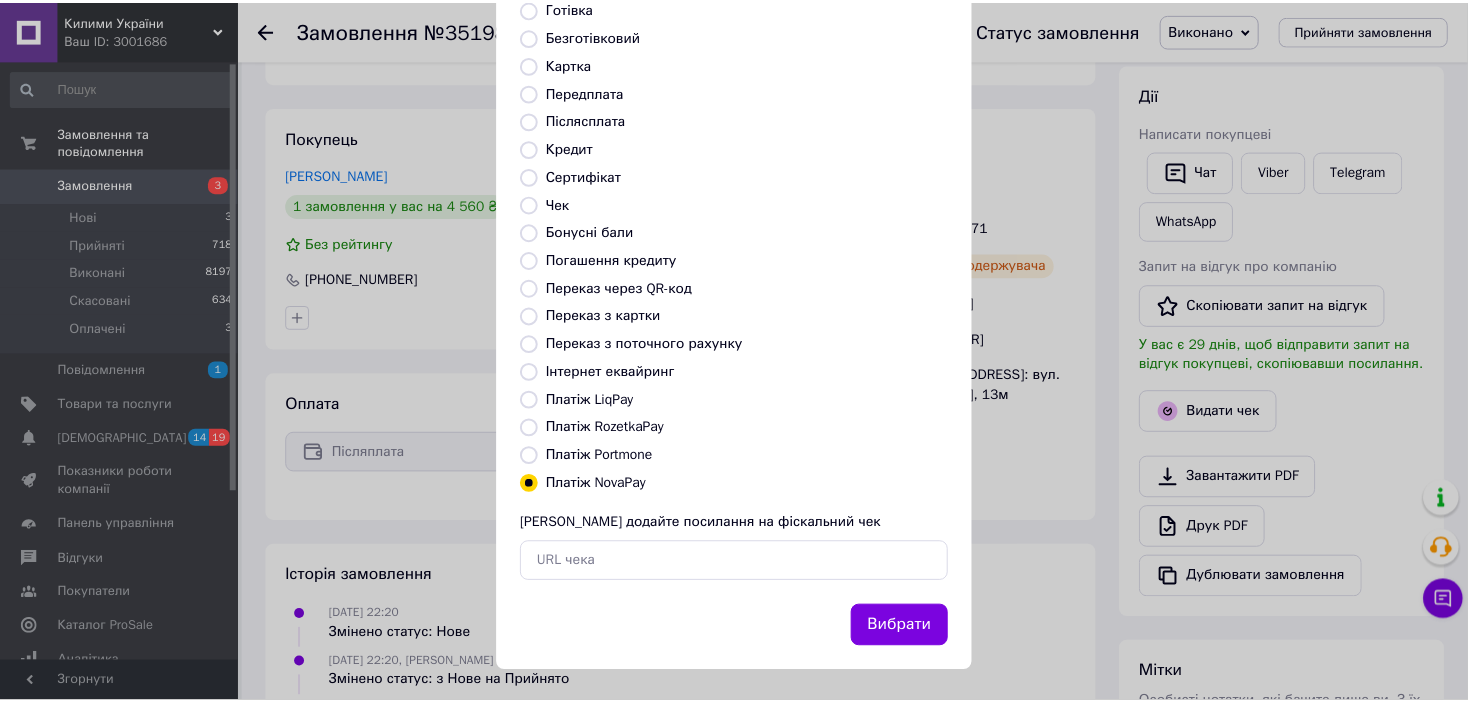 scroll, scrollTop: 155, scrollLeft: 0, axis: vertical 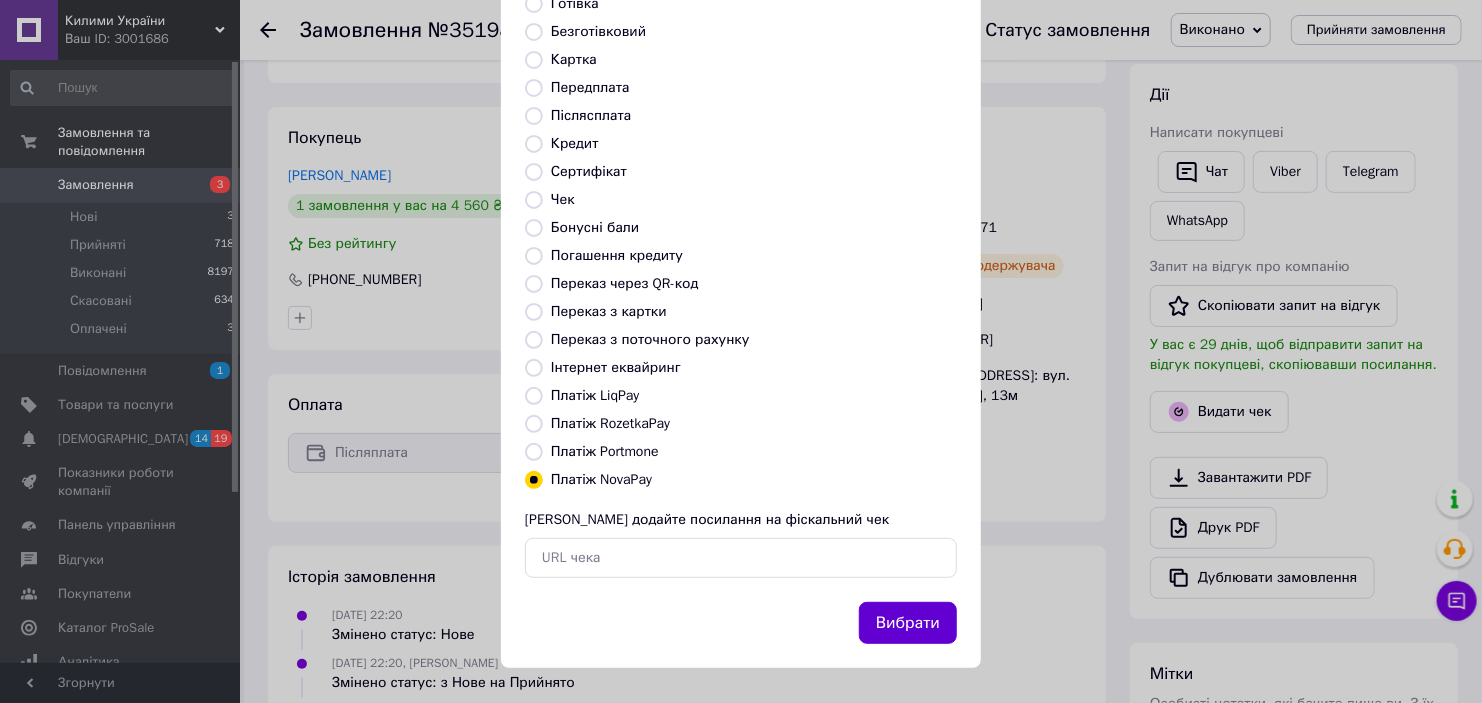 click on "Вибрати" at bounding box center (908, 623) 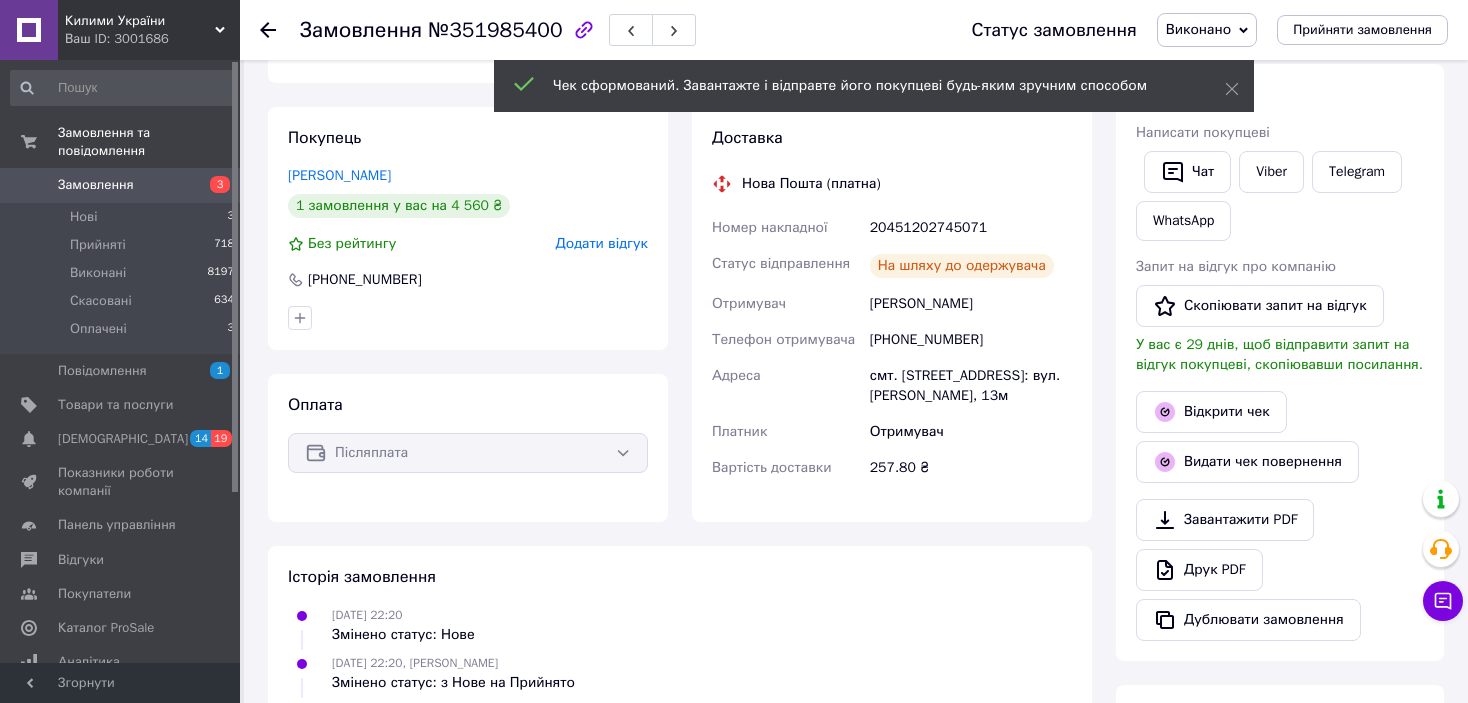 click 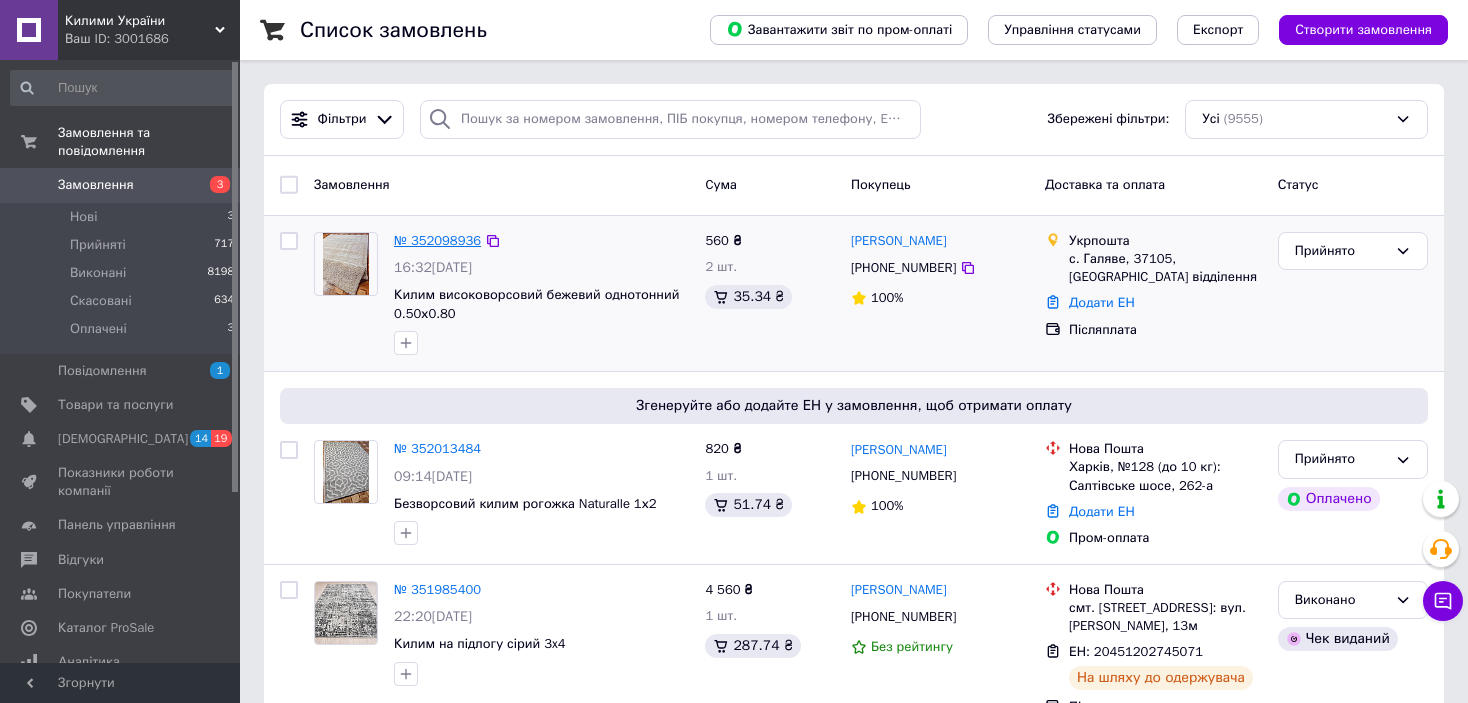 click on "№ 352098936" at bounding box center (437, 240) 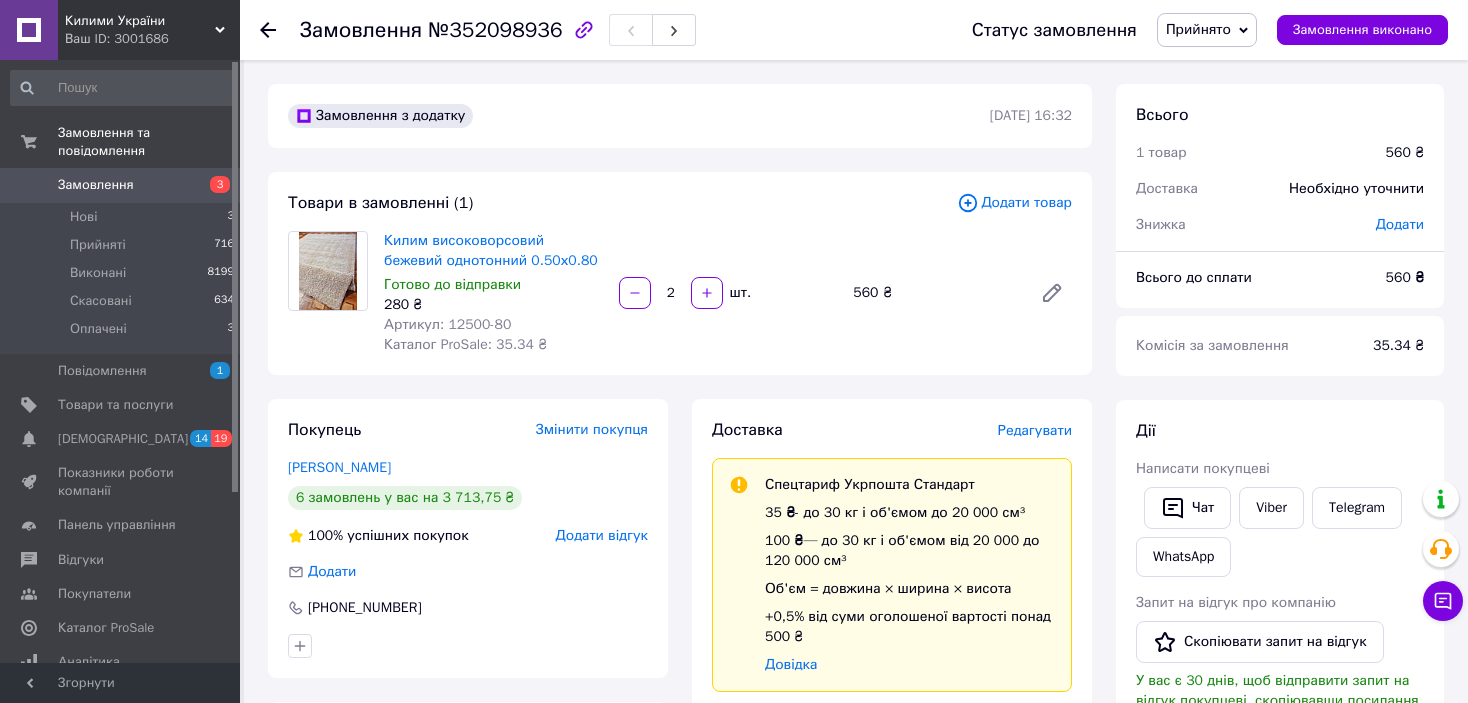click on "6 замовлень у вас на 3 713,75 ₴" at bounding box center [405, 498] 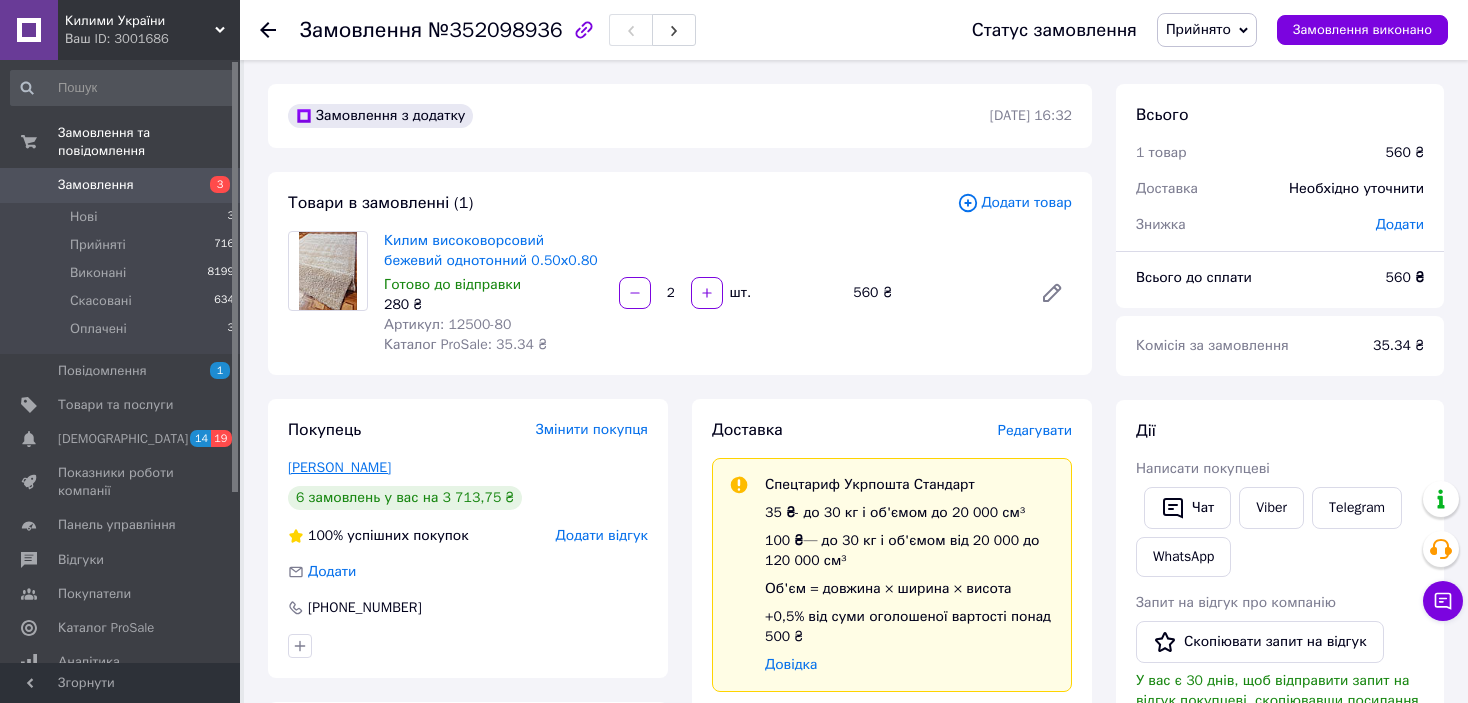 click on "[PERSON_NAME]" at bounding box center (339, 467) 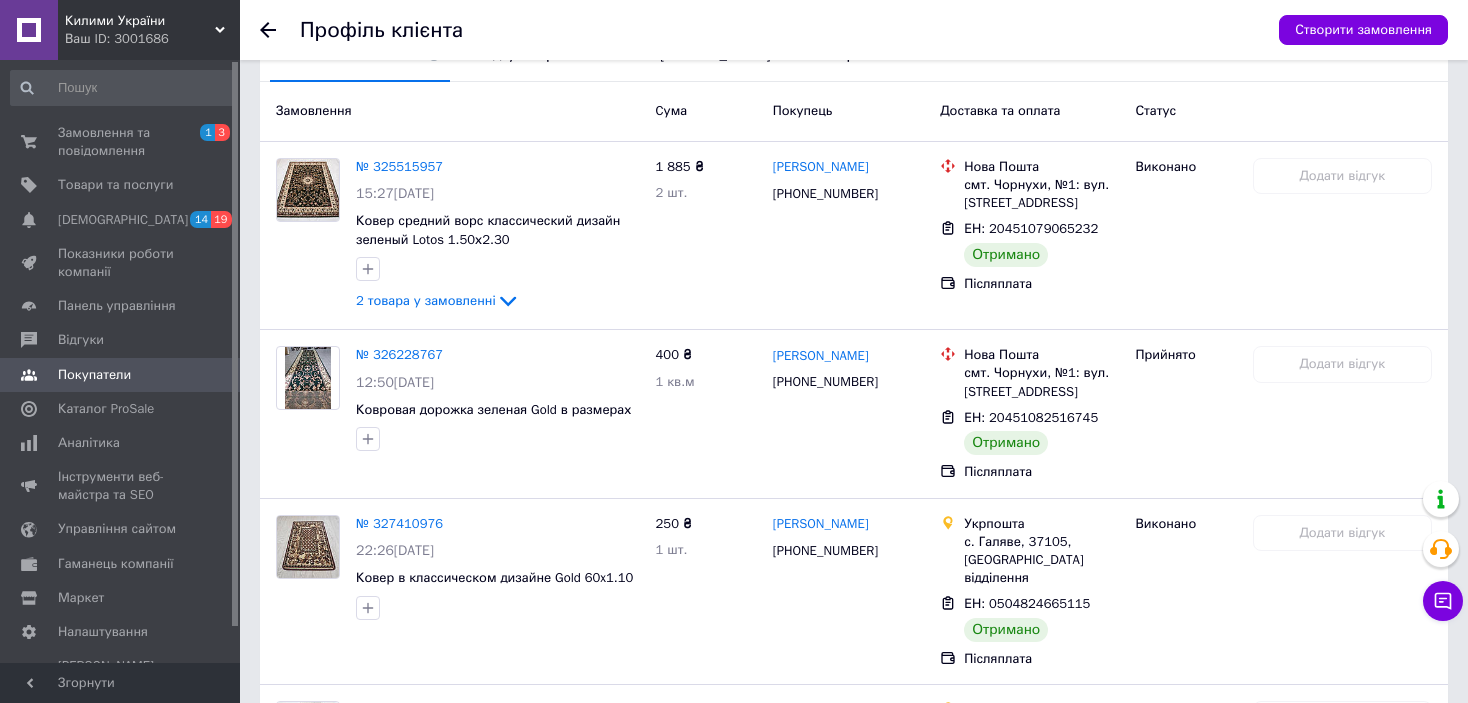 scroll, scrollTop: 525, scrollLeft: 0, axis: vertical 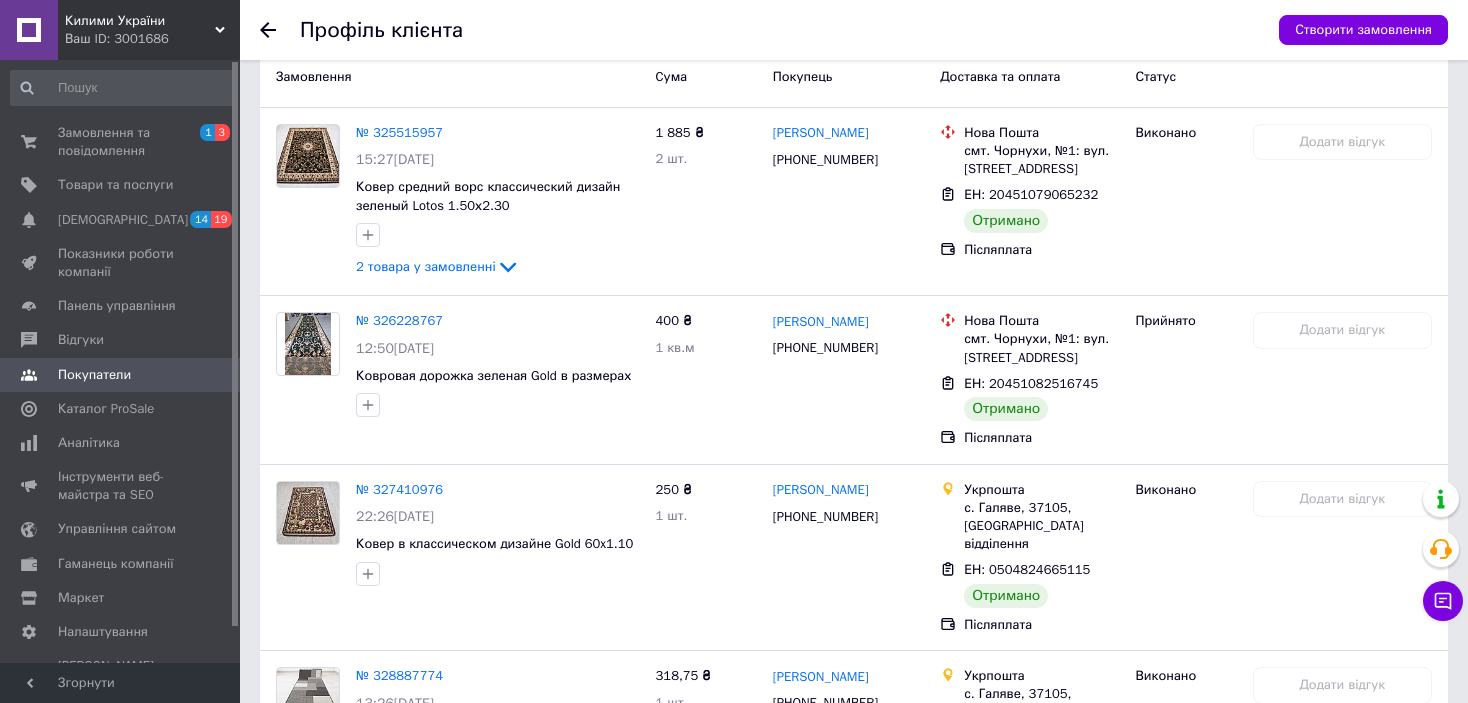click 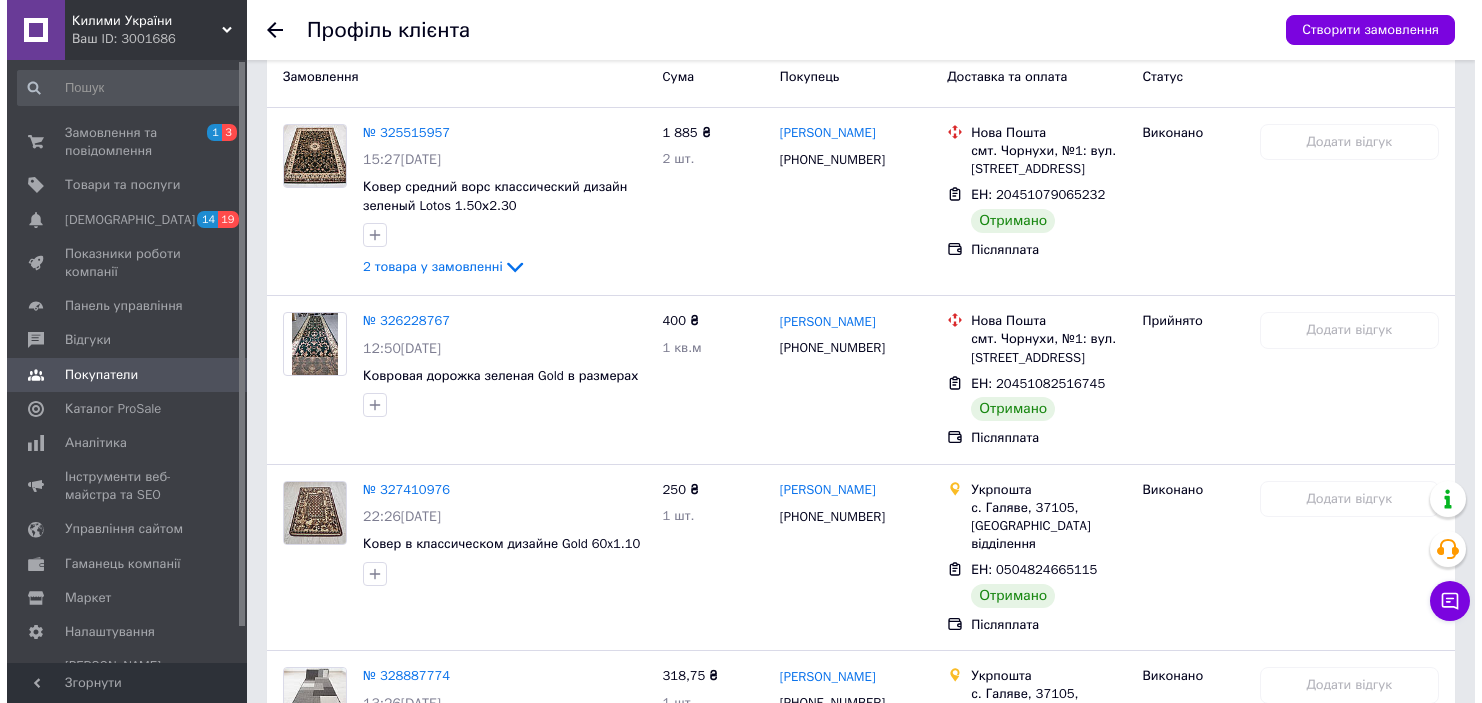 scroll, scrollTop: 0, scrollLeft: 0, axis: both 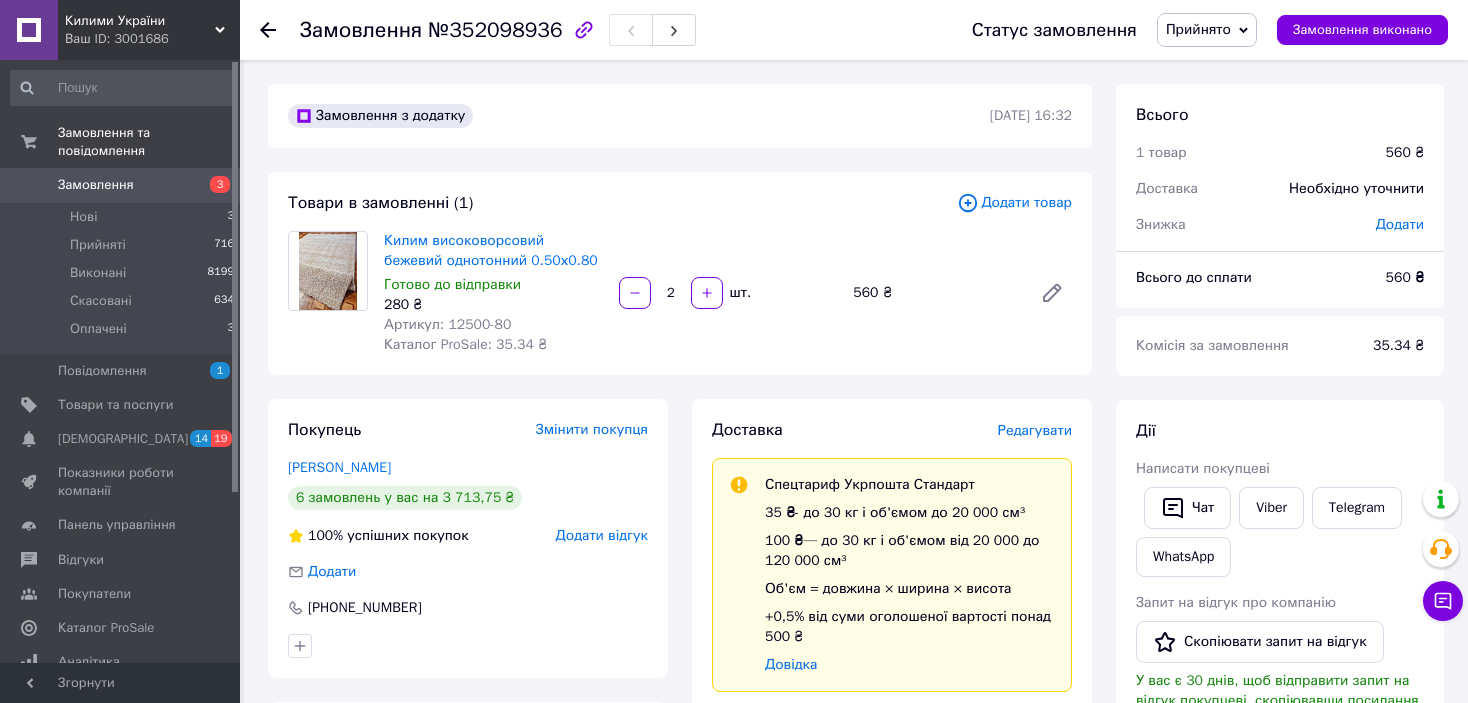 click on "Редагувати" at bounding box center [1035, 430] 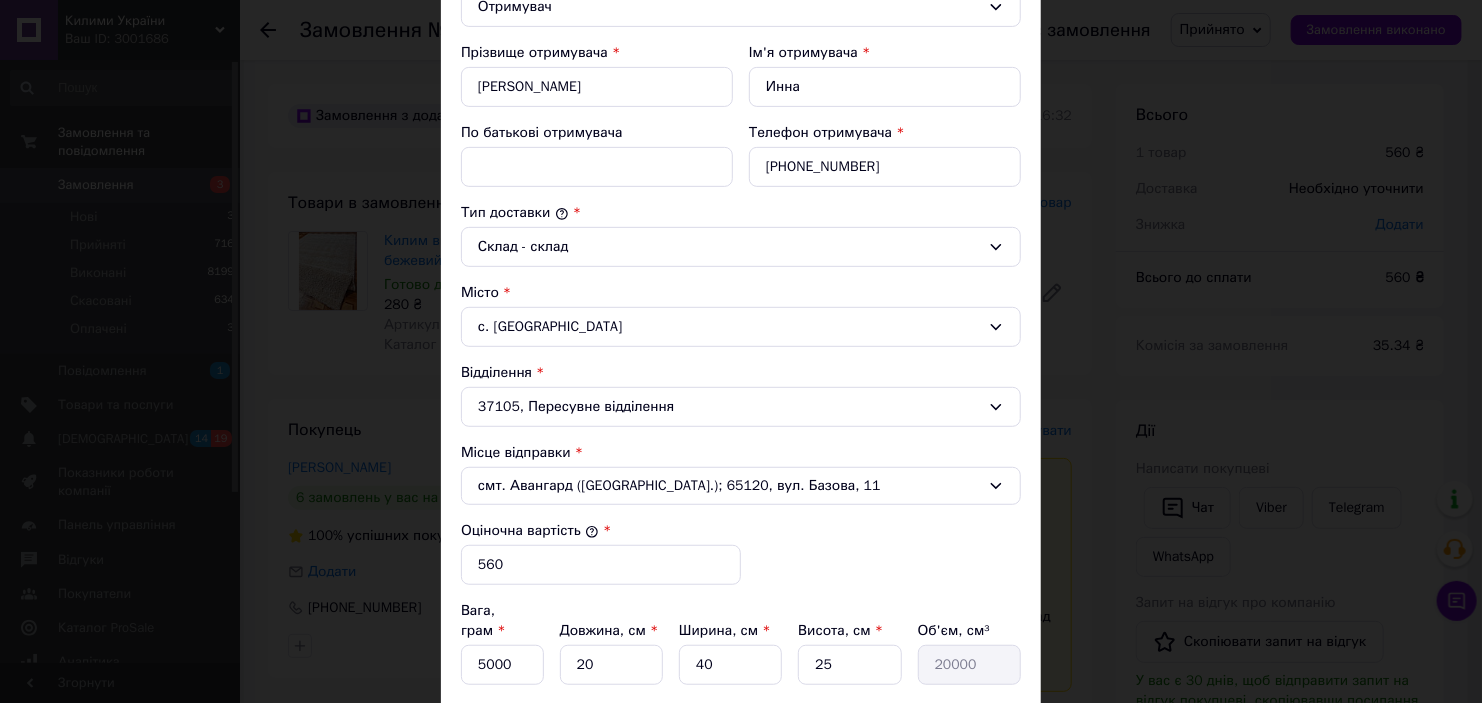 scroll, scrollTop: 400, scrollLeft: 0, axis: vertical 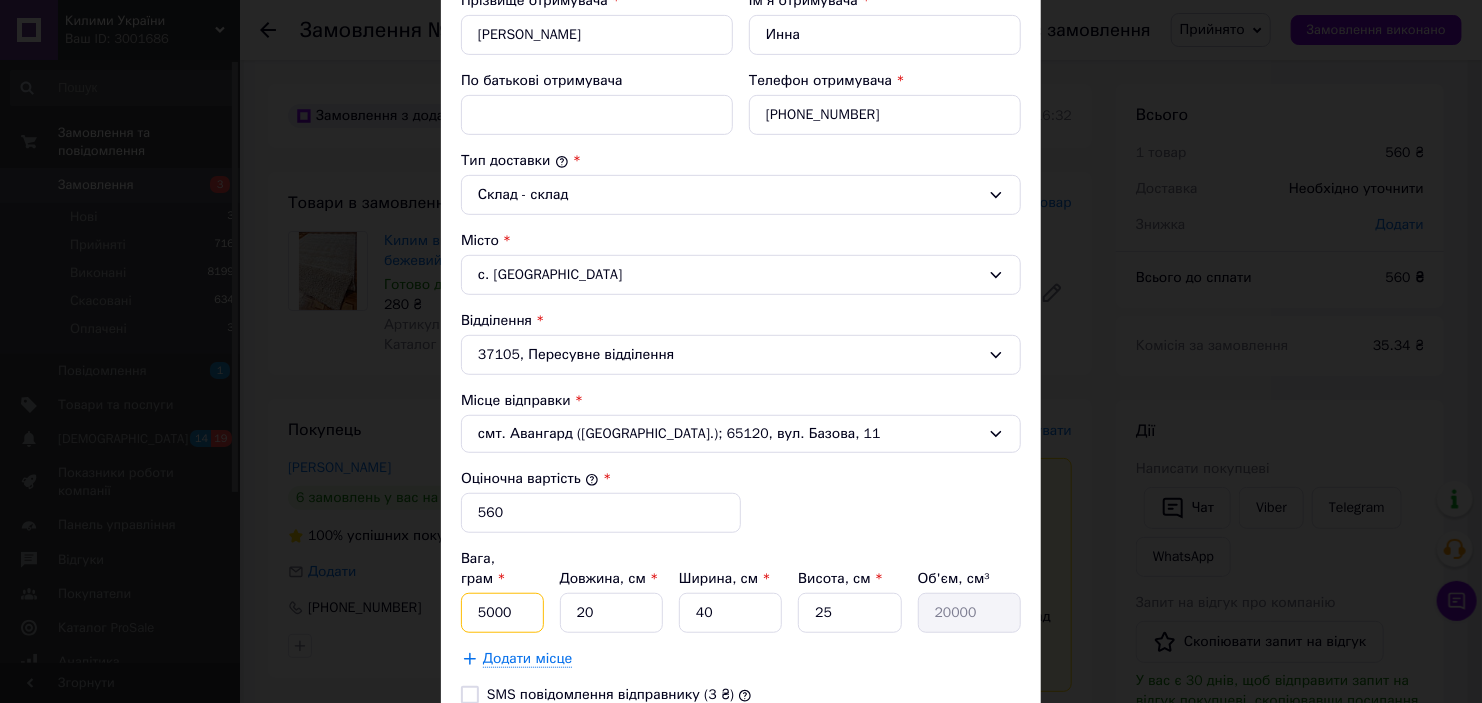 click on "5000" at bounding box center (502, 613) 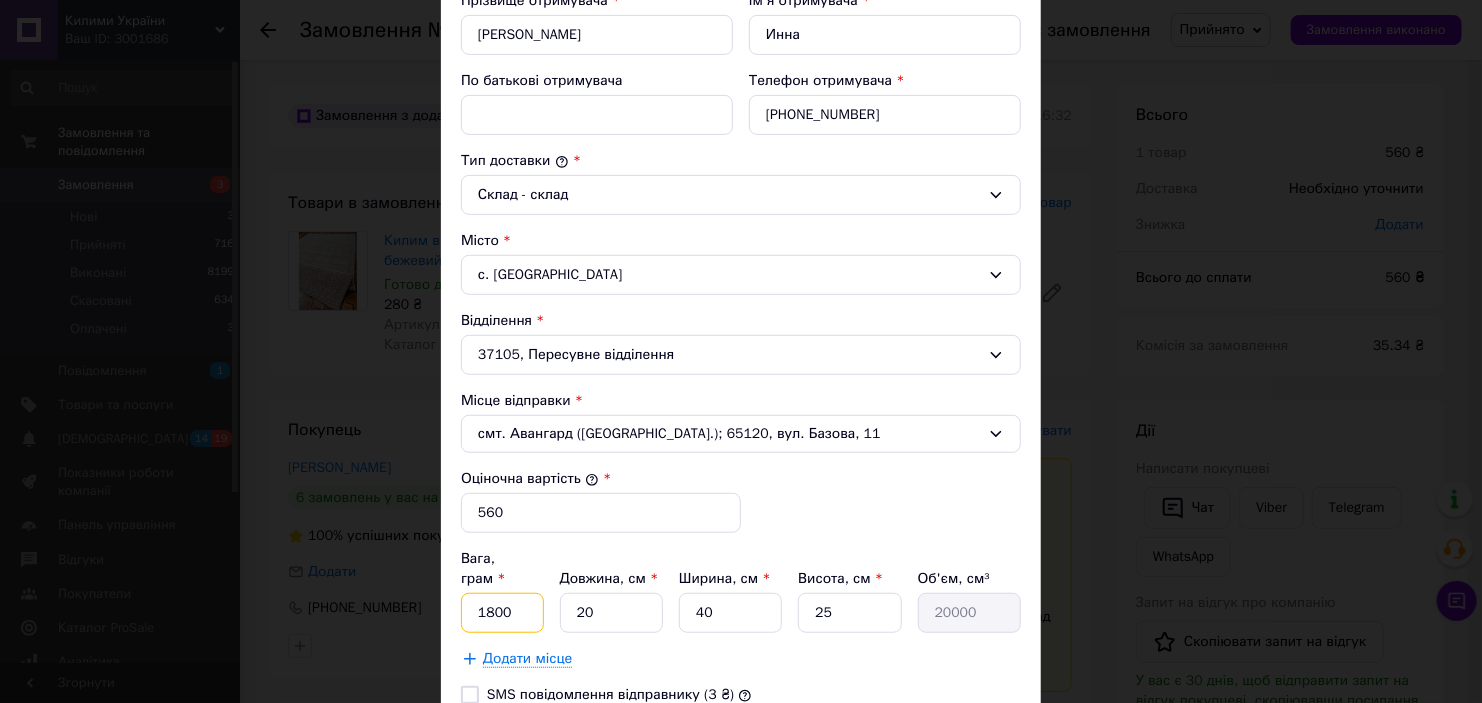 type on "1800" 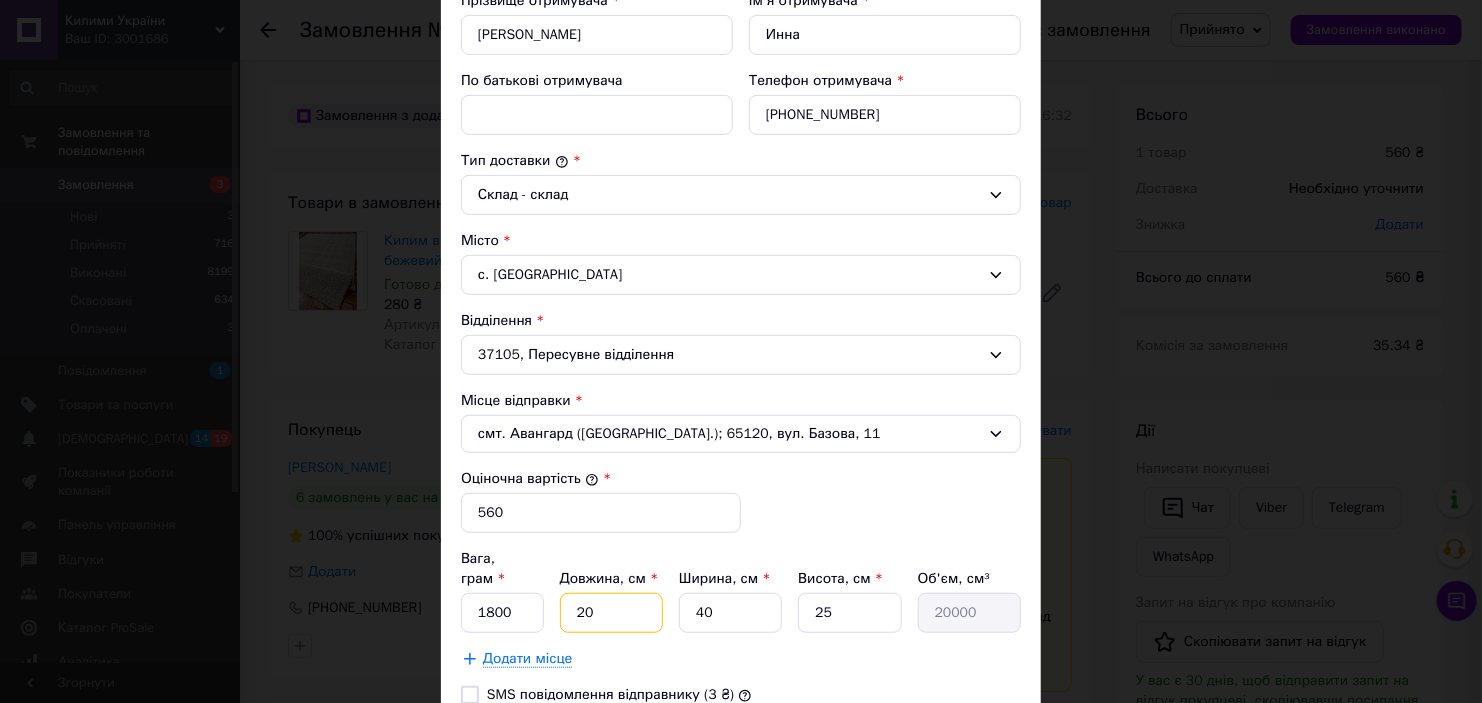 click on "20" at bounding box center (611, 613) 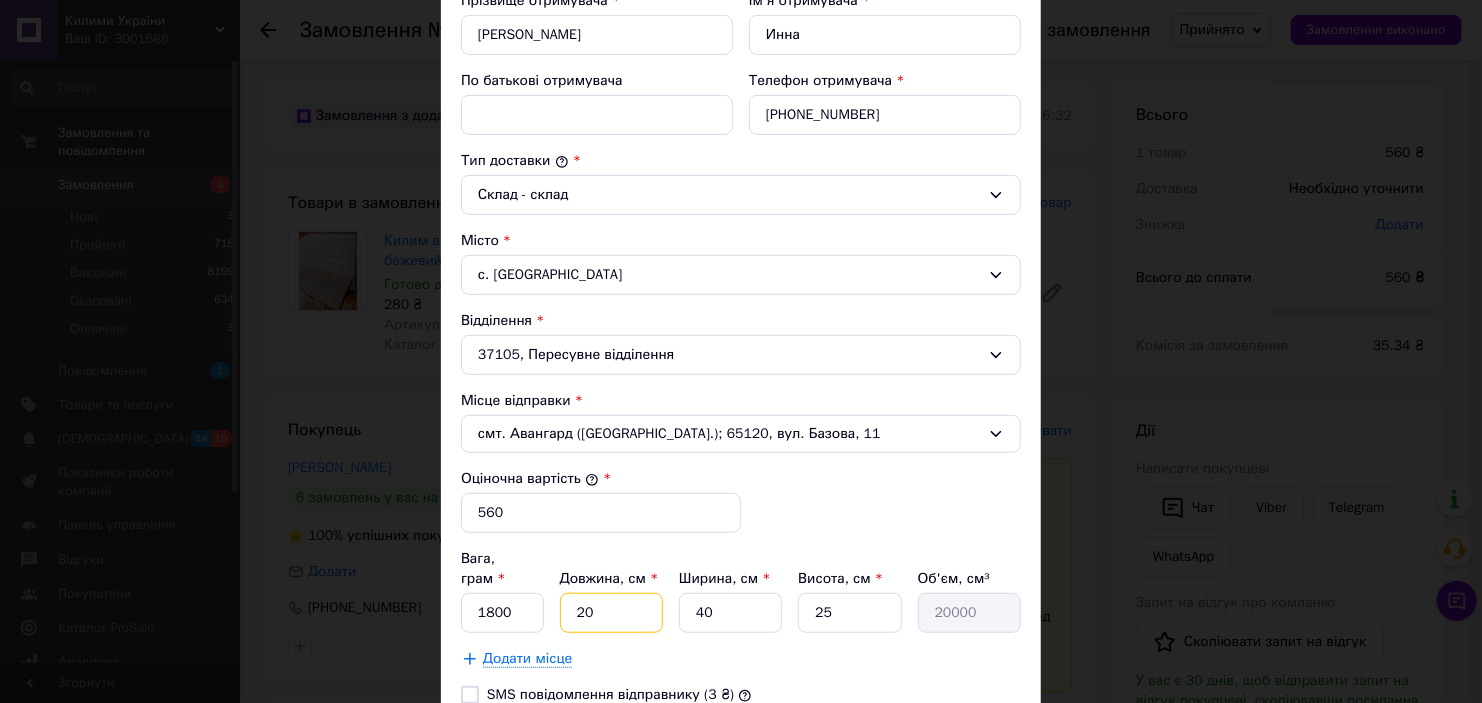 type on "5" 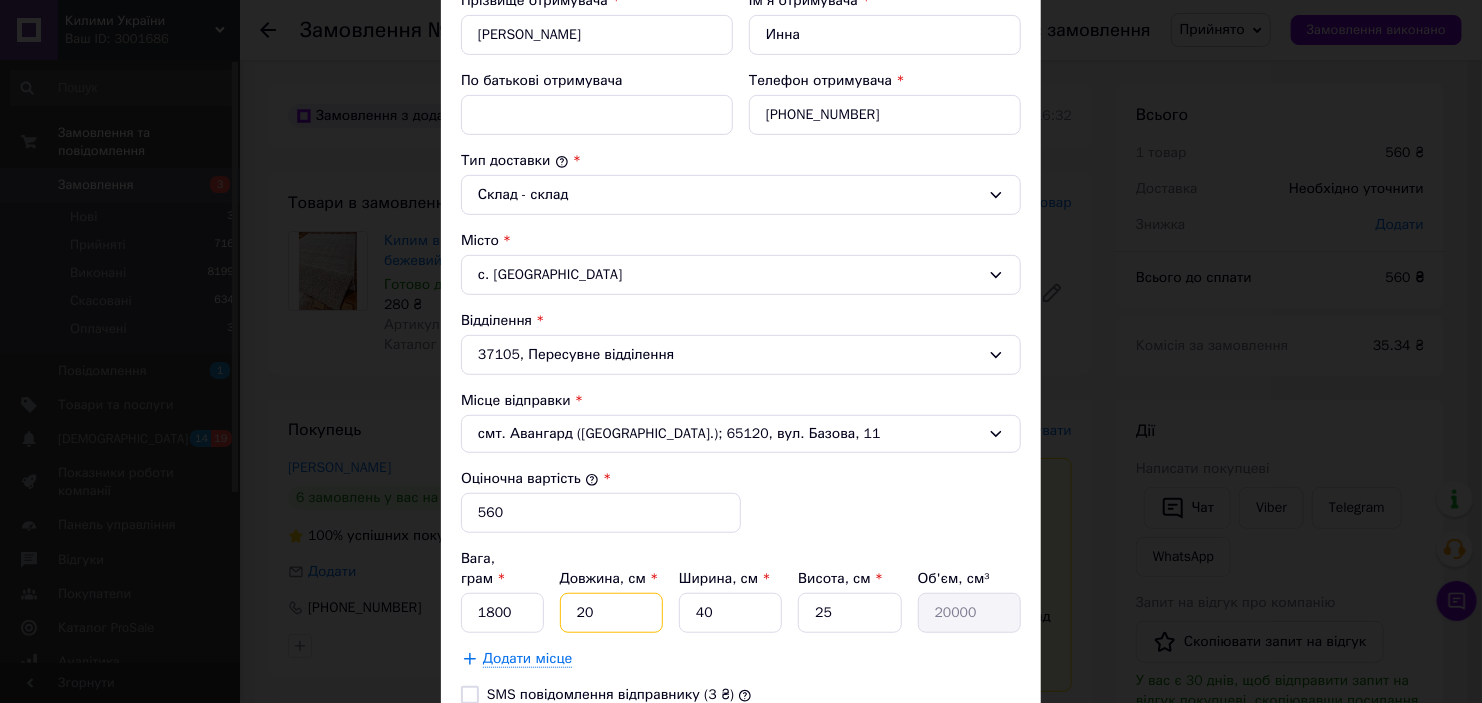 type on "5000" 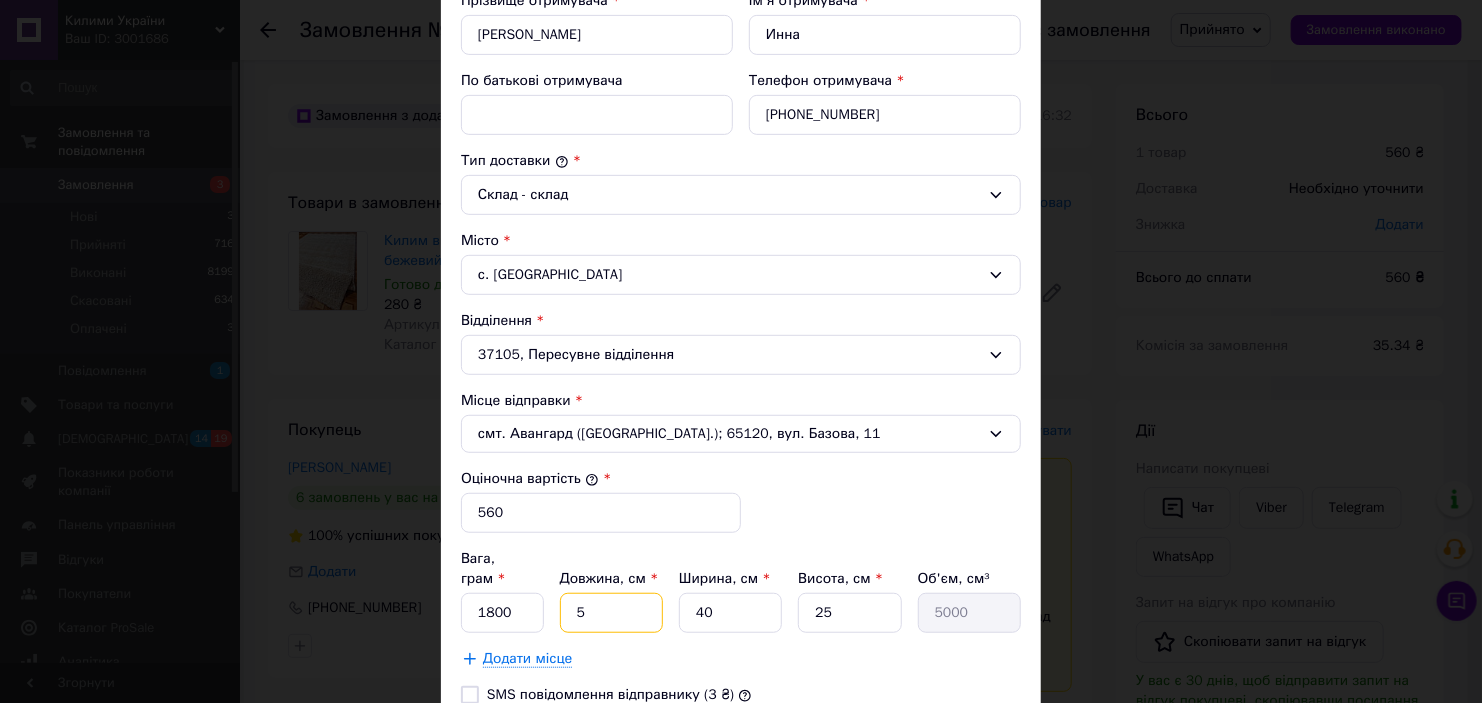 type on "50" 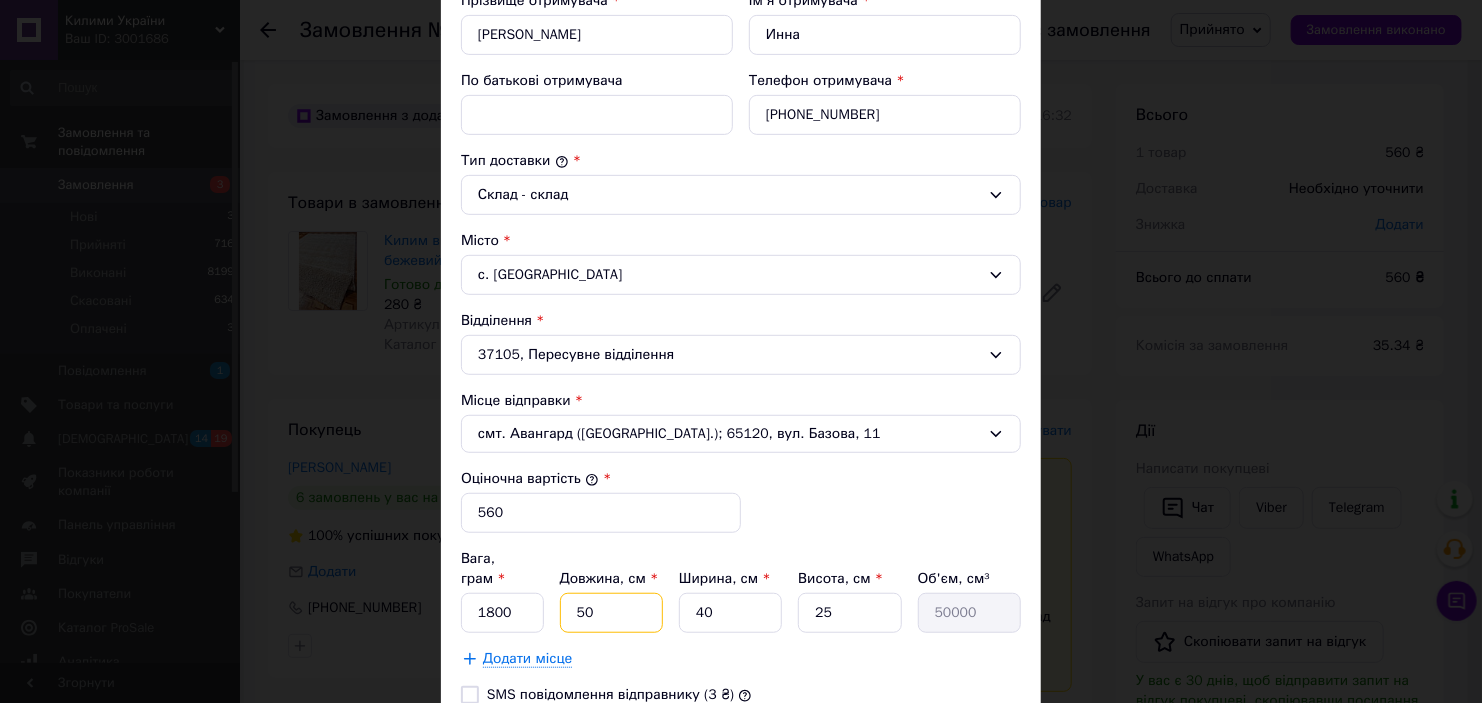 type on "50" 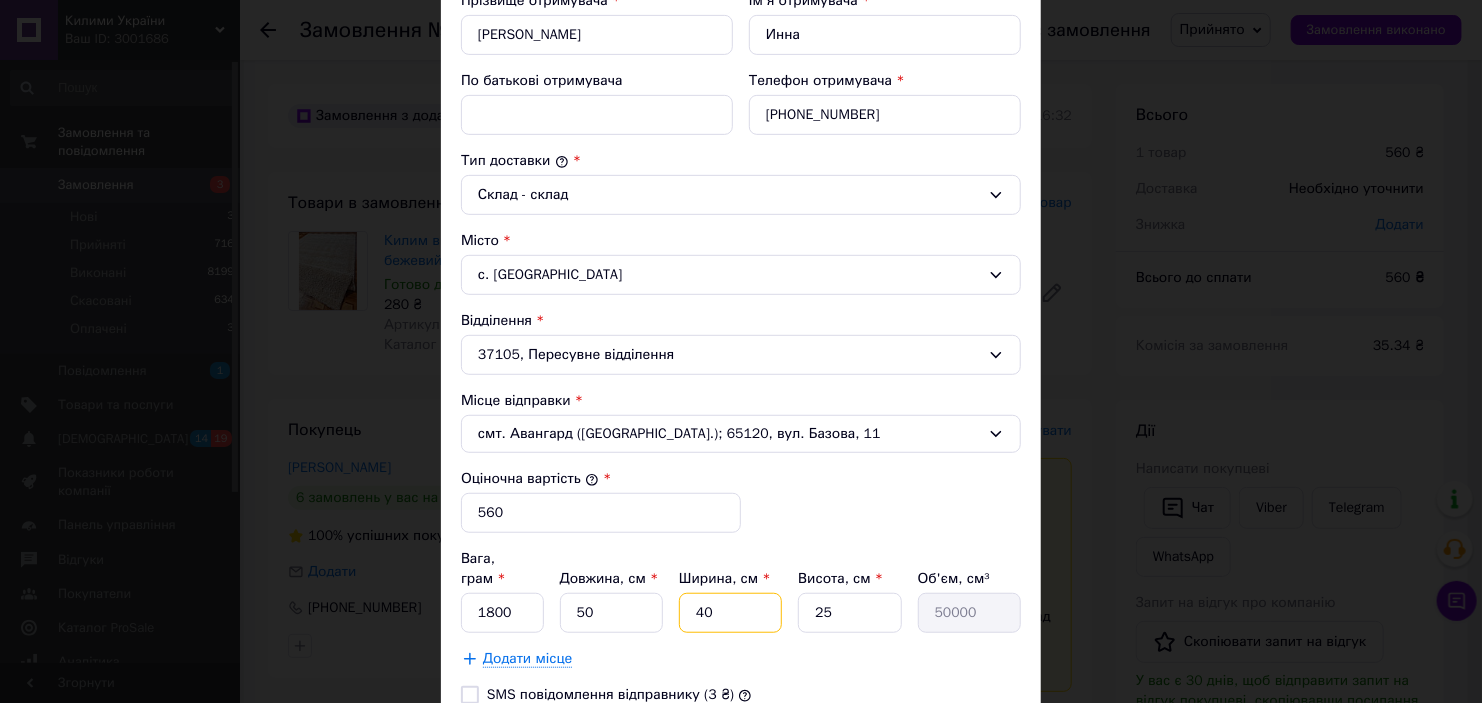 click on "40" at bounding box center (730, 613) 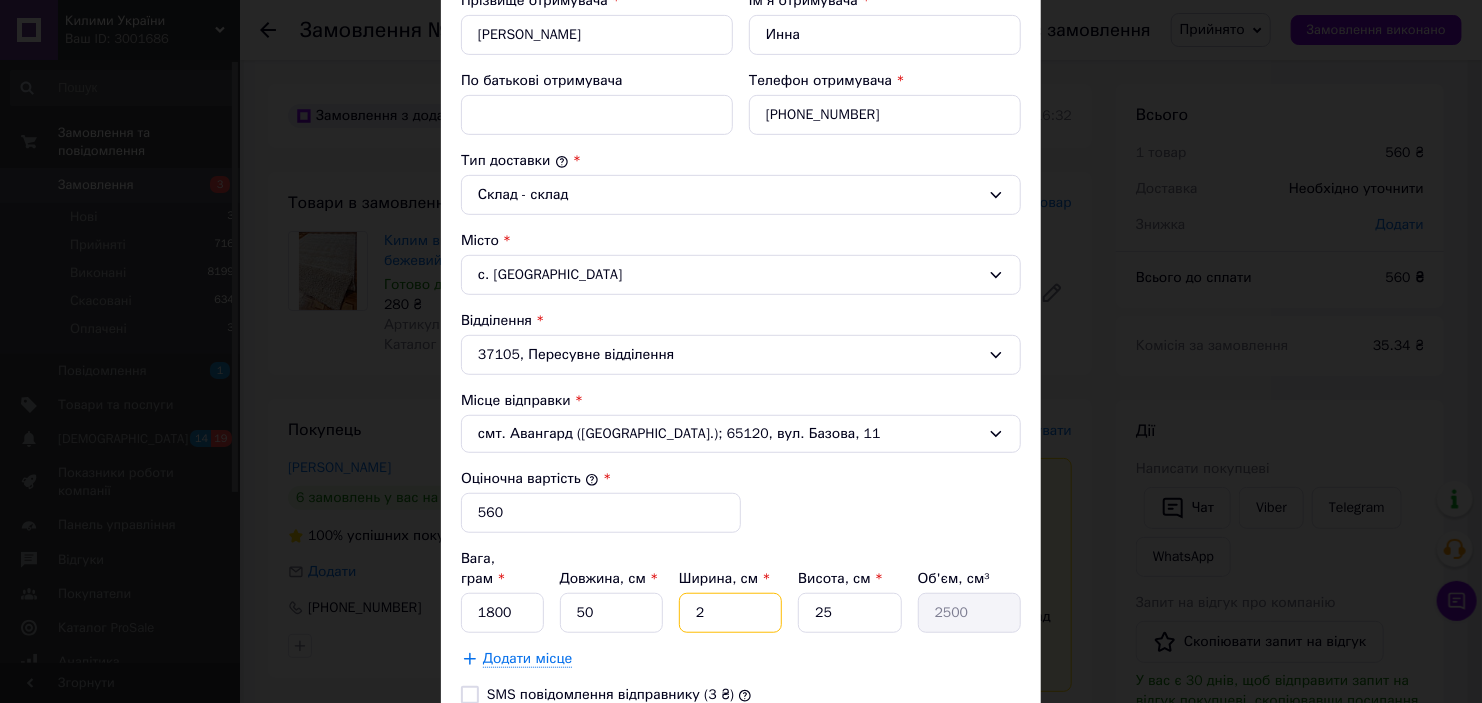 type on "20" 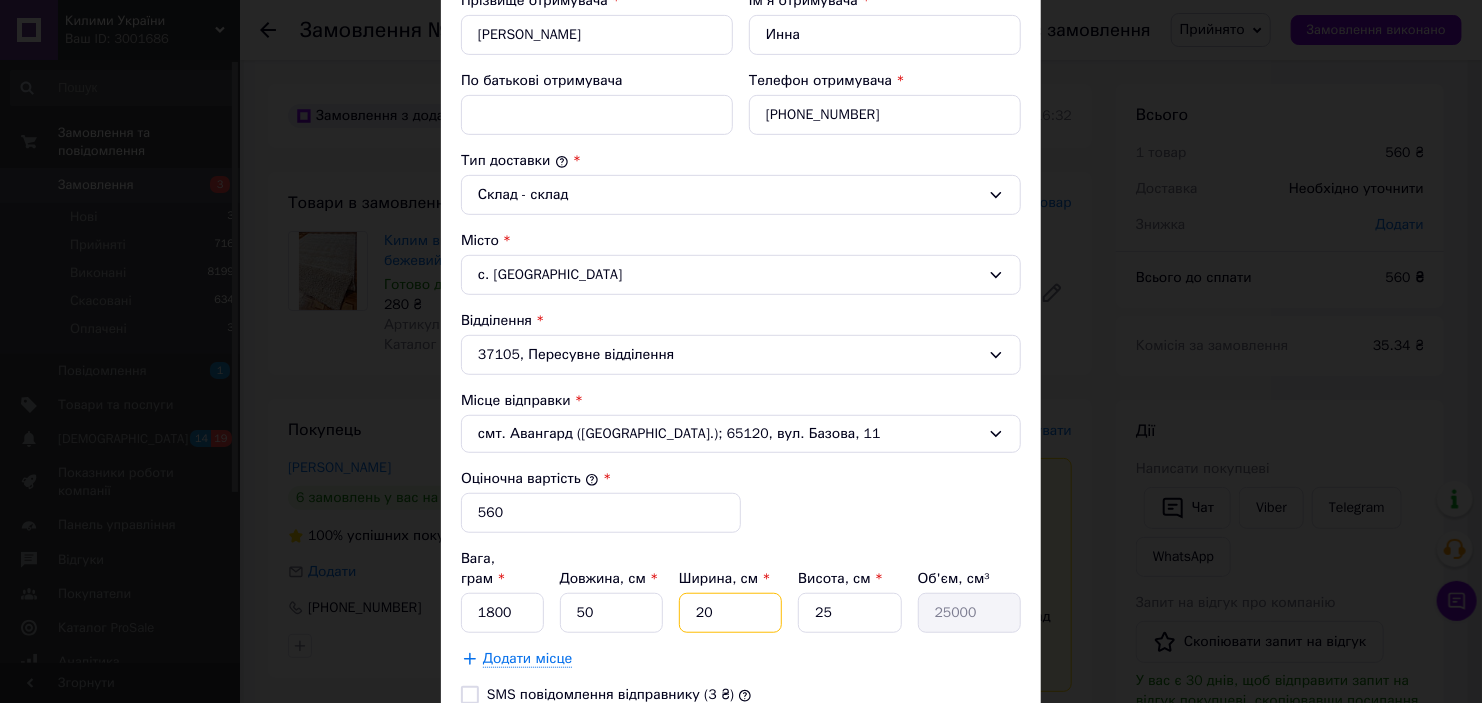type on "20" 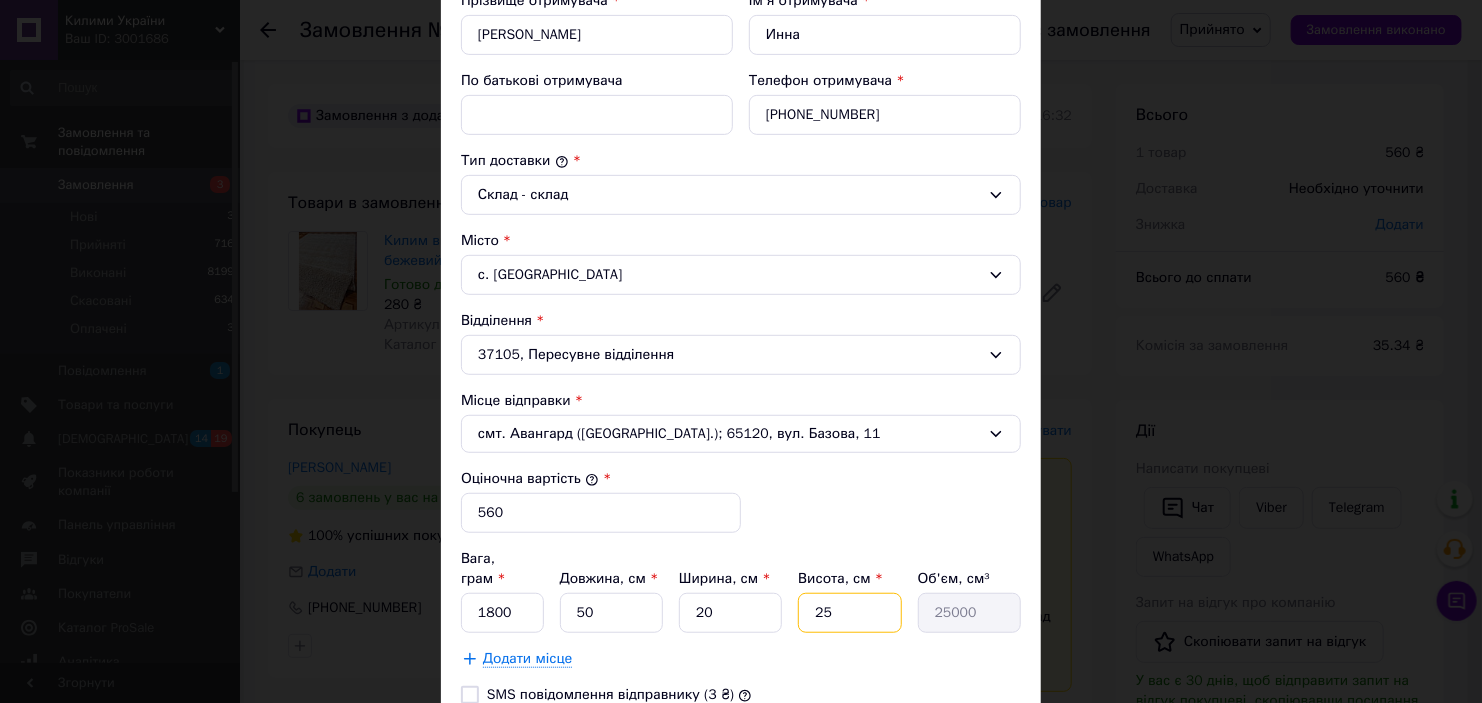 click on "25" at bounding box center [849, 613] 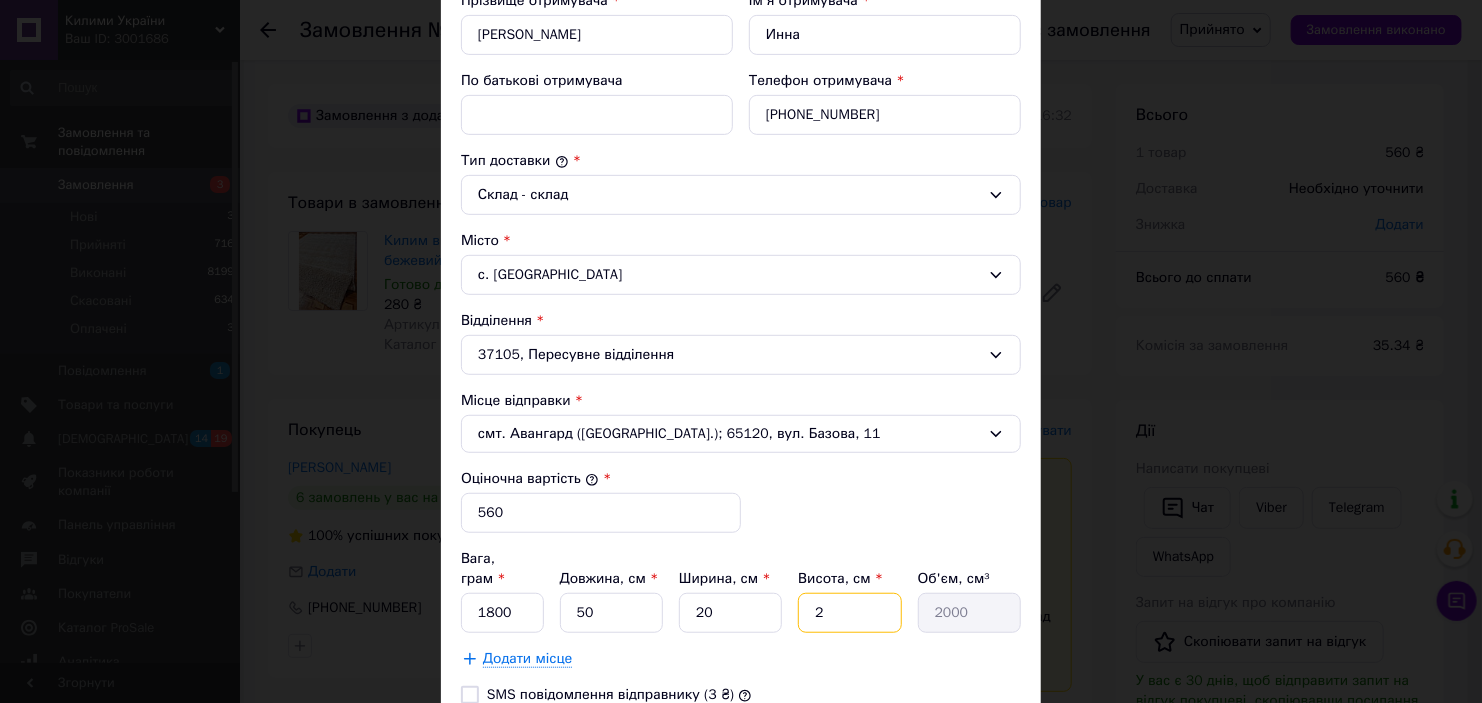 type on "20" 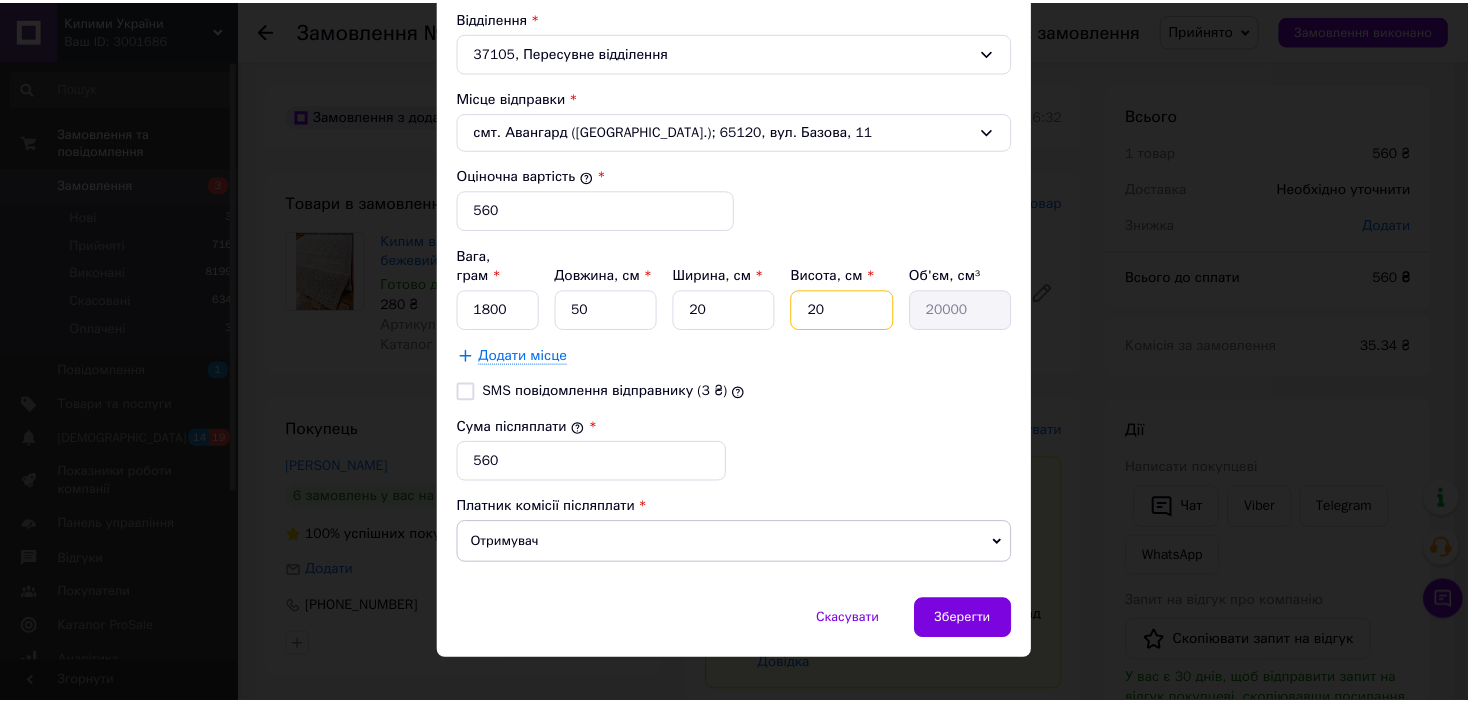 scroll, scrollTop: 704, scrollLeft: 0, axis: vertical 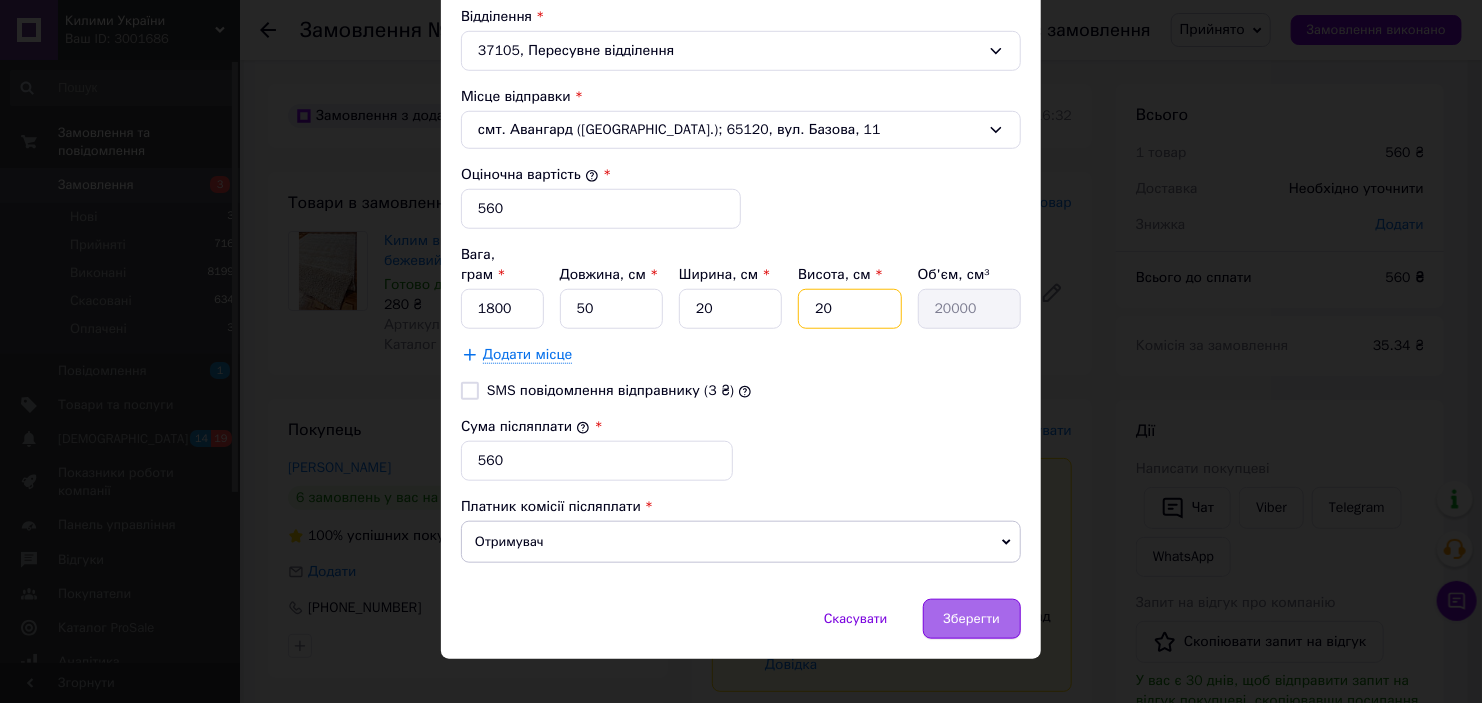 type on "20" 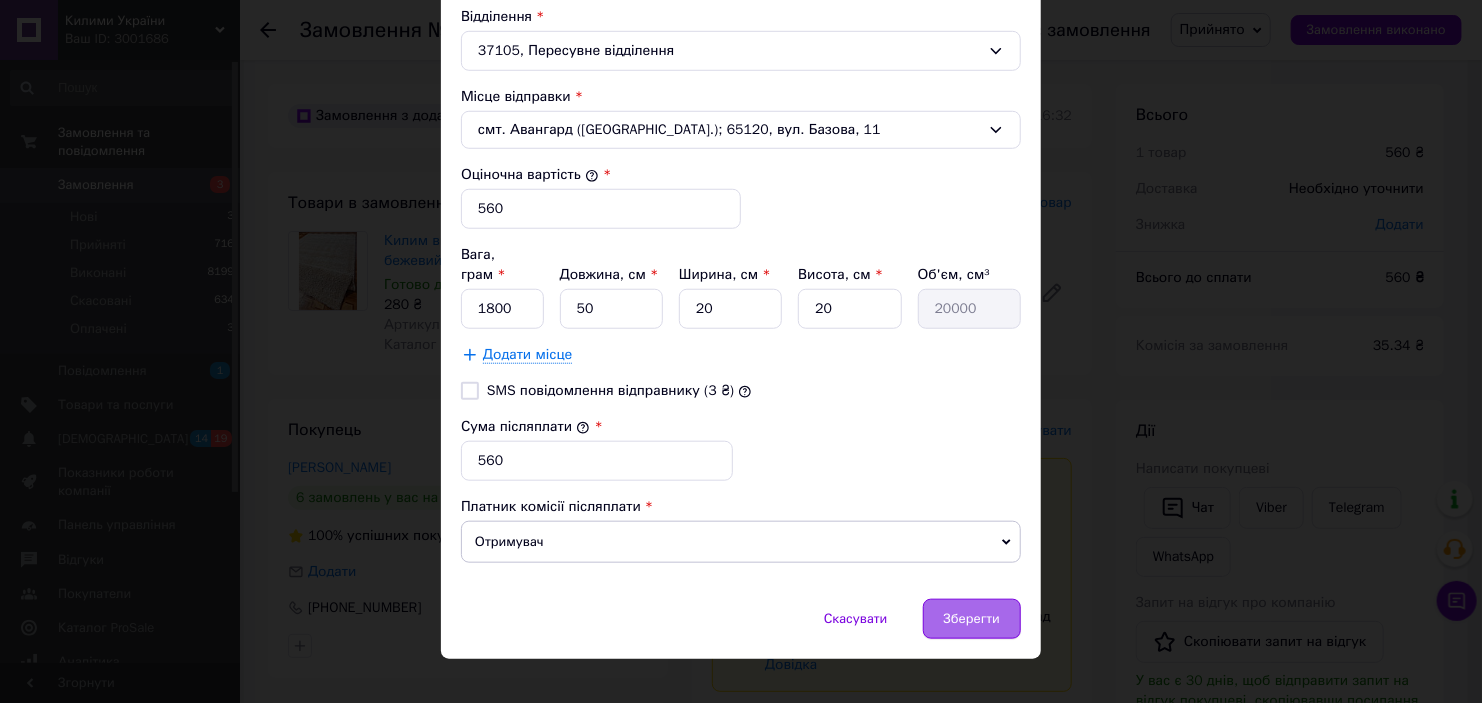 click on "Зберегти" at bounding box center (972, 619) 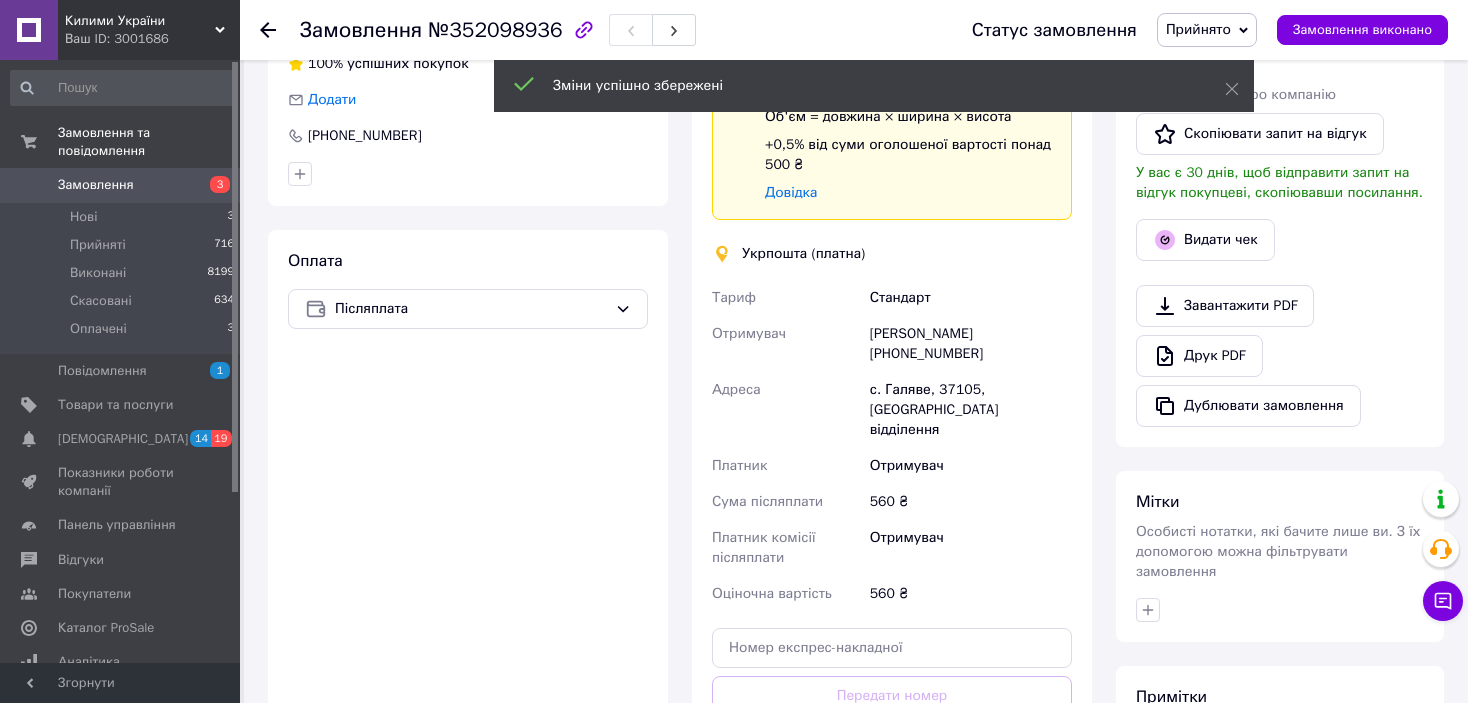 scroll, scrollTop: 600, scrollLeft: 0, axis: vertical 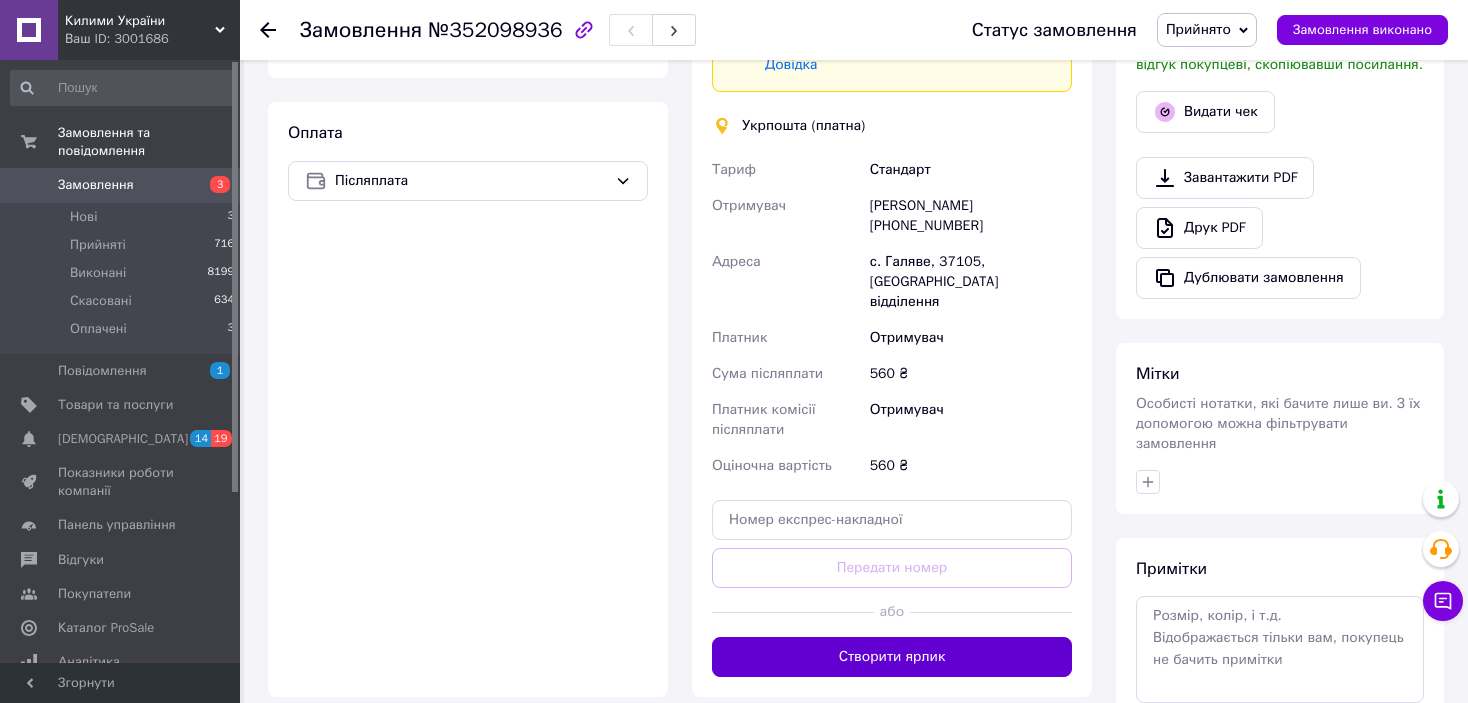 click on "Створити ярлик" at bounding box center (892, 657) 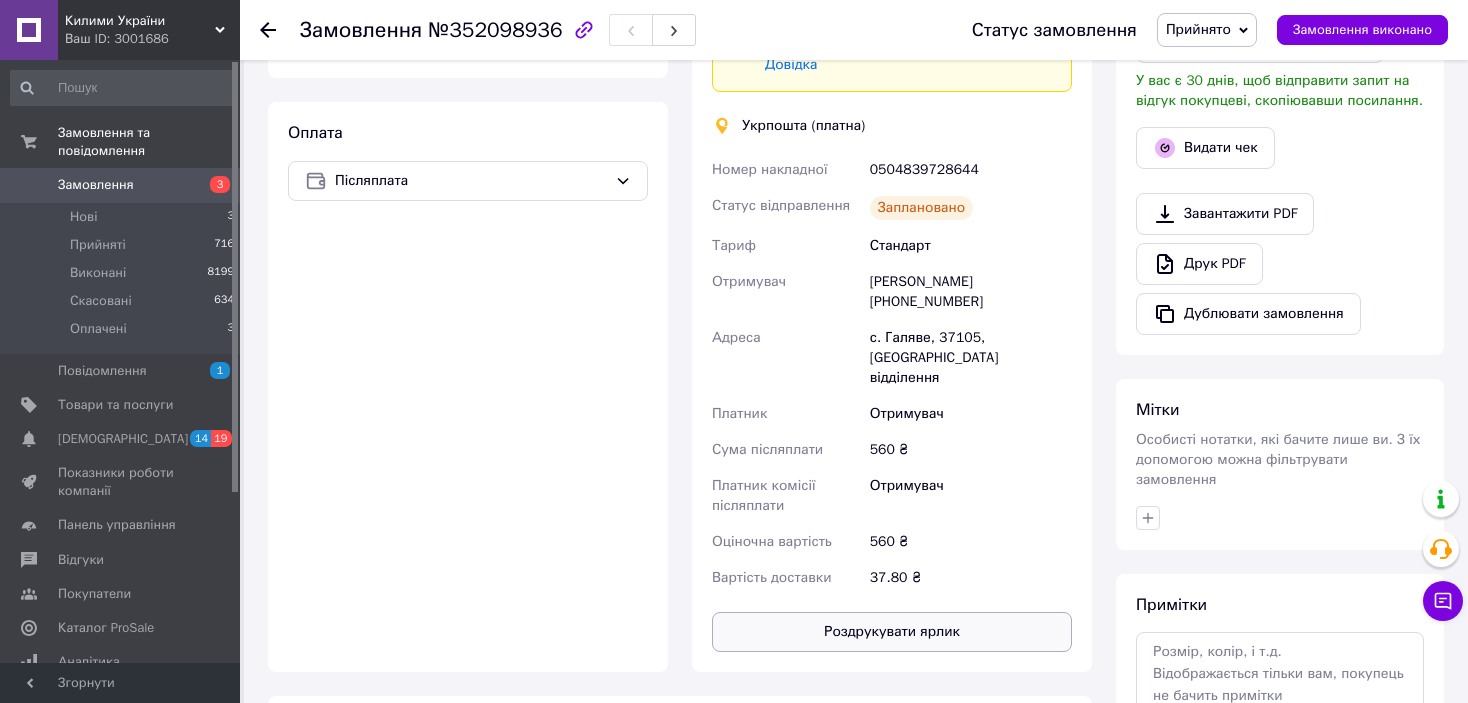 click on "Роздрукувати ярлик" at bounding box center [892, 632] 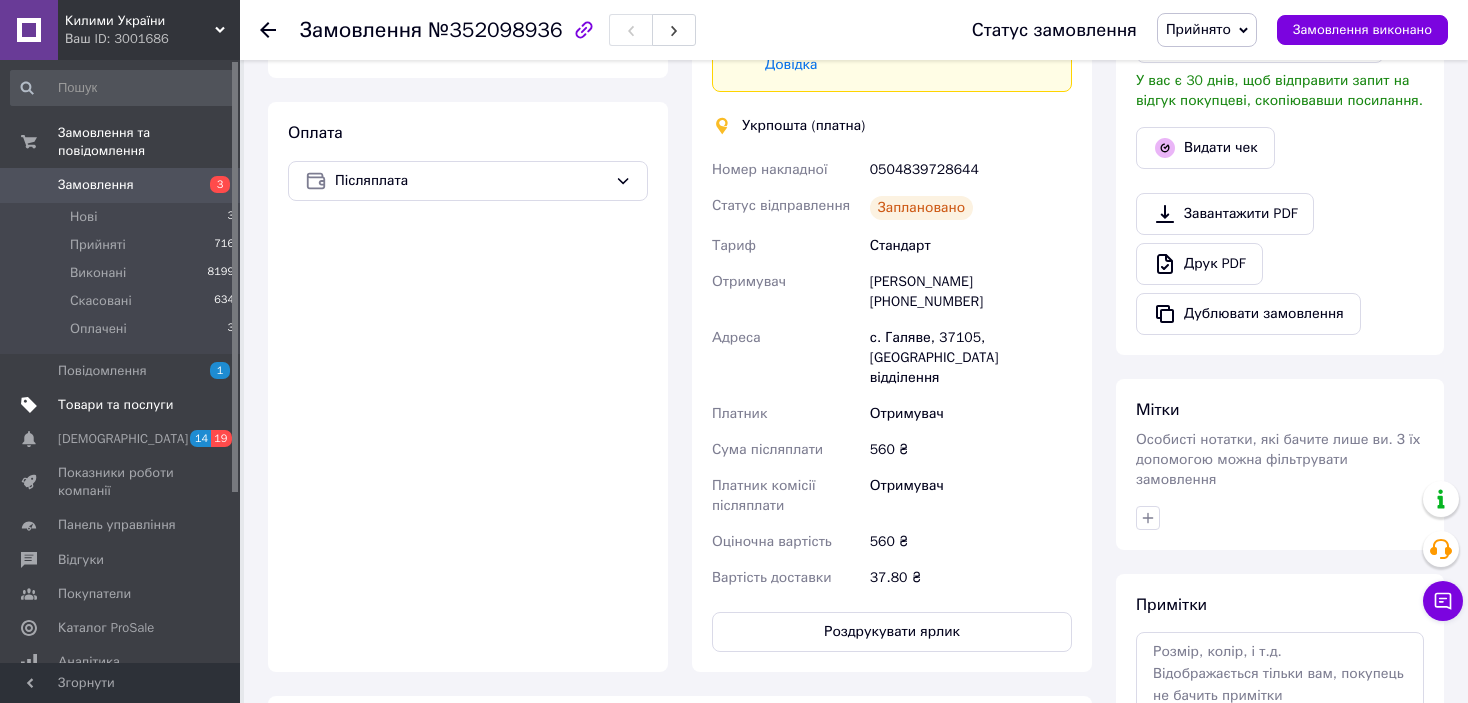 click on "Товари та послуги" at bounding box center [115, 405] 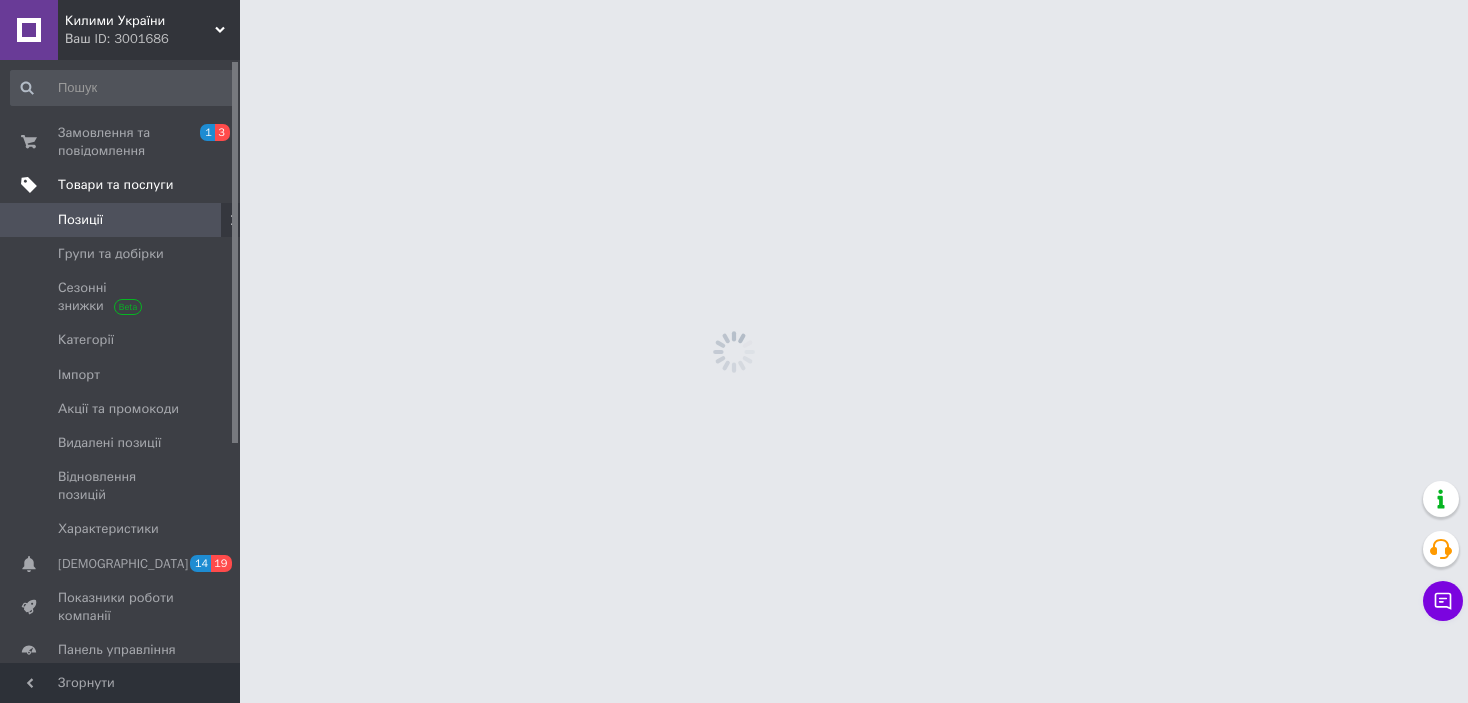 scroll, scrollTop: 0, scrollLeft: 0, axis: both 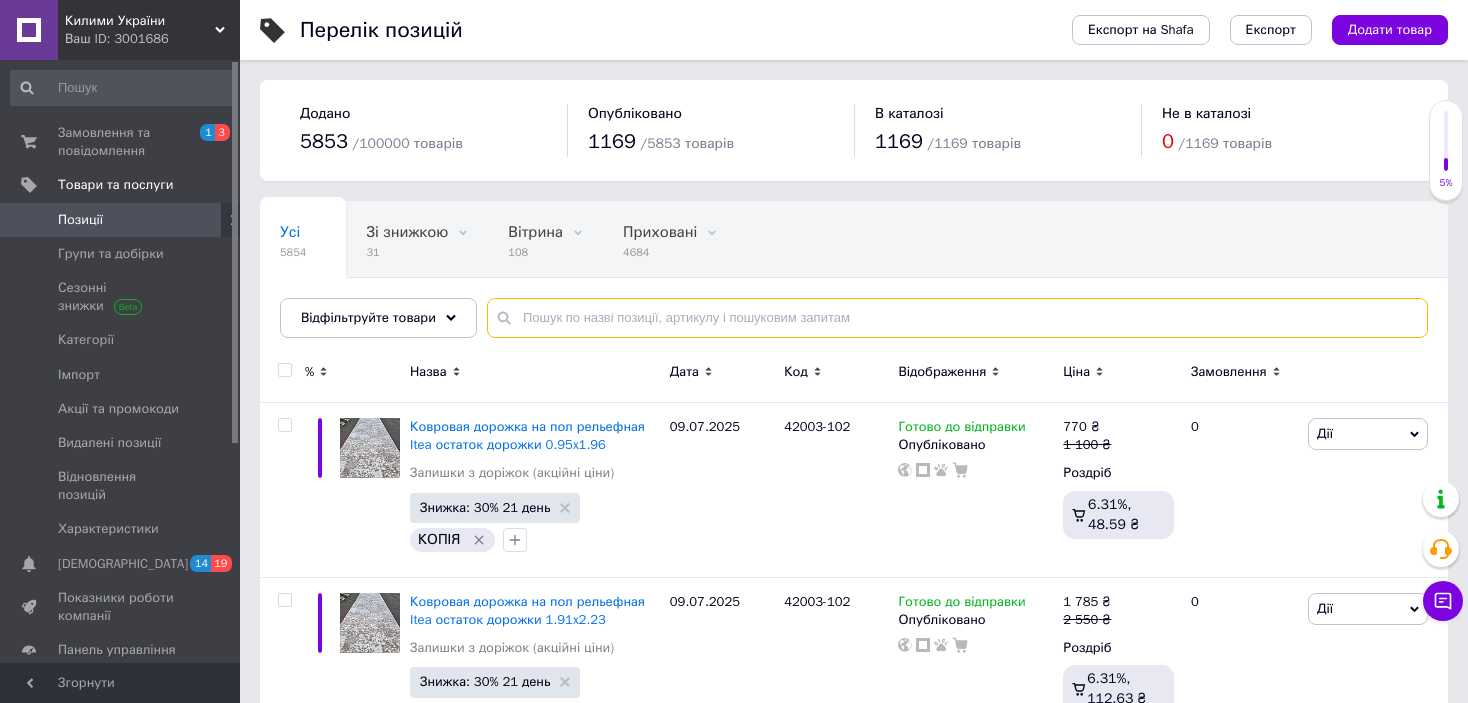 click at bounding box center [957, 318] 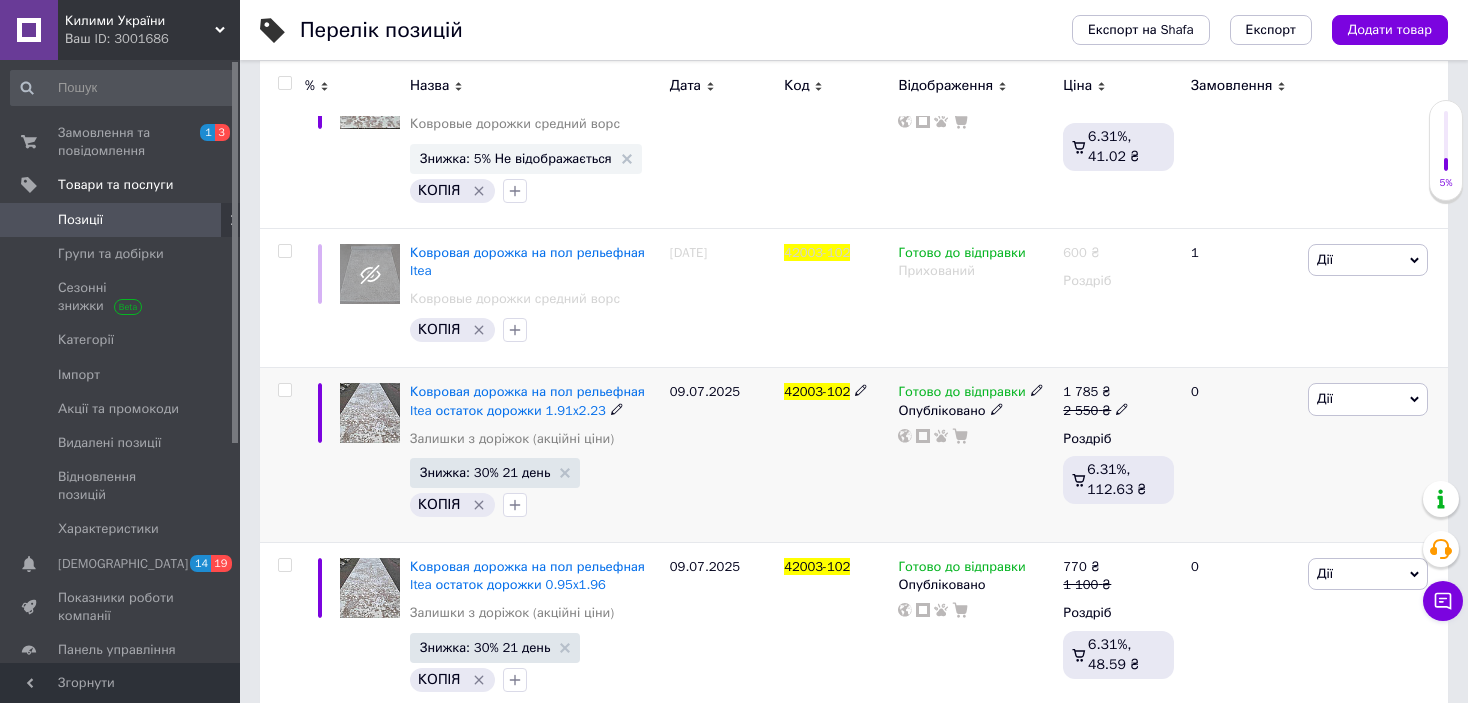 scroll, scrollTop: 500, scrollLeft: 0, axis: vertical 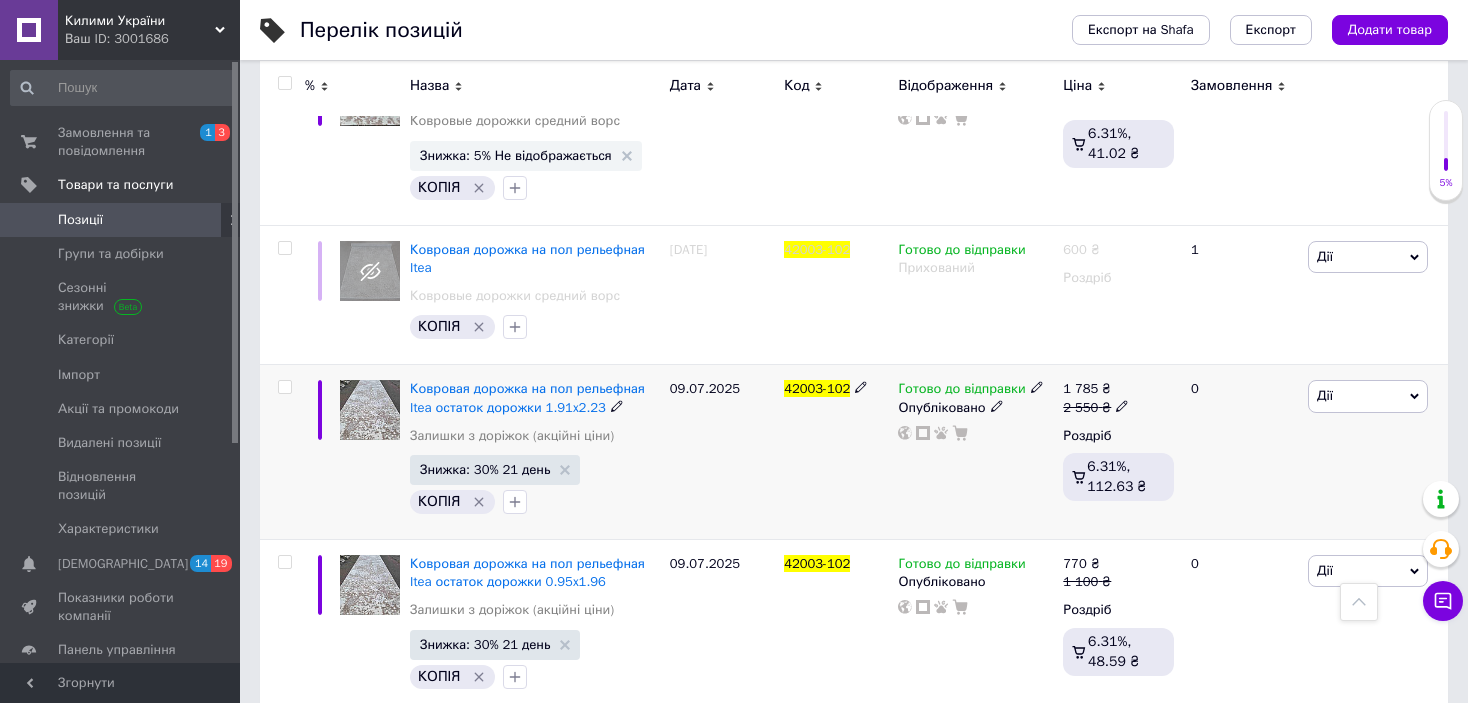 click on "Дії" at bounding box center (1368, 396) 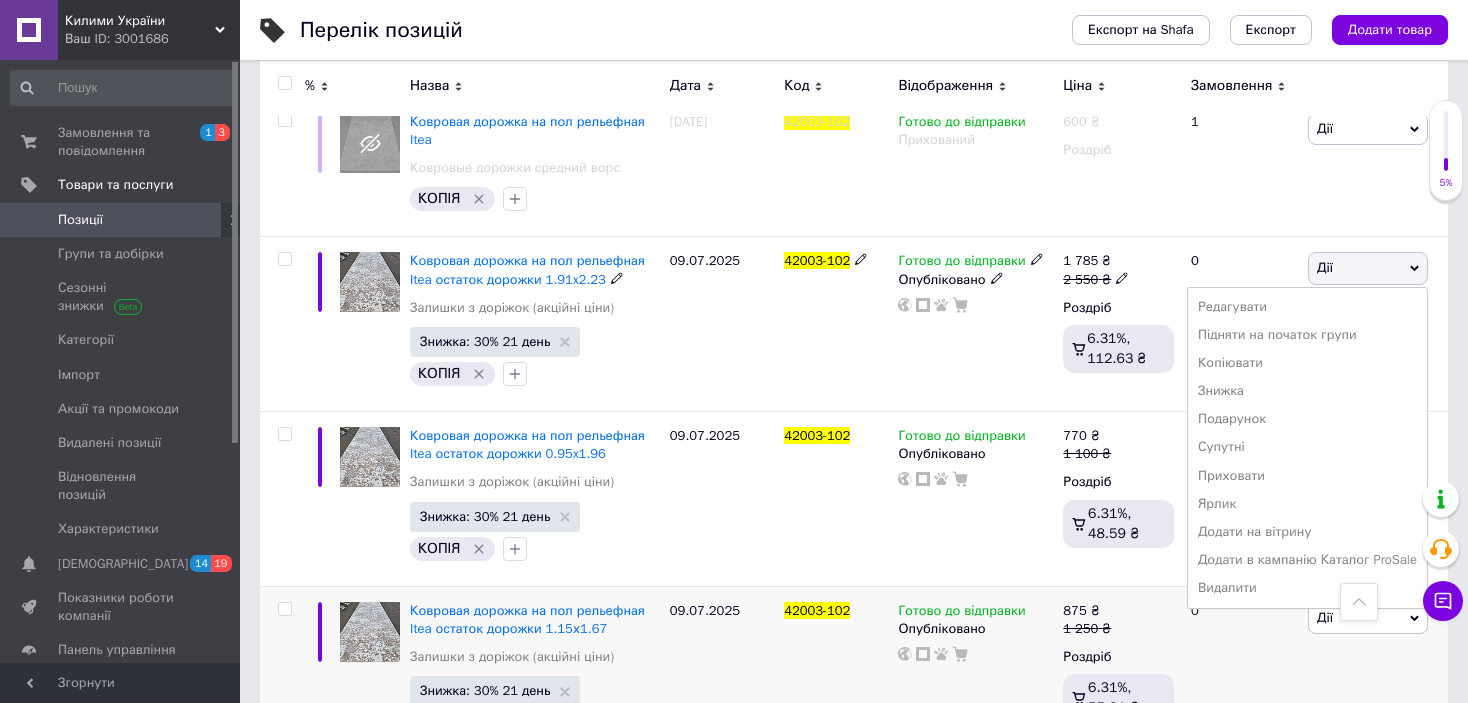 scroll, scrollTop: 667, scrollLeft: 0, axis: vertical 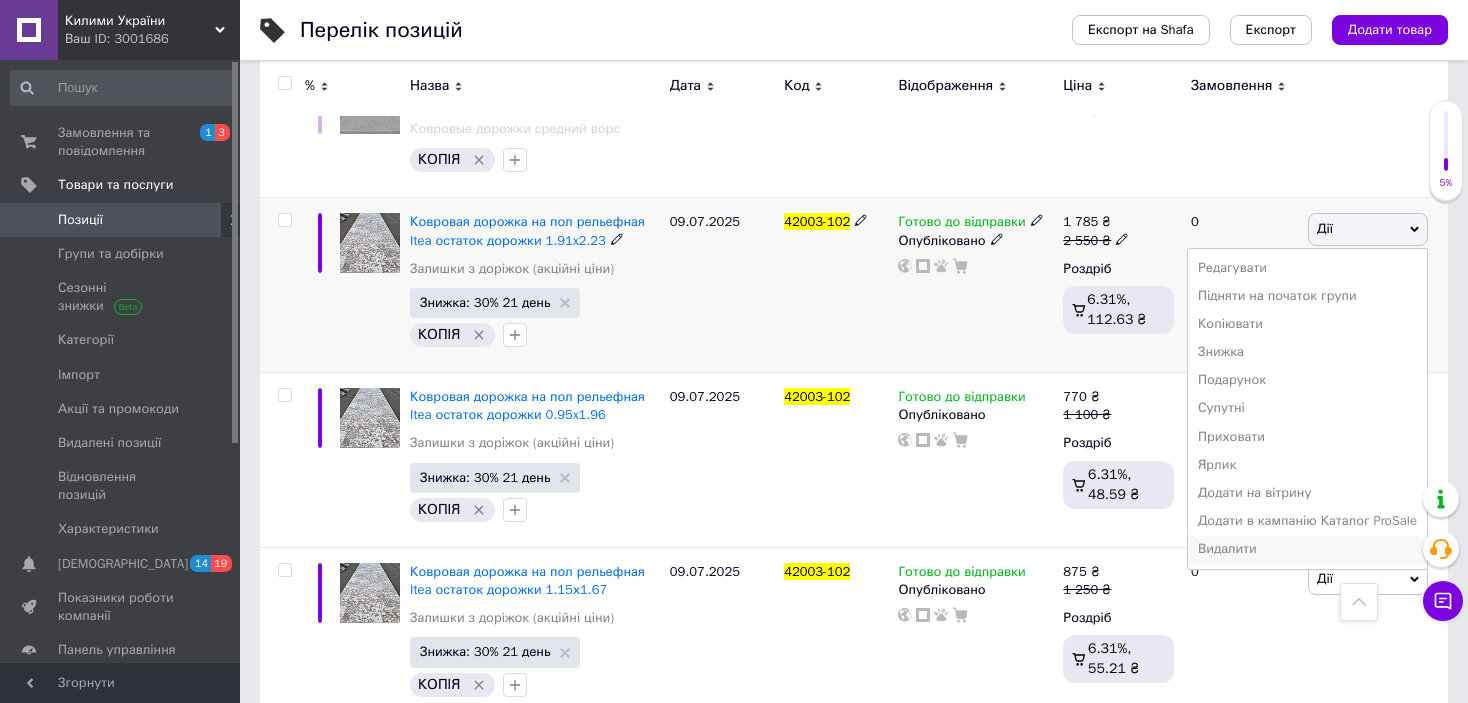 click on "Видалити" at bounding box center (1307, 549) 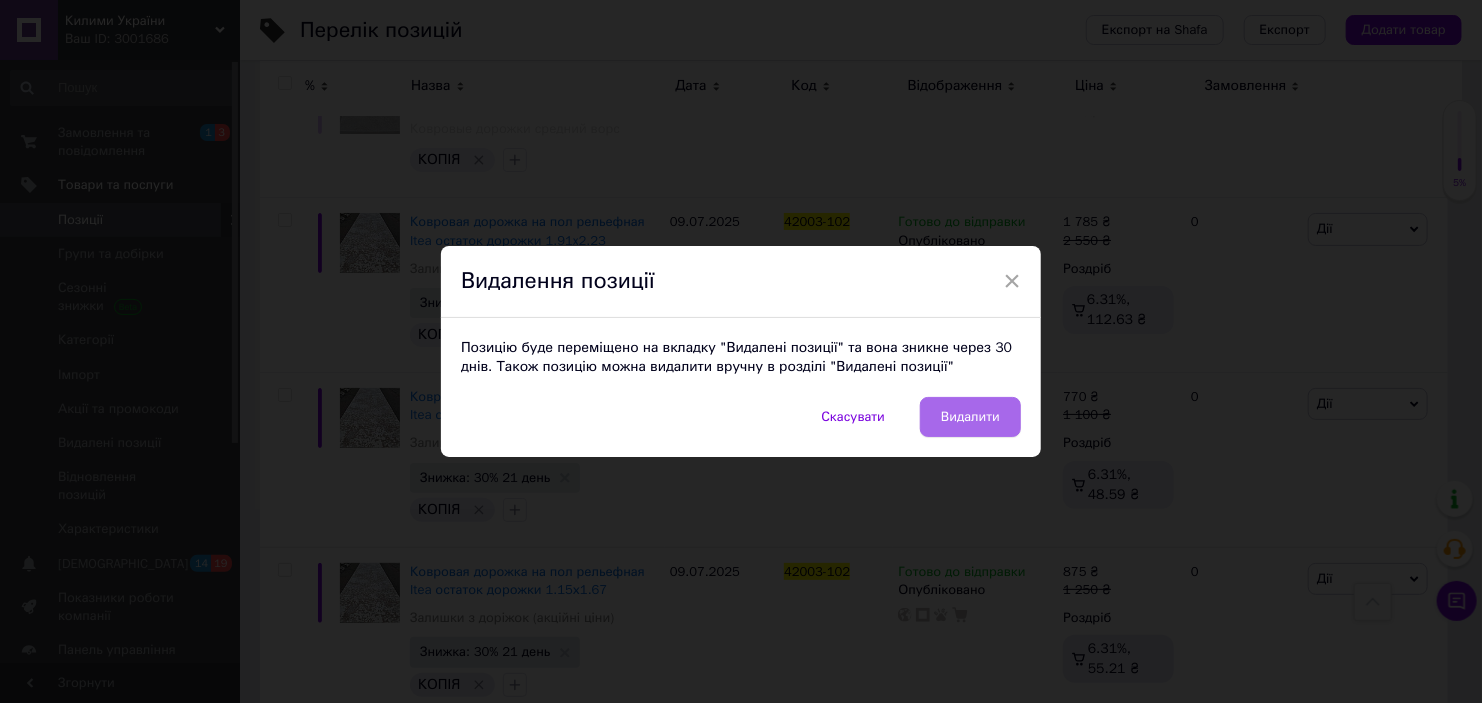 click on "Видалити" at bounding box center [970, 417] 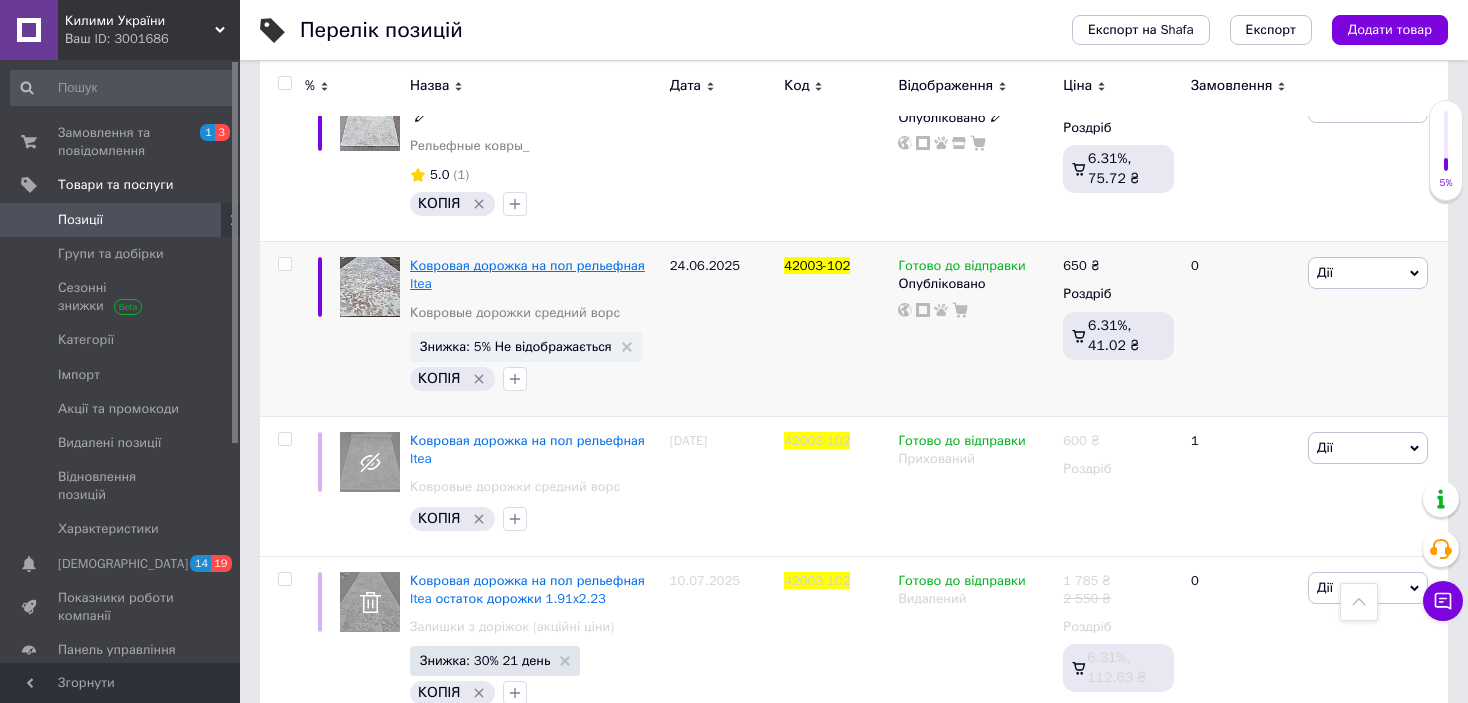 scroll, scrollTop: 67, scrollLeft: 0, axis: vertical 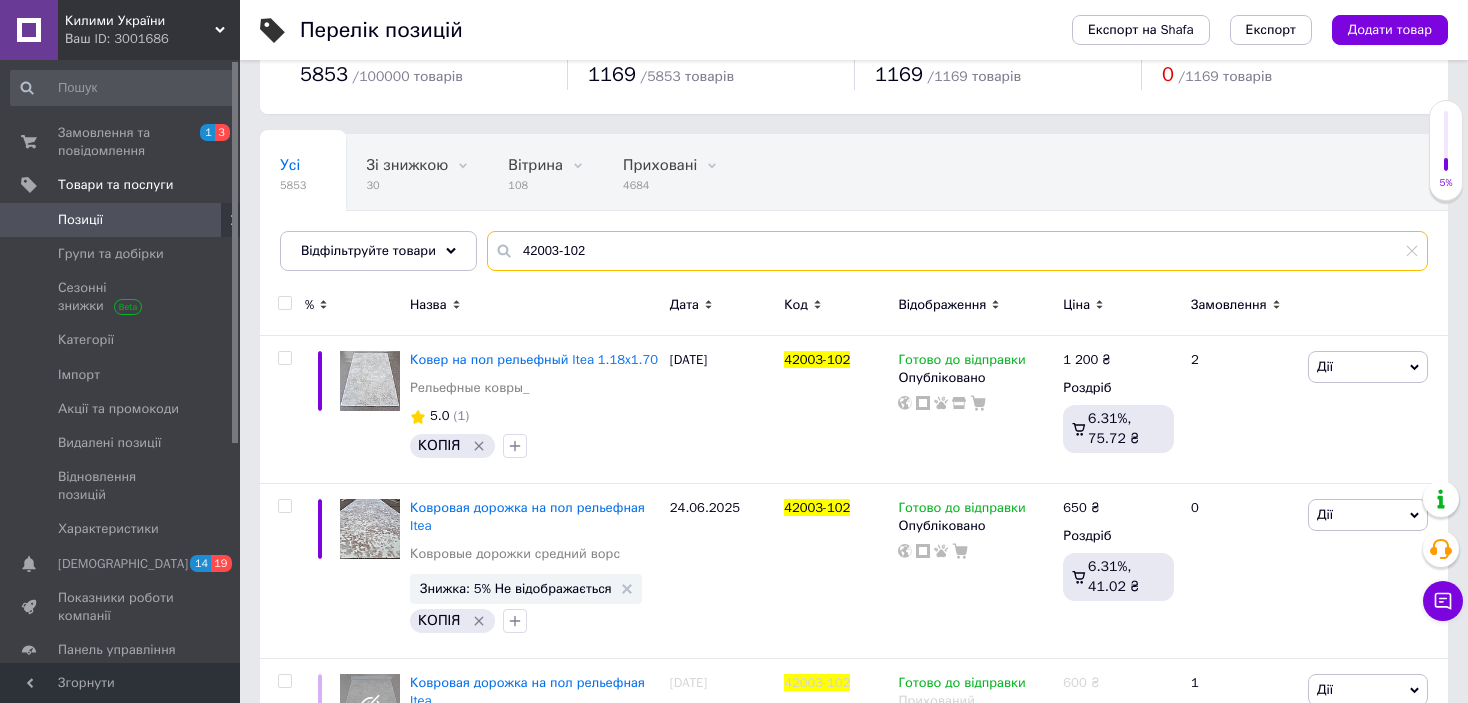 drag, startPoint x: 597, startPoint y: 243, endPoint x: 536, endPoint y: 252, distance: 61.66036 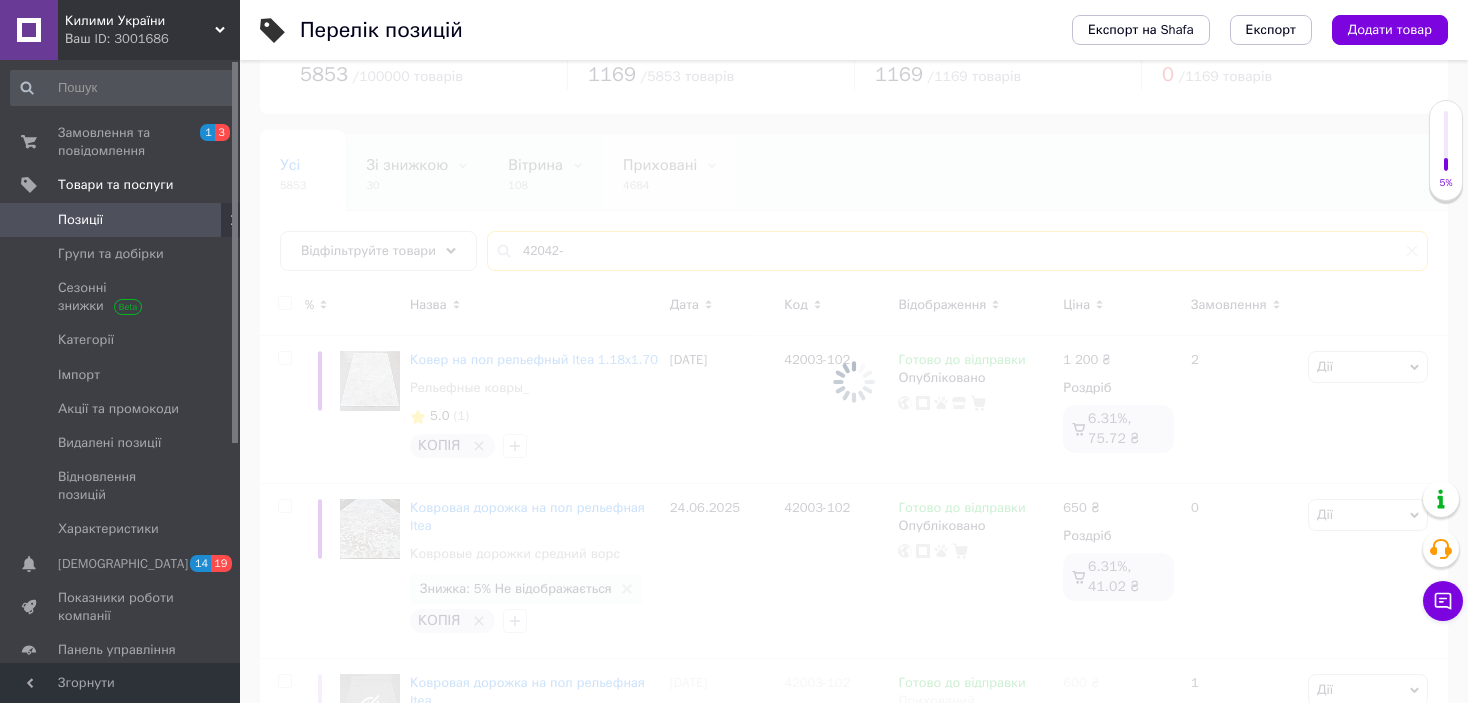 scroll, scrollTop: 0, scrollLeft: 0, axis: both 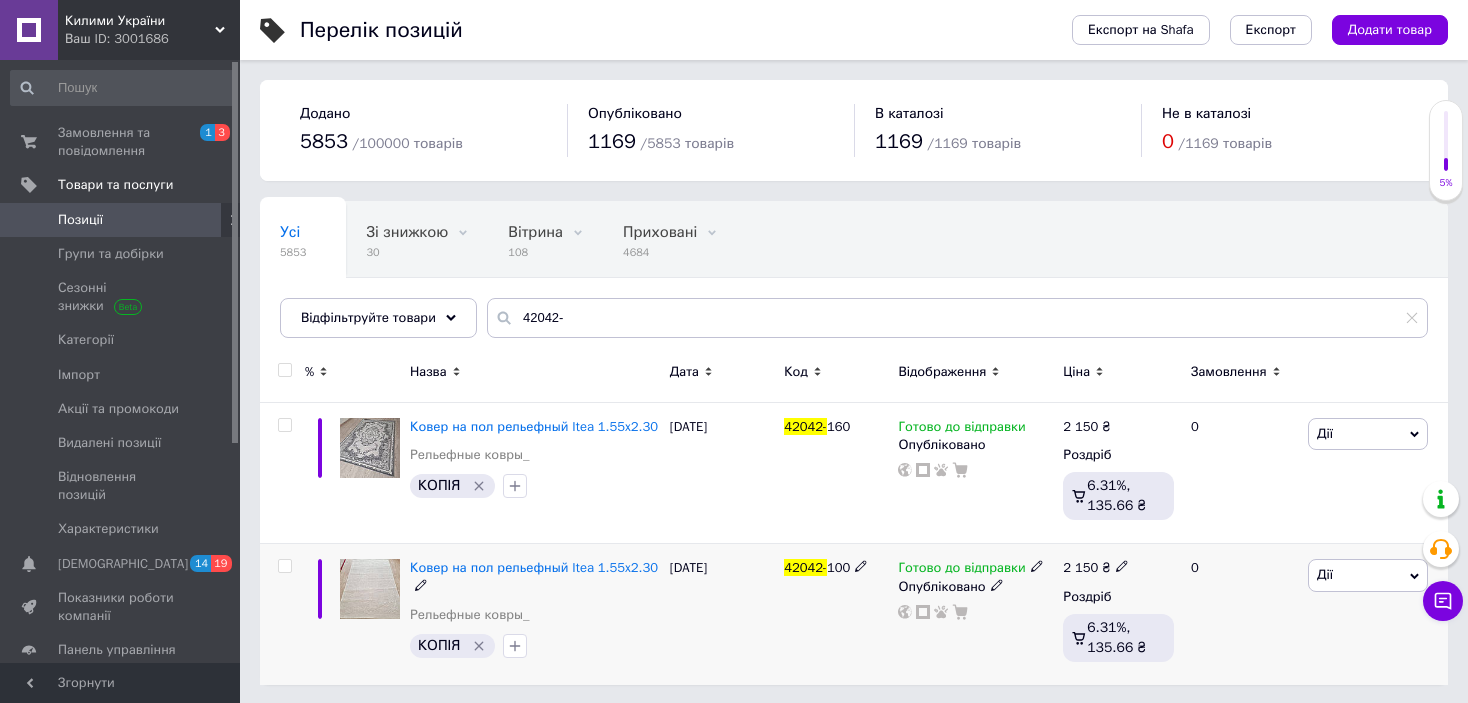 click 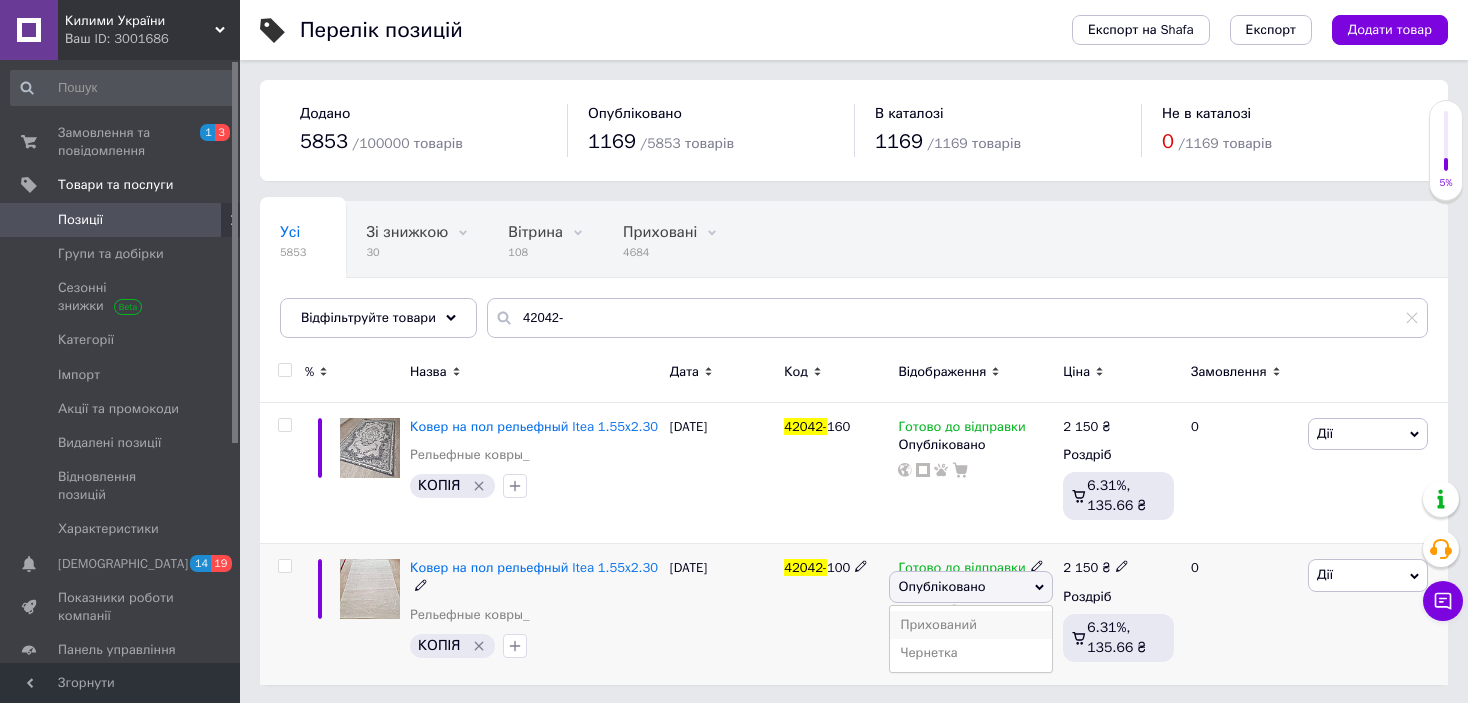 click on "Прихований" at bounding box center [971, 625] 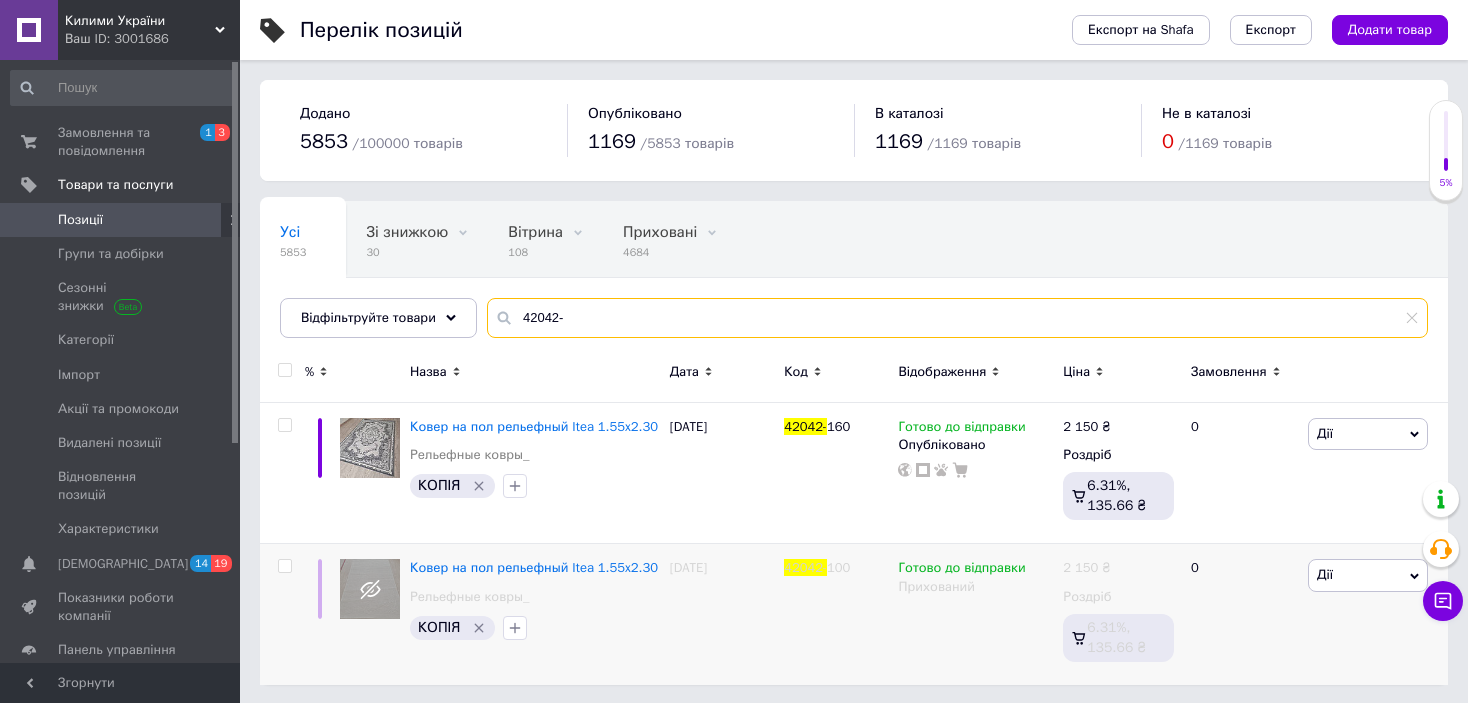 drag, startPoint x: 592, startPoint y: 311, endPoint x: 502, endPoint y: 322, distance: 90.66973 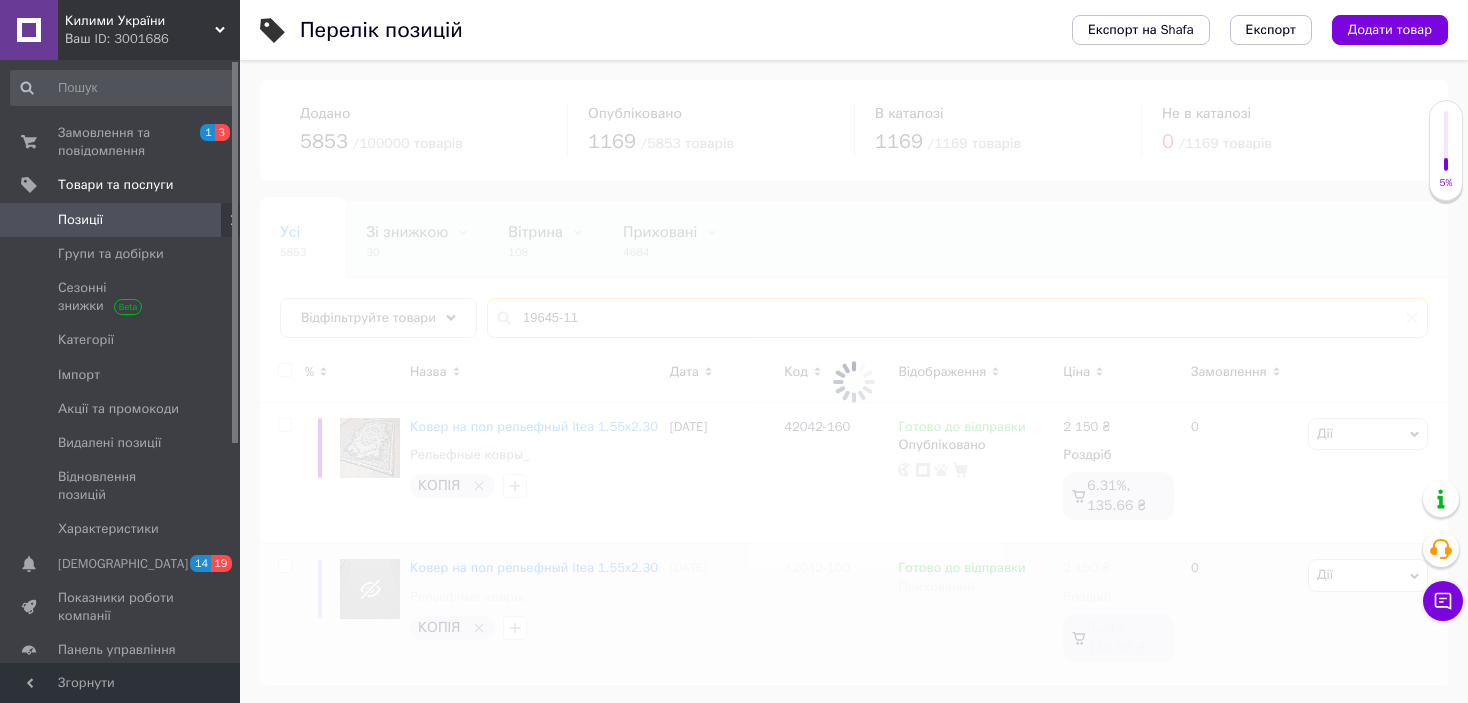 type on "19645-111" 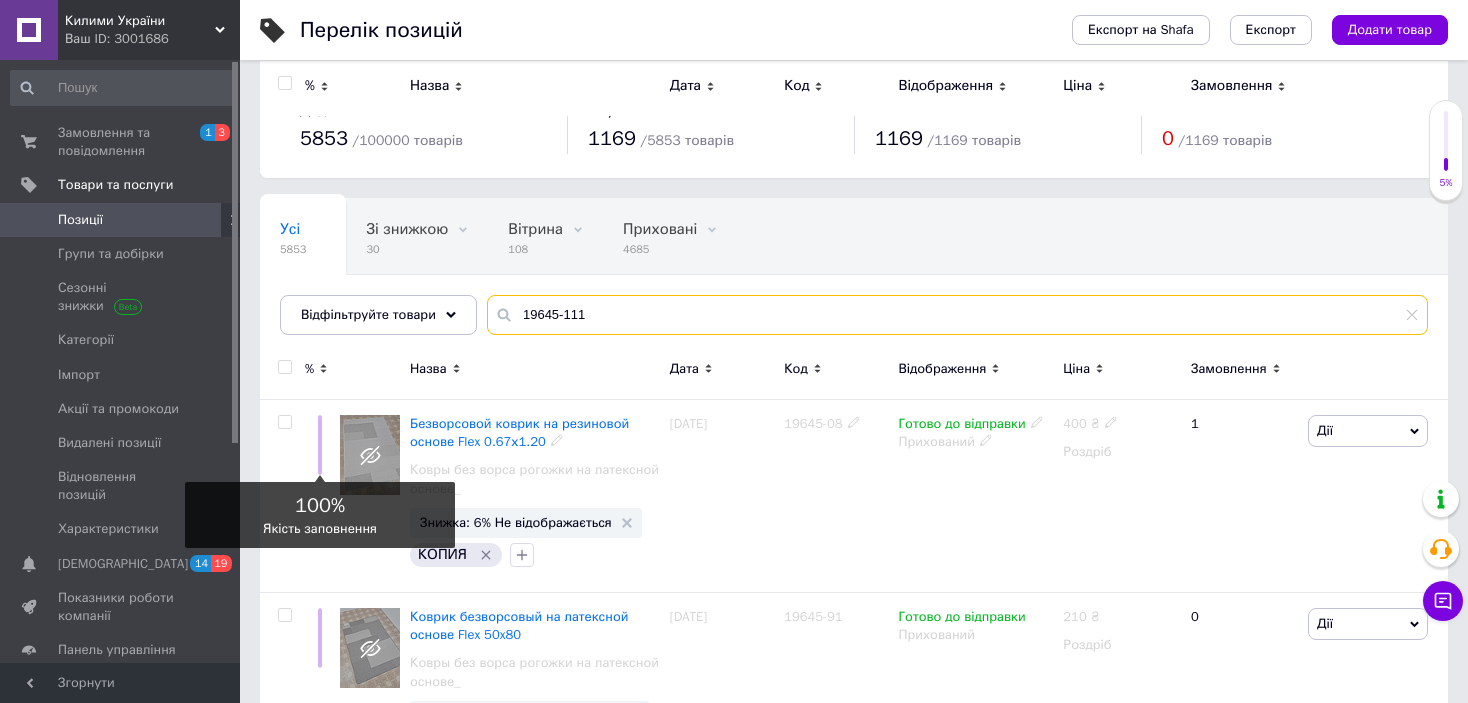 scroll, scrollTop: 0, scrollLeft: 0, axis: both 